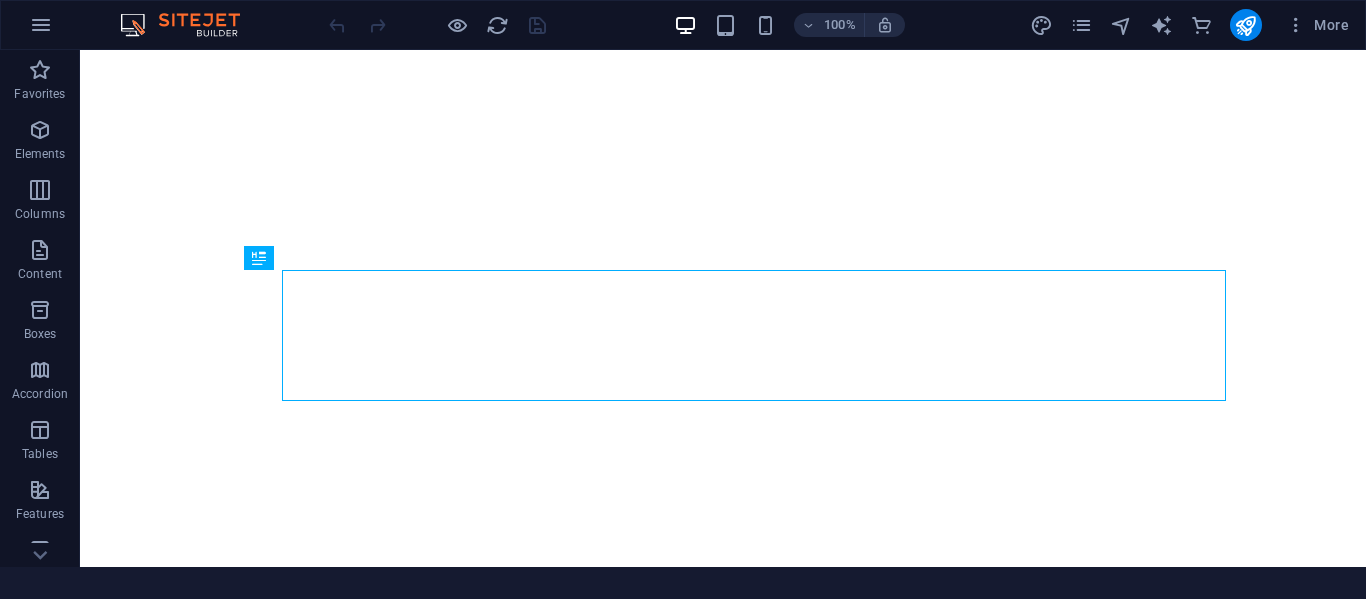 scroll, scrollTop: 0, scrollLeft: 0, axis: both 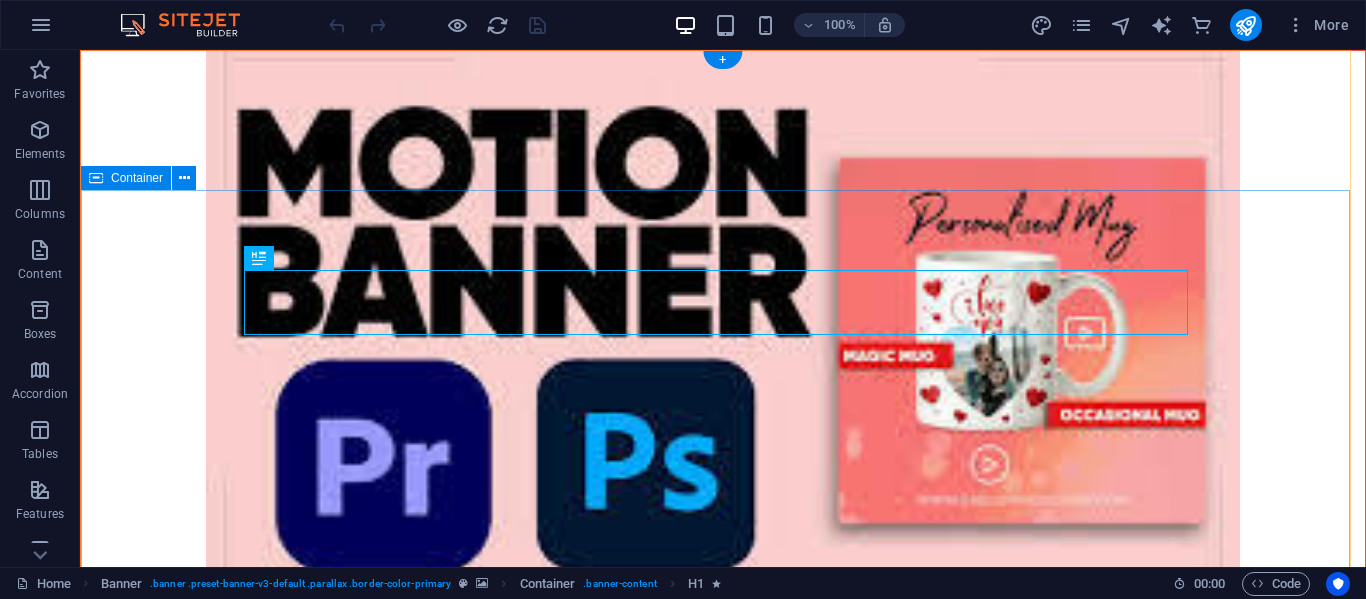 click on "O nline Premier and Photoshop b logs,tips,hacks and more b y T.Maisuradze  Learn more" at bounding box center [723, 995] 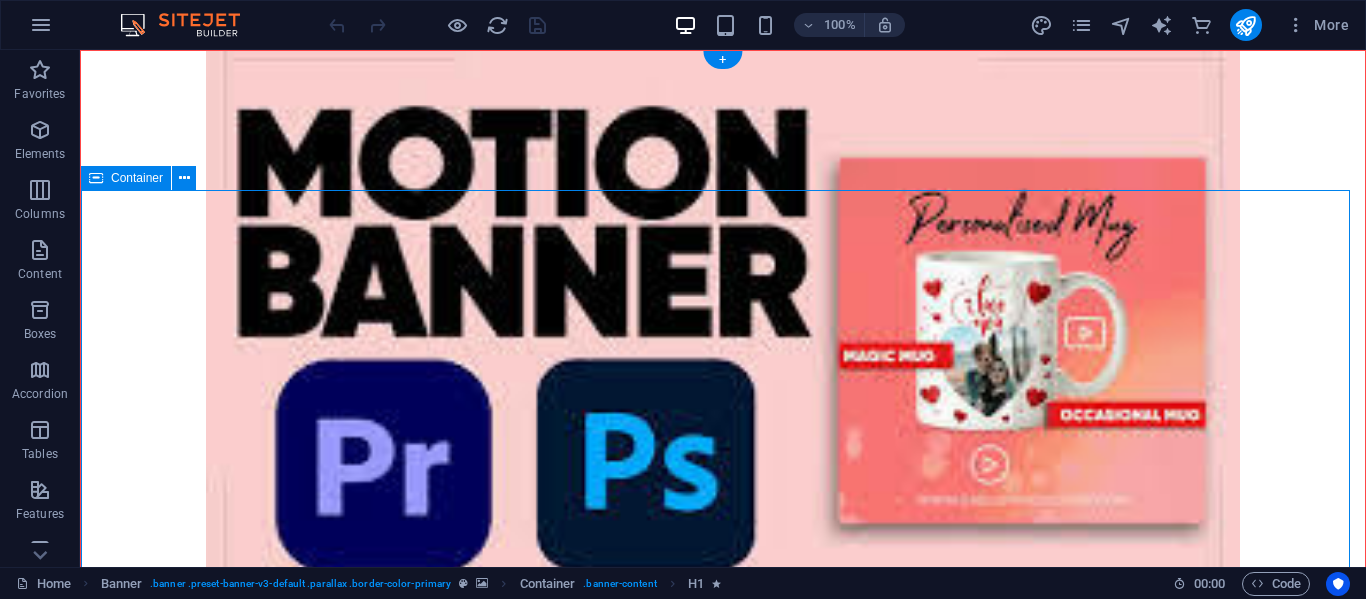click on "O nline Premier and Photoshop b logs,tips,hacks and more b y T.Maisuradze  Learn more" at bounding box center (723, 995) 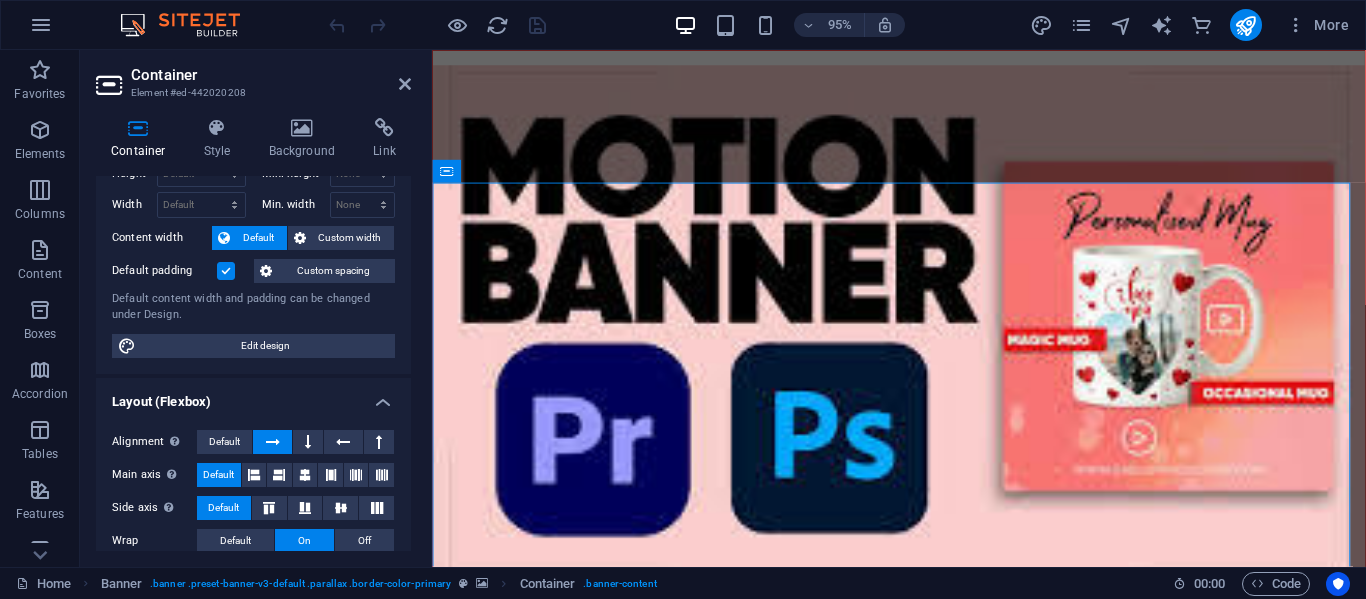 scroll, scrollTop: 100, scrollLeft: 0, axis: vertical 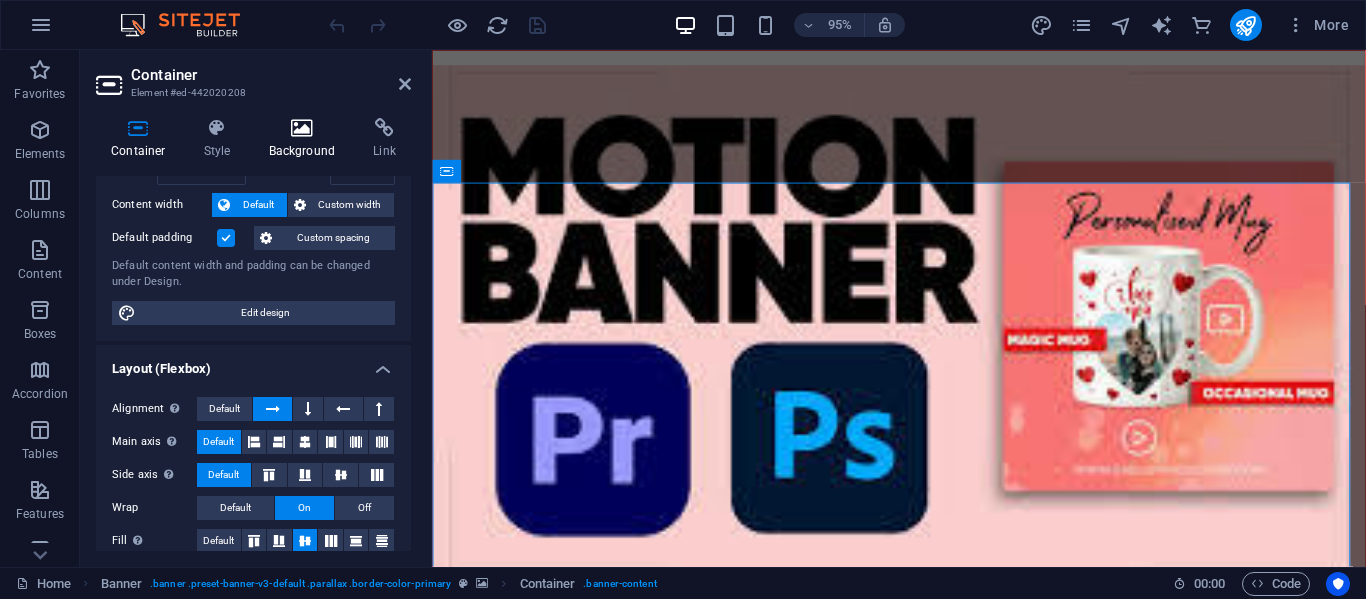 click at bounding box center (302, 128) 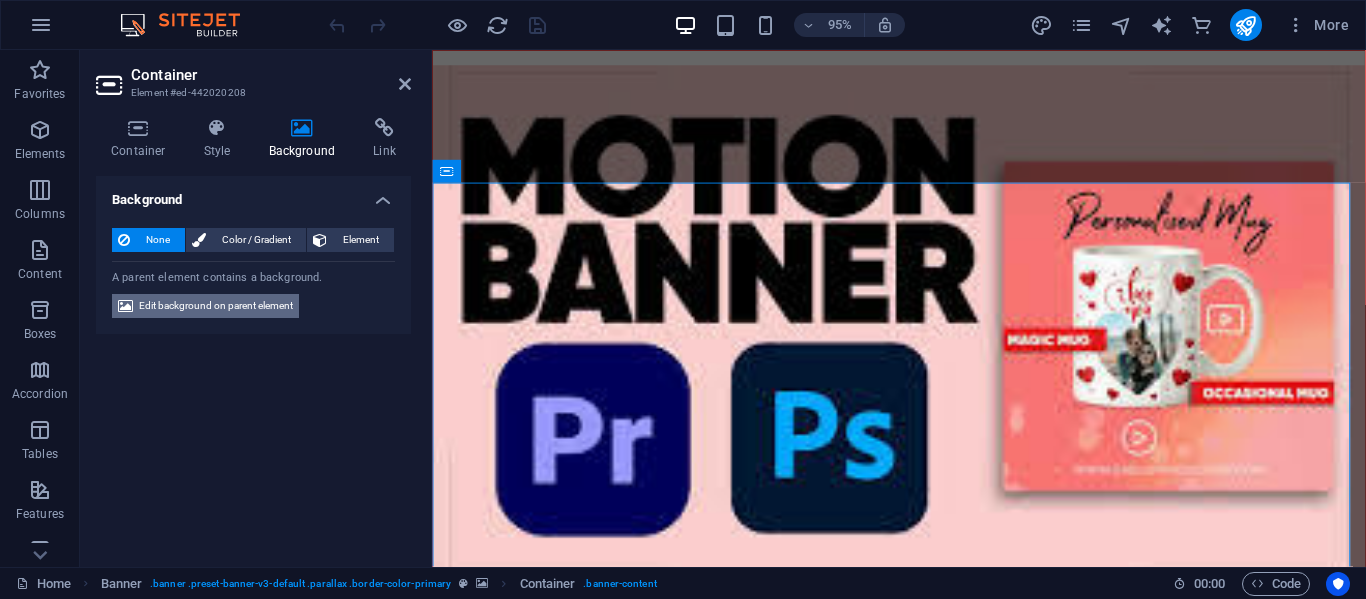 click on "Edit background on parent element" at bounding box center (216, 306) 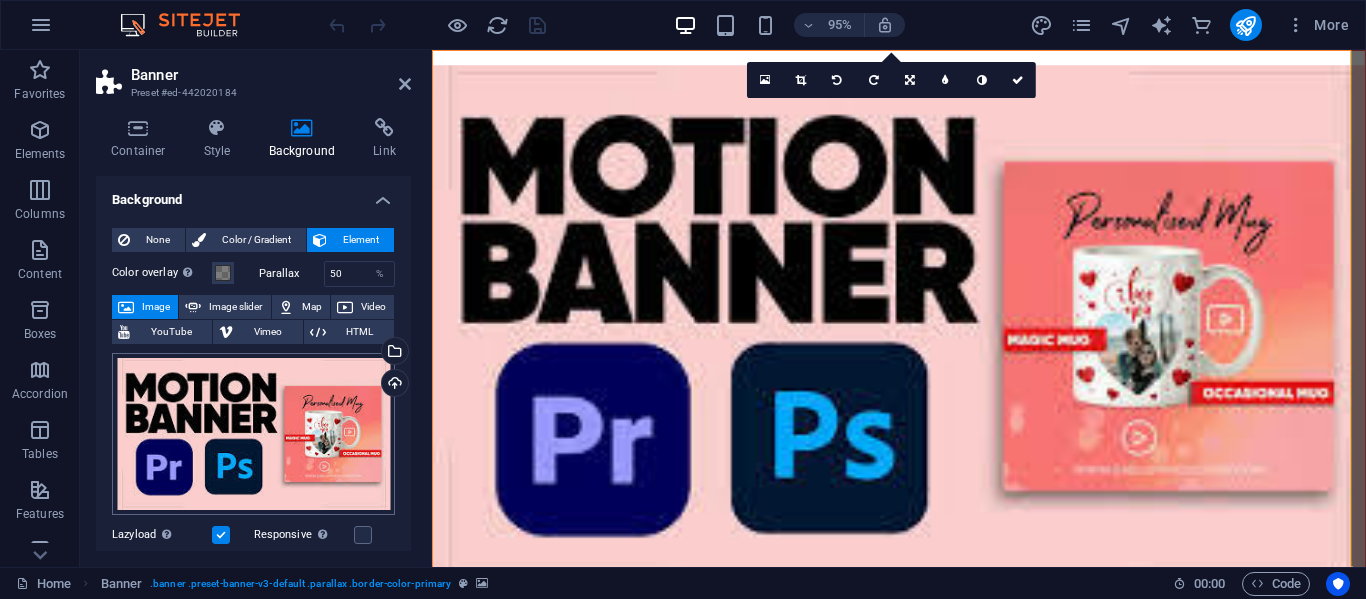 scroll, scrollTop: 100, scrollLeft: 0, axis: vertical 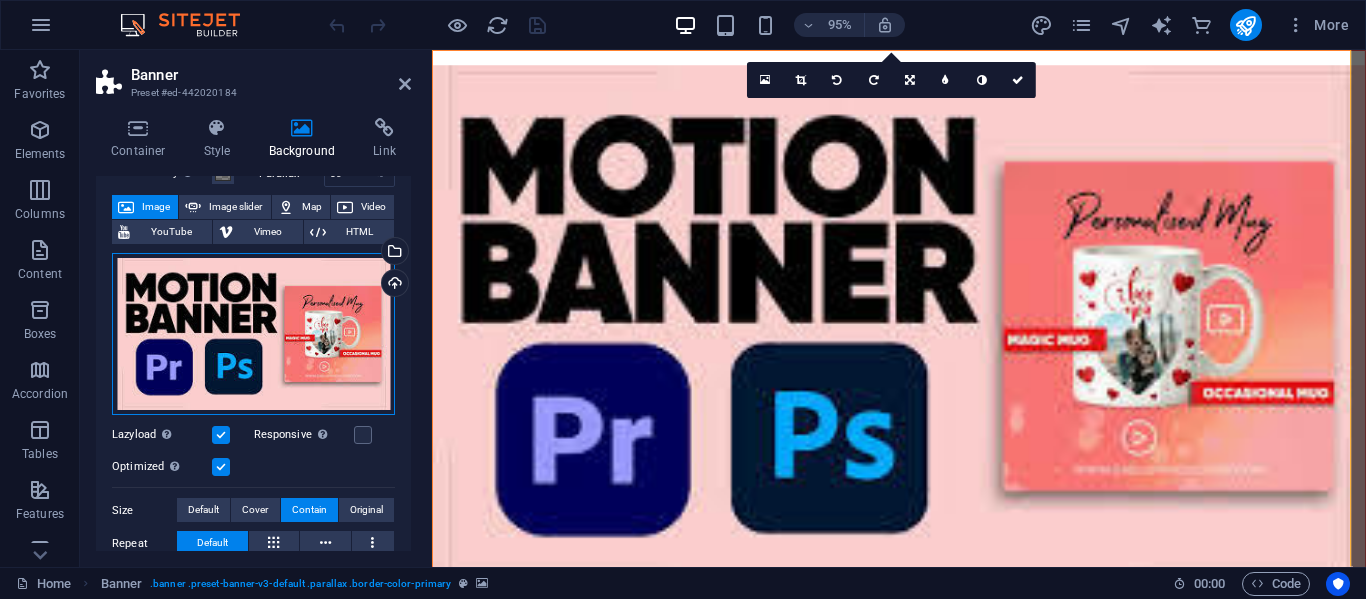 click on "Drag files here, click to choose files or select files from Files or our free stock photos & videos" at bounding box center [253, 334] 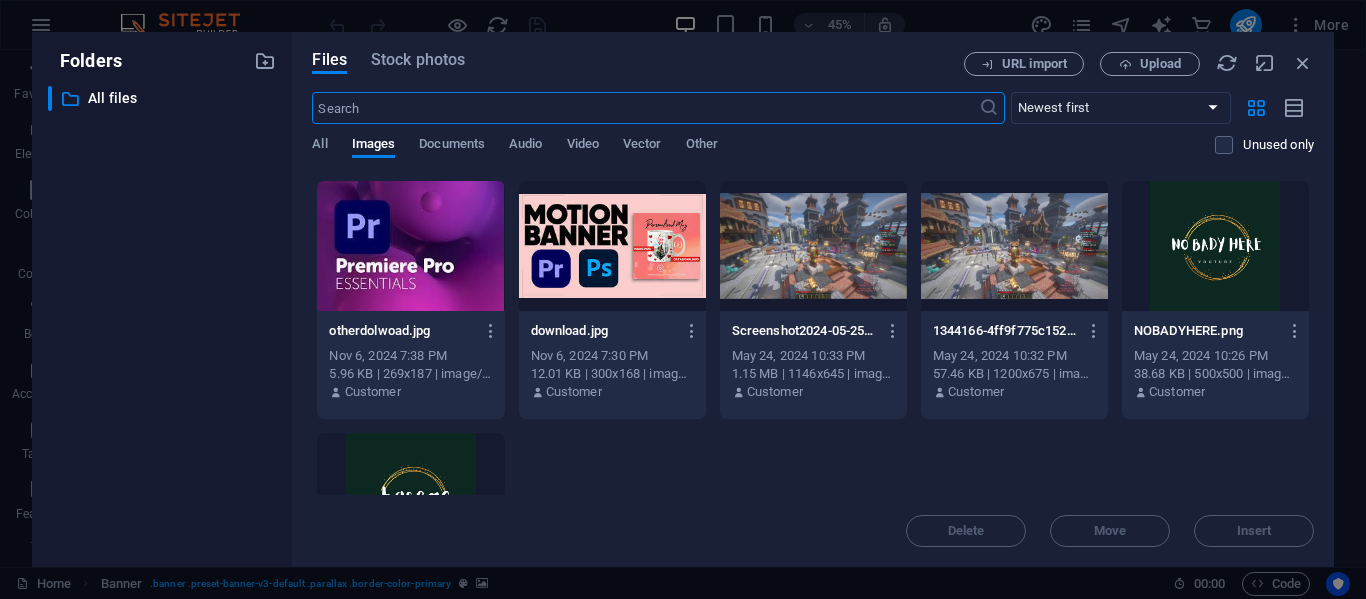 scroll, scrollTop: 423, scrollLeft: 0, axis: vertical 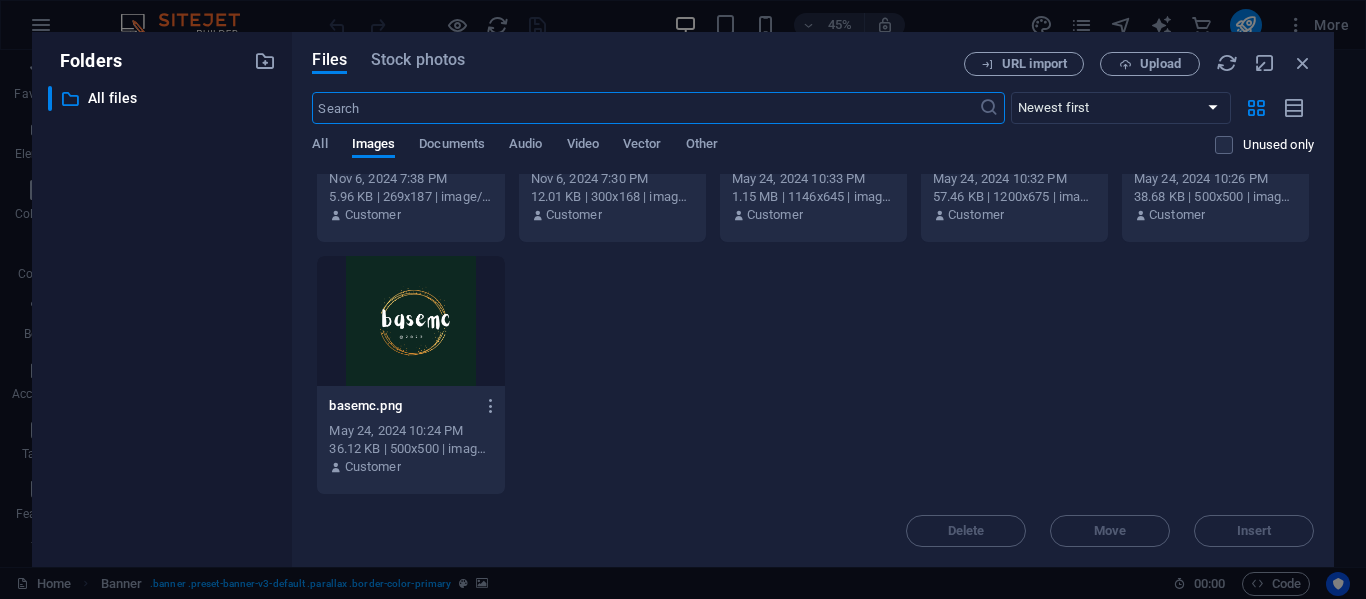 click on "basemcphotoshopmain.basemc.ge.png basemcphotoshopmain.basemc.ge.png Dec 25, 2024 12:46 PM 440.24 KB | 1280x720 | image/png Customer basemc.png basemc.png Nov 13, 2024 4:43 PM 14.69 KB | 196x196 | image/png Customer download.jpg download.jpg Nov 6, 2024 7:49 PM 1.43 KB | 225x225 | image/jpeg Customer download.jpg download.jpg Nov 6, 2024 7:39 PM 7.51 KB | 300x168 | image/jpeg Customer images.jpg images.jpg Nov 6, 2024 7:38 PM 4.95 KB | 300x168 | image/jpeg Customer otherdolwoad.jpg otherdolwoad.jpg Nov 6, 2024 7:38 PM 5.96 KB | 269x187 | image/jpeg Customer download.jpg download.jpg Nov 6, 2024 7:30 PM 12.01 KB | 300x168 | image/jpeg Customer Screenshot2024-05-25003241.png Screenshot2024-05-25003241.png May 24, 2024 10:33 PM 1.15 MB | 1146x645 | image/png Customer 1344166-4ff9f775c152fd68a24f7bd4bb3da4c3c52ebc1d.avif 1344166-4ff9f775c152fd68a24f7bd4bb3da4c3c52ebc1d.avif May 24, 2024 10:32 PM 57.46 KB | 1200x675 | image/avif Customer NOBADYHERE.png NOBADYHERE.png May 24, 2024 10:26 PM Customer basemc.png" at bounding box center [813, 123] 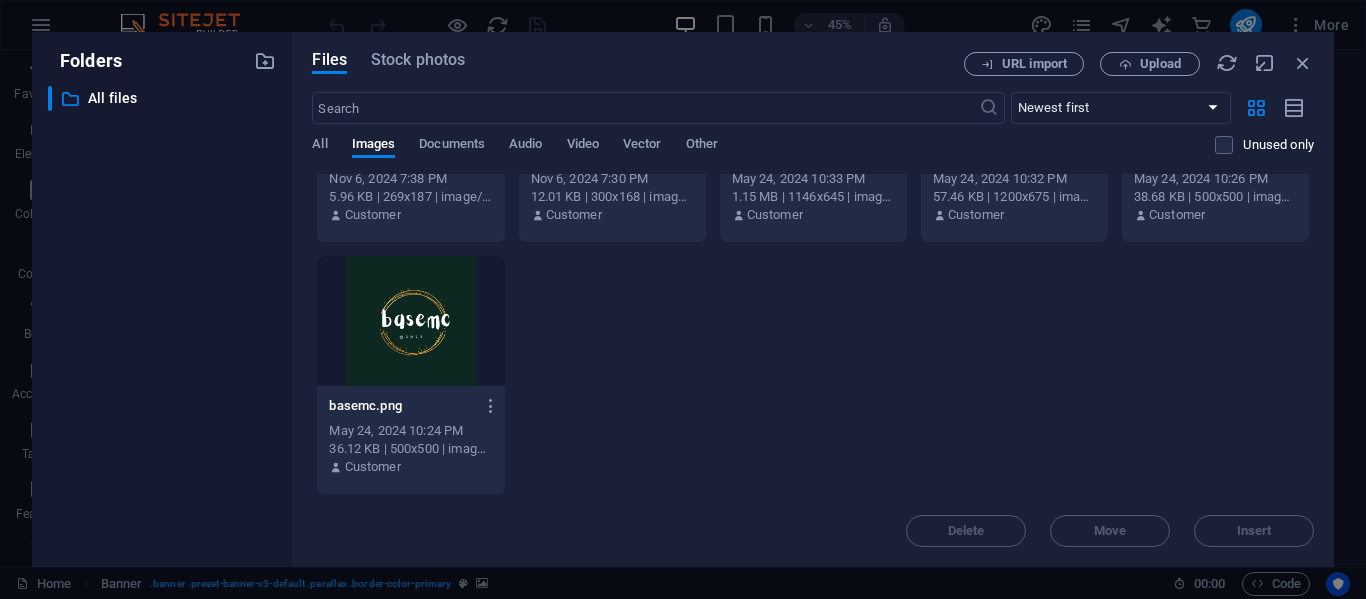 click on "basemcphotoshopmain.basemc.ge.png basemcphotoshopmain.basemc.ge.png Dec 25, 2024 12:46 PM 440.24 KB | 1280x720 | image/png Customer basemc.png basemc.png Nov 13, 2024 4:43 PM 14.69 KB | 196x196 | image/png Customer download.jpg download.jpg Nov 6, 2024 7:49 PM 1.43 KB | 225x225 | image/jpeg Customer download.jpg download.jpg Nov 6, 2024 7:39 PM 7.51 KB | 300x168 | image/jpeg Customer images.jpg images.jpg Nov 6, 2024 7:38 PM 4.95 KB | 300x168 | image/jpeg Customer otherdolwoad.jpg otherdolwoad.jpg Nov 6, 2024 7:38 PM 5.96 KB | 269x187 | image/jpeg Customer download.jpg download.jpg Nov 6, 2024 7:30 PM 12.01 KB | 300x168 | image/jpeg Customer Screenshot2024-05-25003241.png Screenshot2024-05-25003241.png May 24, 2024 10:33 PM 1.15 MB | 1146x645 | image/png Customer 1344166-4ff9f775c152fd68a24f7bd4bb3da4c3c52ebc1d.avif 1344166-4ff9f775c152fd68a24f7bd4bb3da4c3c52ebc1d.avif May 24, 2024 10:32 PM 57.46 KB | 1200x675 | image/avif Customer NOBADYHERE.png NOBADYHERE.png May 24, 2024 10:26 PM Customer basemc.png" at bounding box center (813, 123) 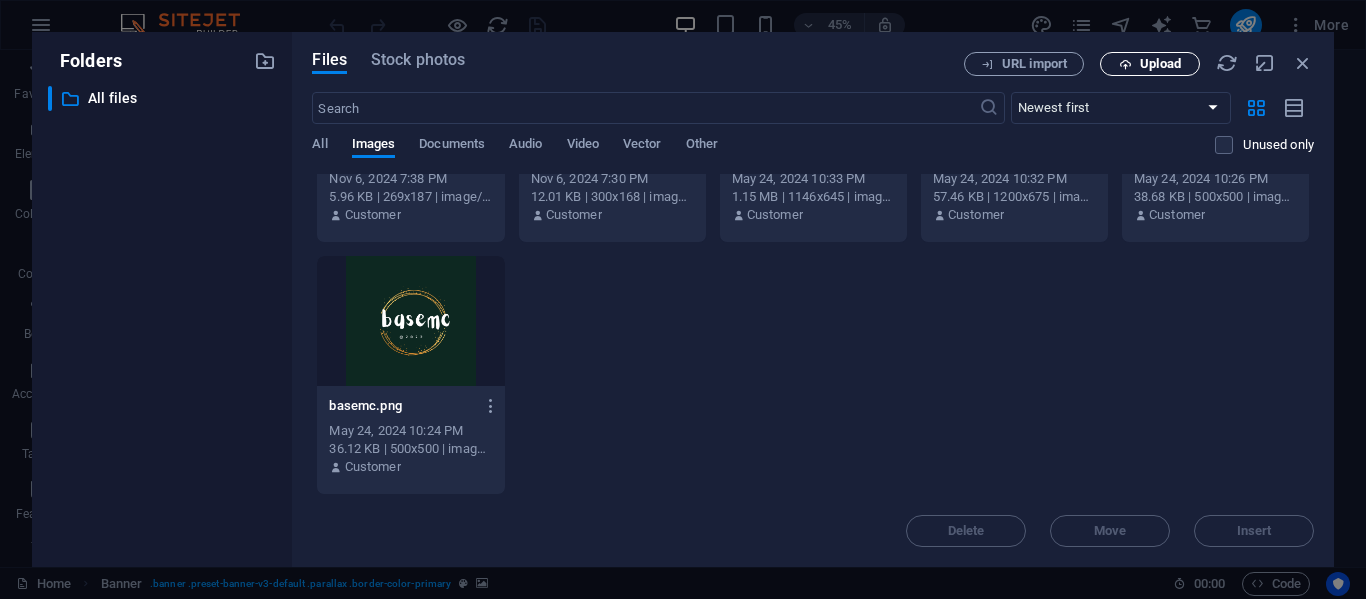 click on "Upload" at bounding box center [1160, 64] 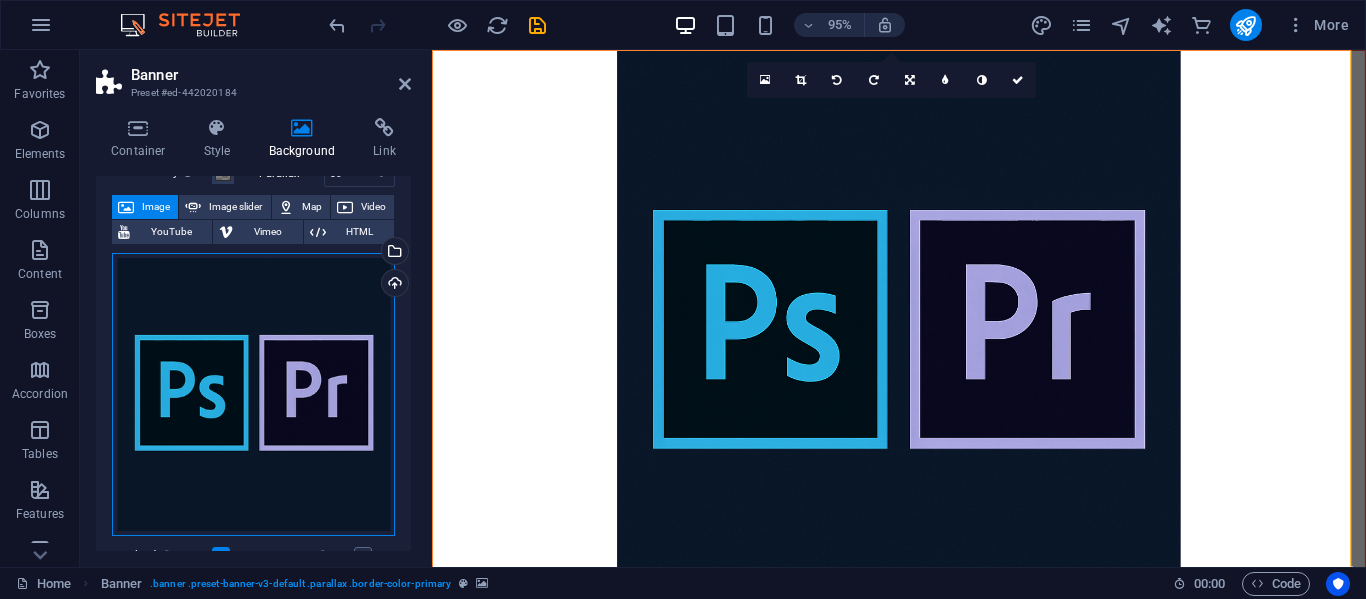 click on "Drag files here, click to choose files or select files from Files or our free stock photos & videos" at bounding box center [253, 394] 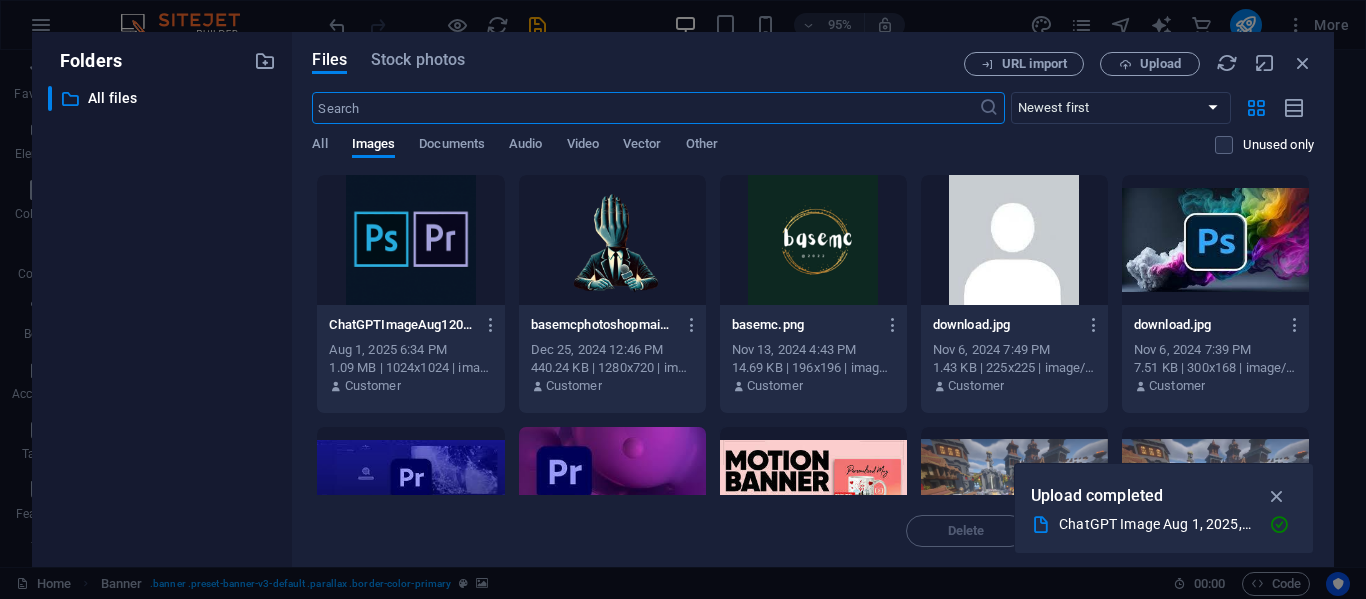 click on "​ All files All files" at bounding box center [162, 318] 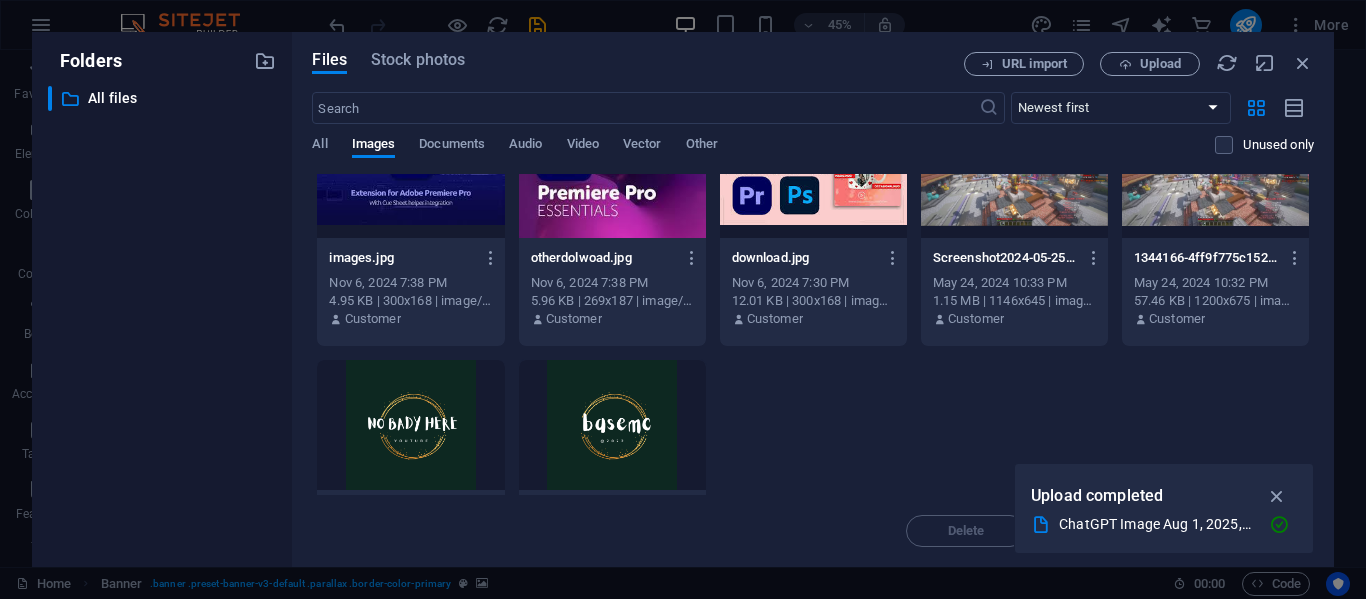 scroll, scrollTop: 423, scrollLeft: 0, axis: vertical 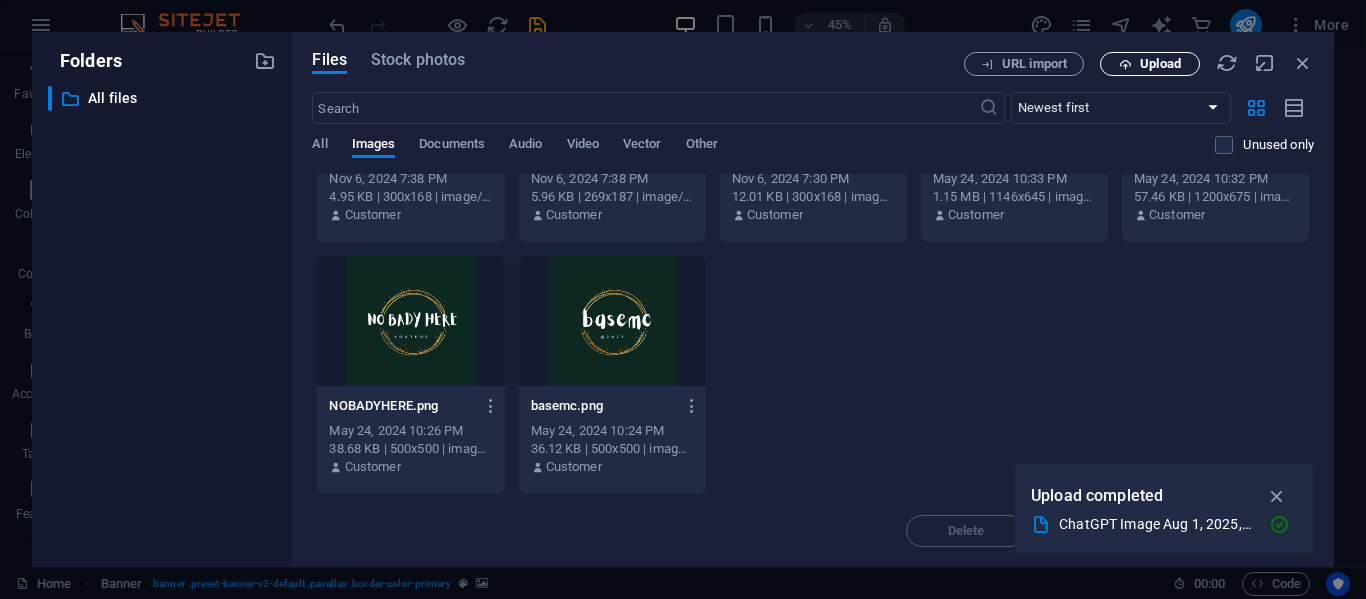 click on "Upload" at bounding box center (1150, 64) 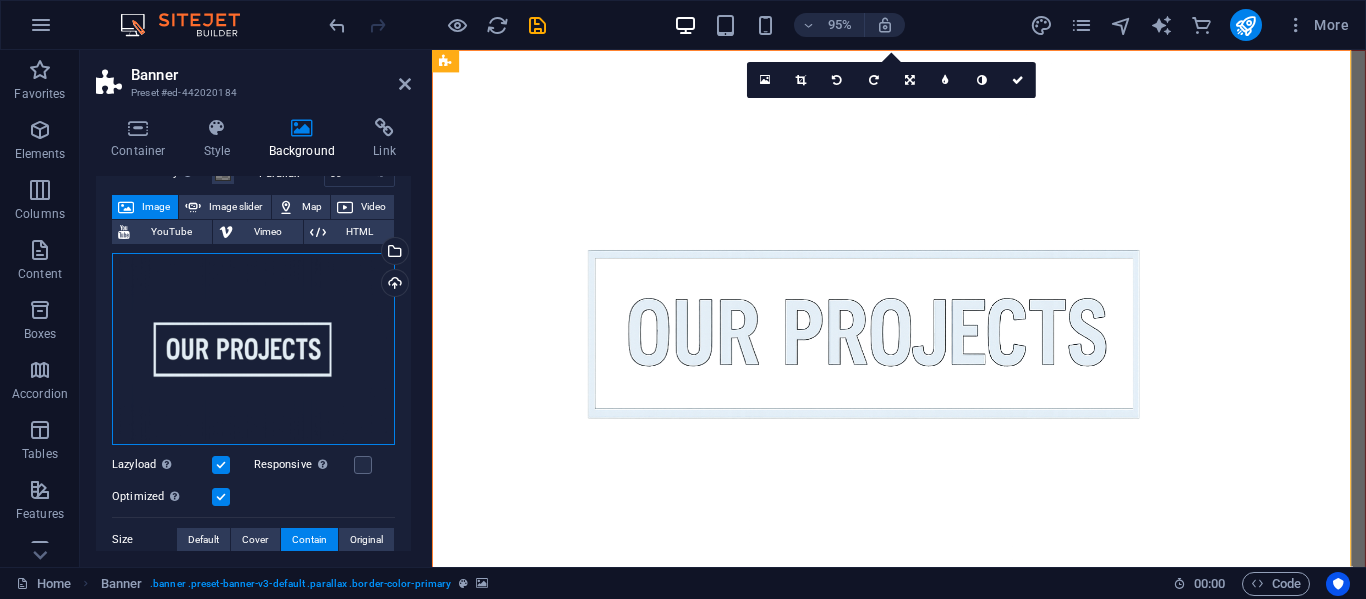 click on "Drag files here, click to choose files or select files from Files or our free stock photos & videos" at bounding box center [253, 349] 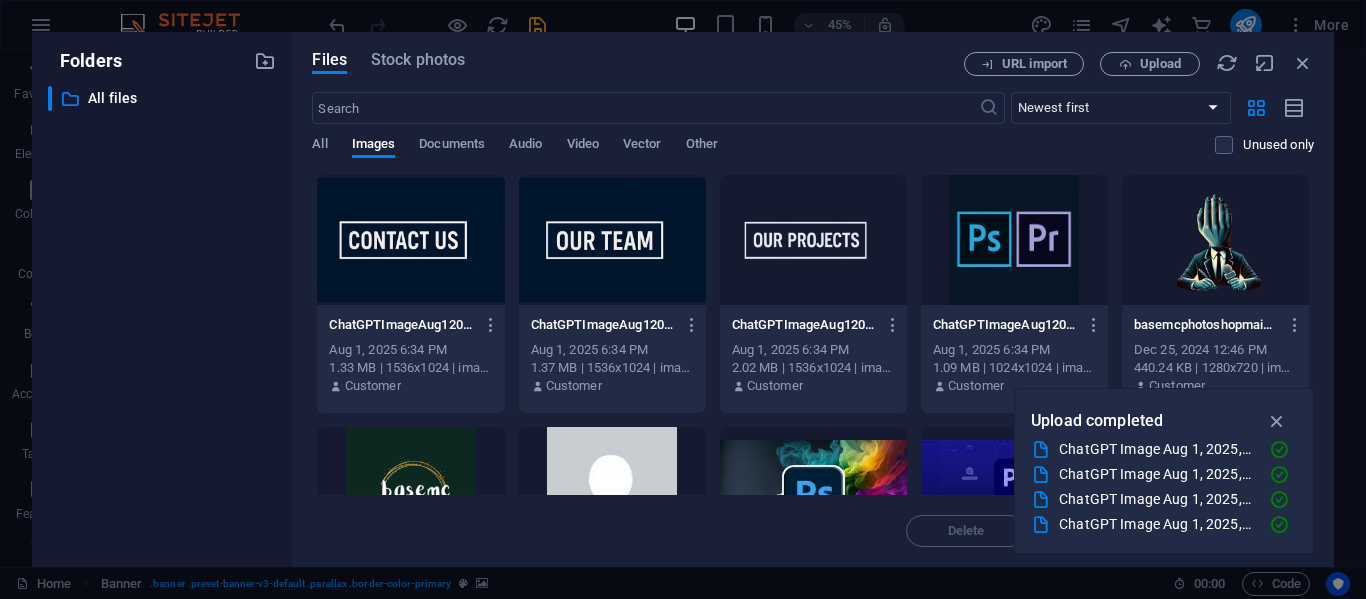 click at bounding box center [1014, 240] 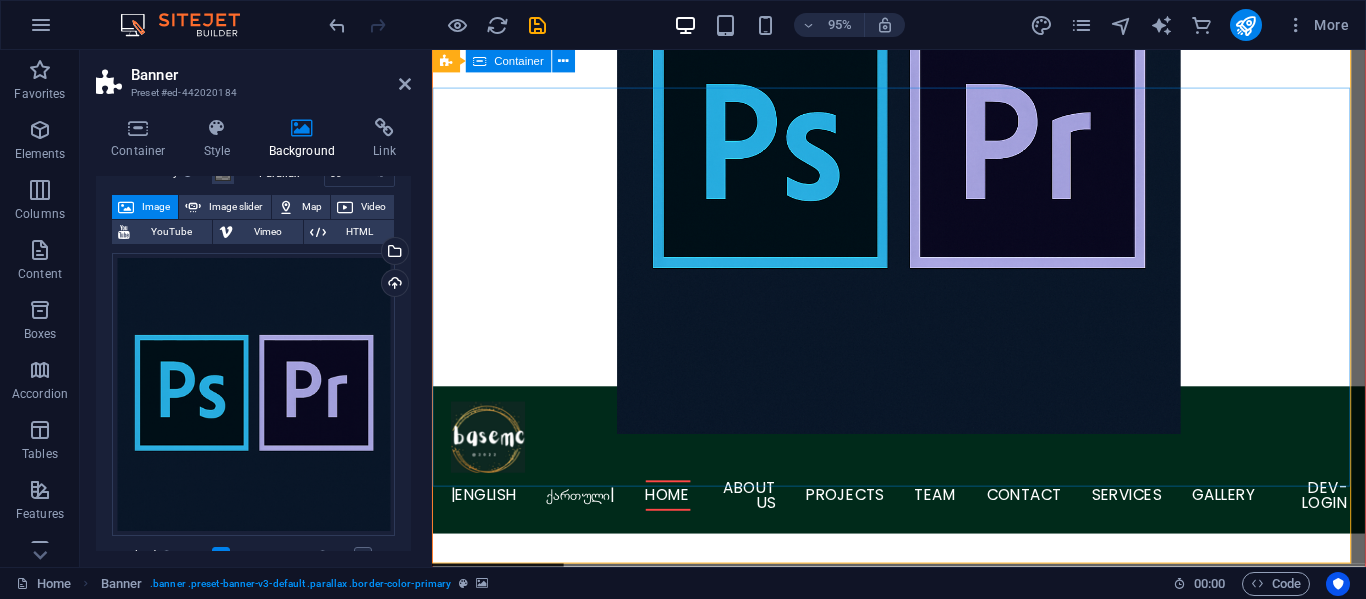 scroll, scrollTop: 100, scrollLeft: 0, axis: vertical 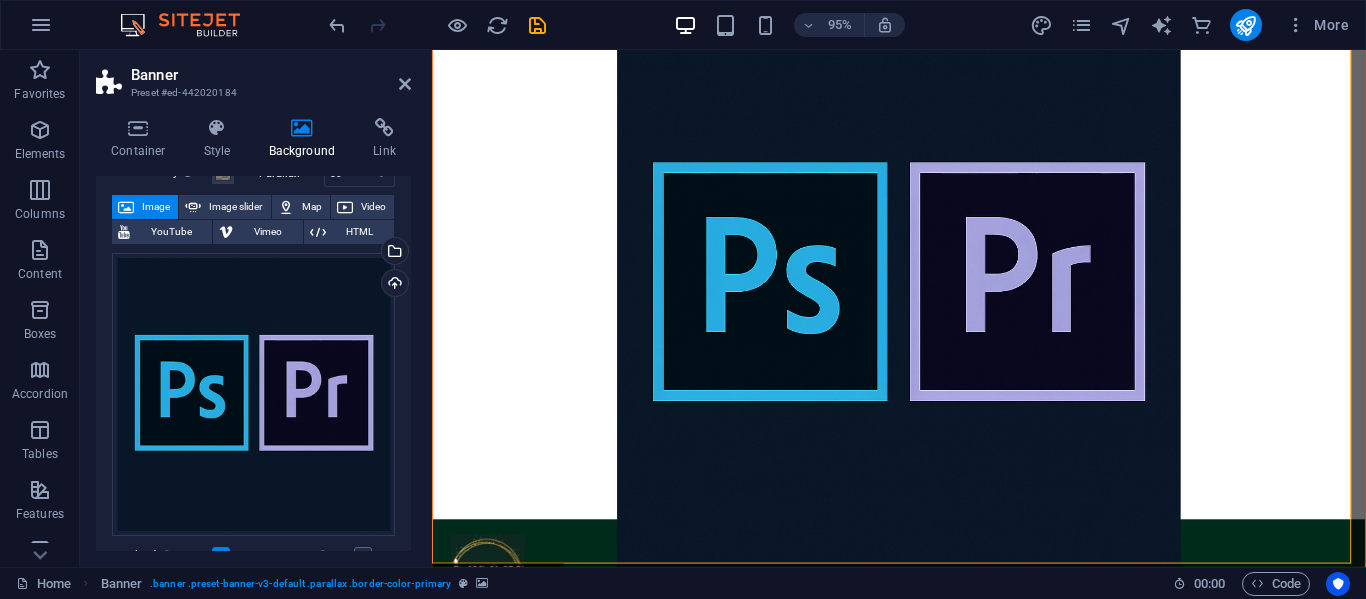 click at bounding box center [537, 25] 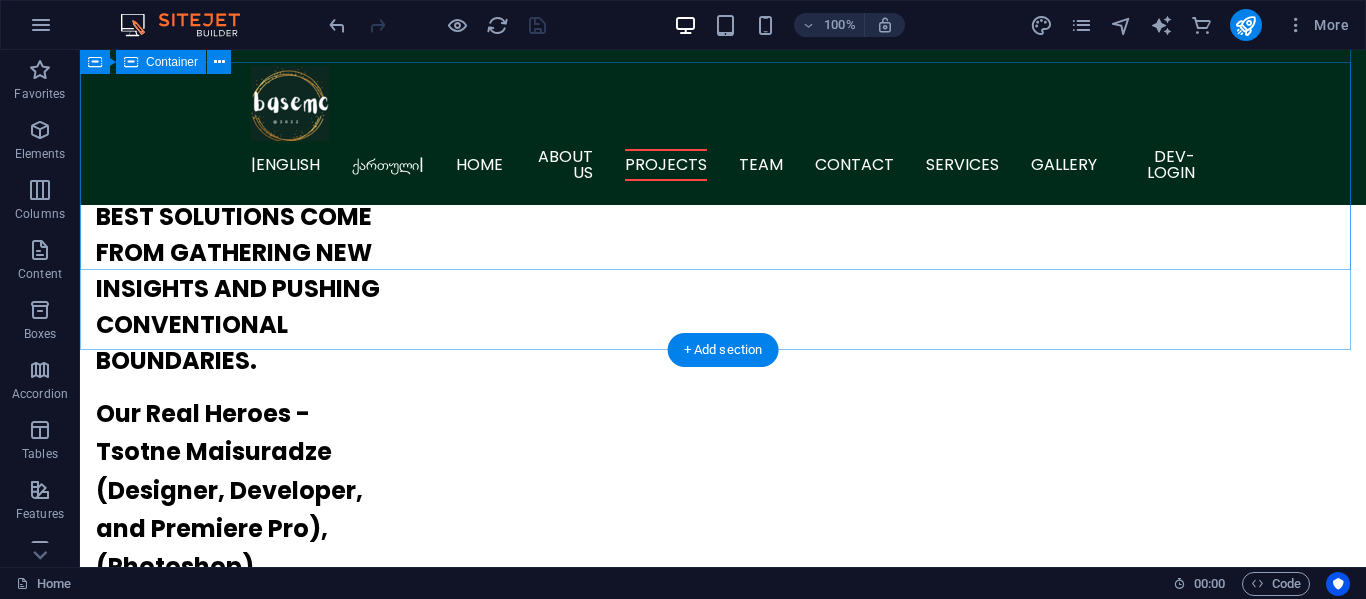 scroll, scrollTop: 1100, scrollLeft: 0, axis: vertical 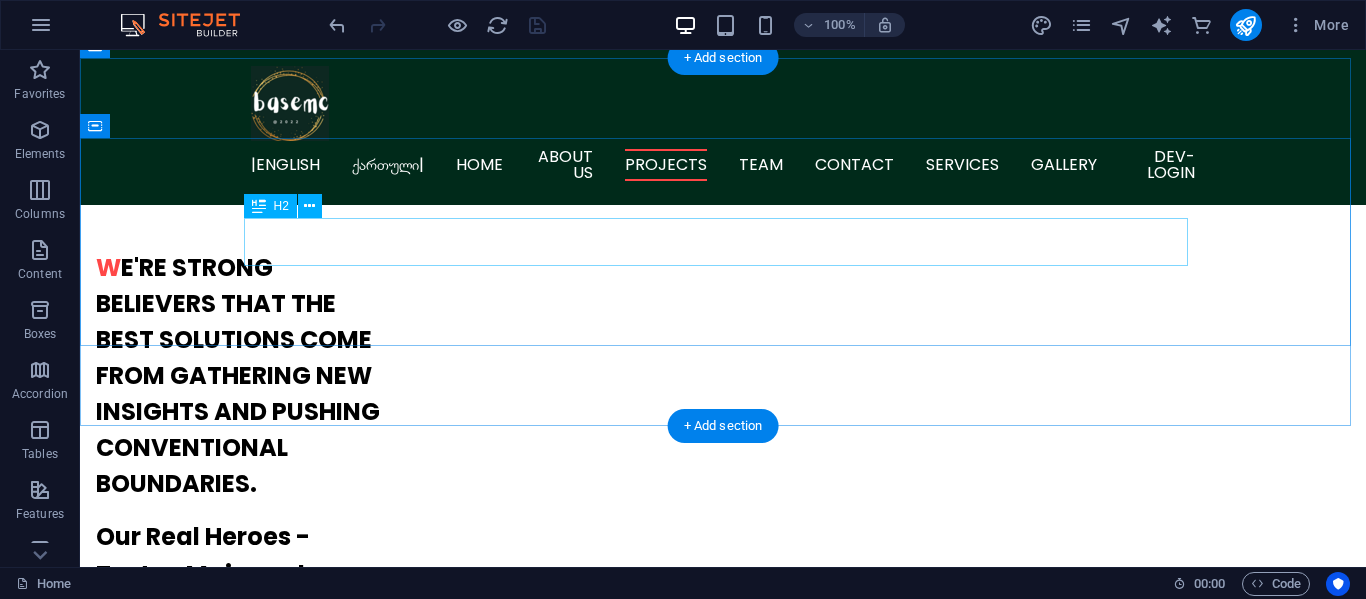 click on "O ur Projects" at bounding box center [723, 1419] 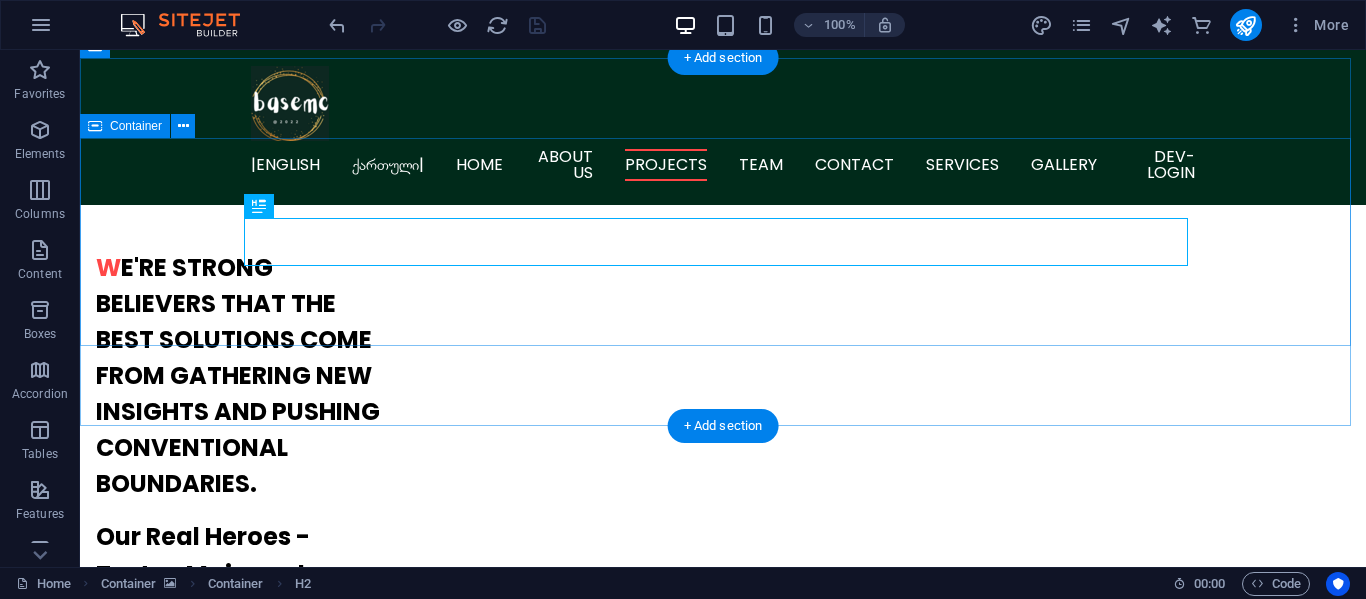 click on "O ur Projects" at bounding box center (723, 1419) 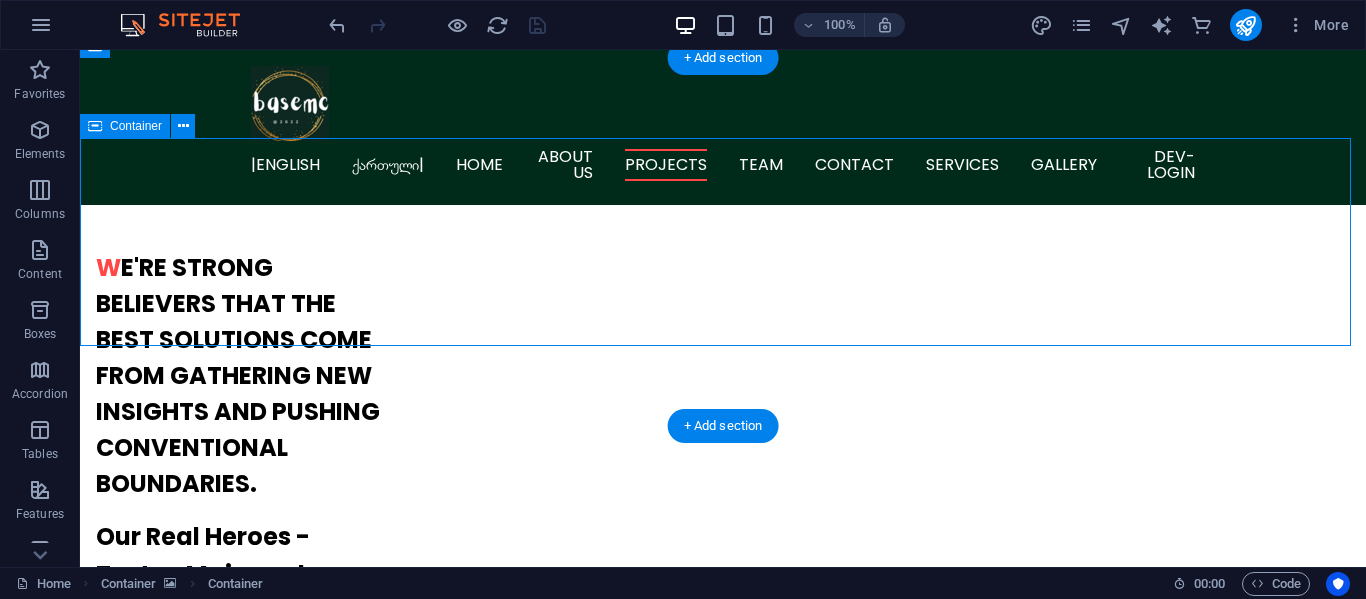 click on "O ur Projects" at bounding box center [723, 1419] 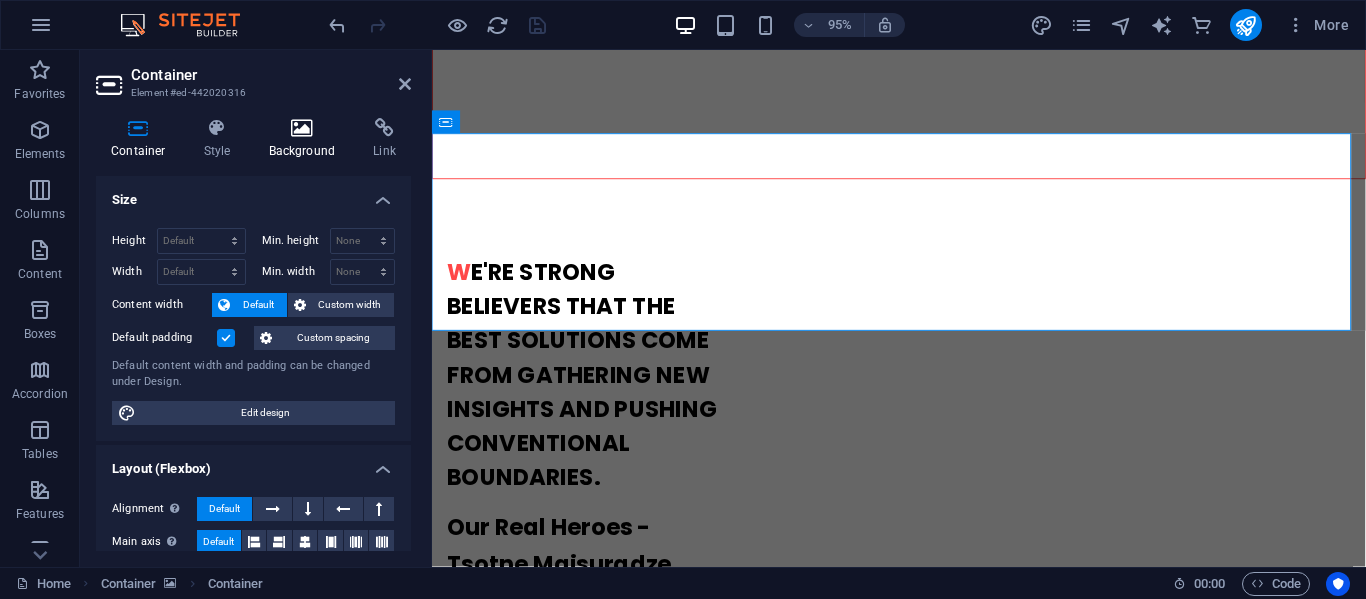 click at bounding box center (302, 128) 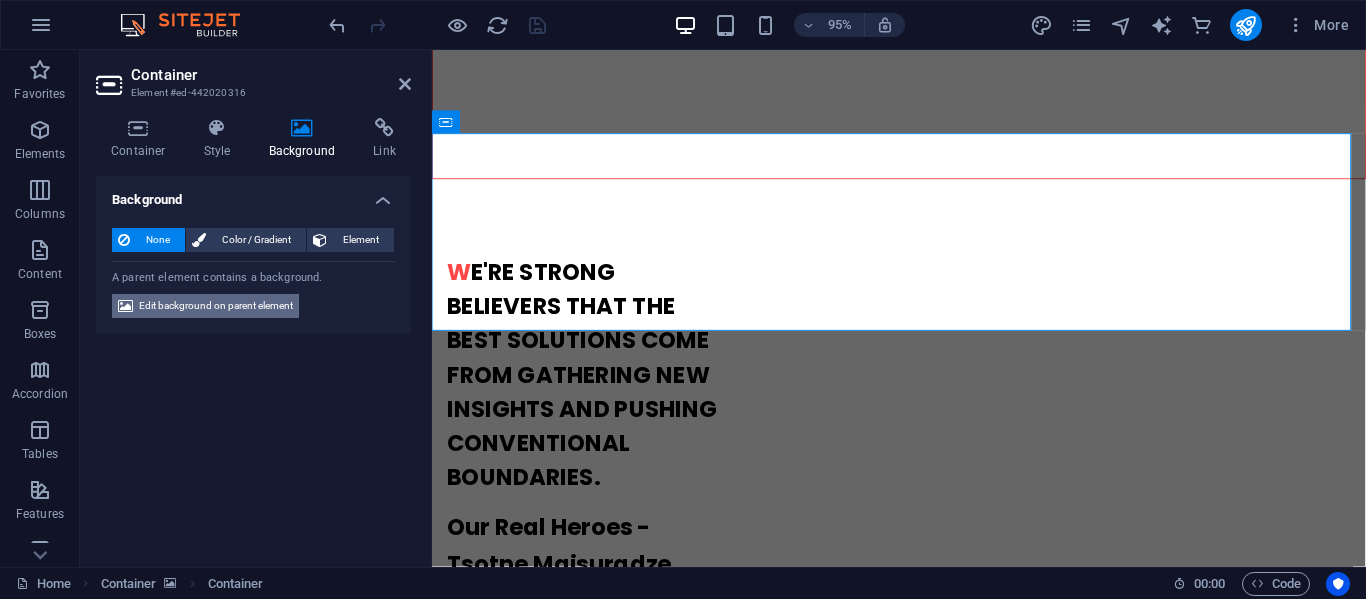 click on "Edit background on parent element" at bounding box center [216, 306] 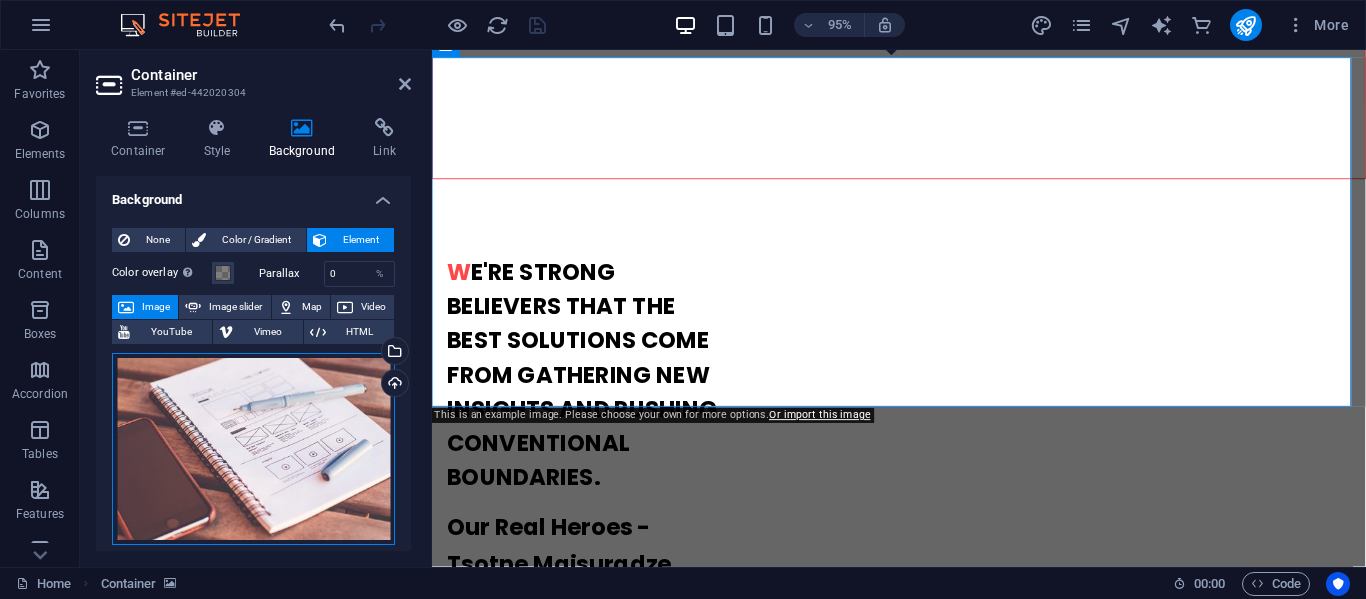 click on "Drag files here, click to choose files or select files from Files or our free stock photos & videos" at bounding box center (253, 449) 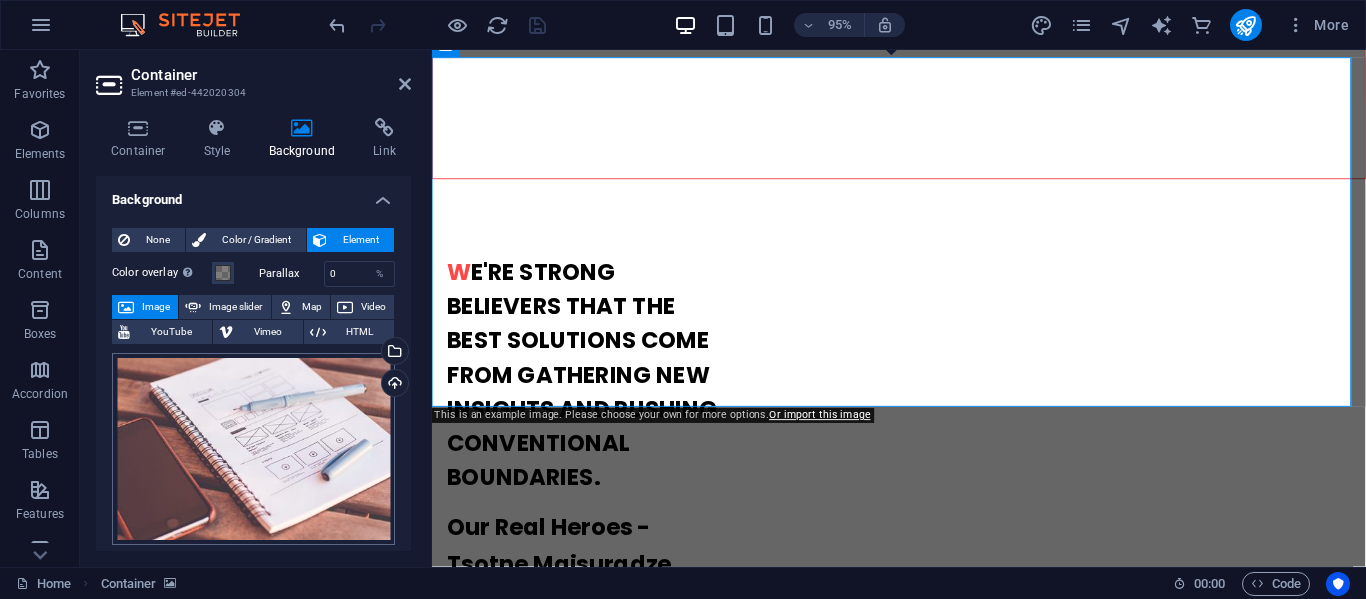 scroll, scrollTop: 1608, scrollLeft: 0, axis: vertical 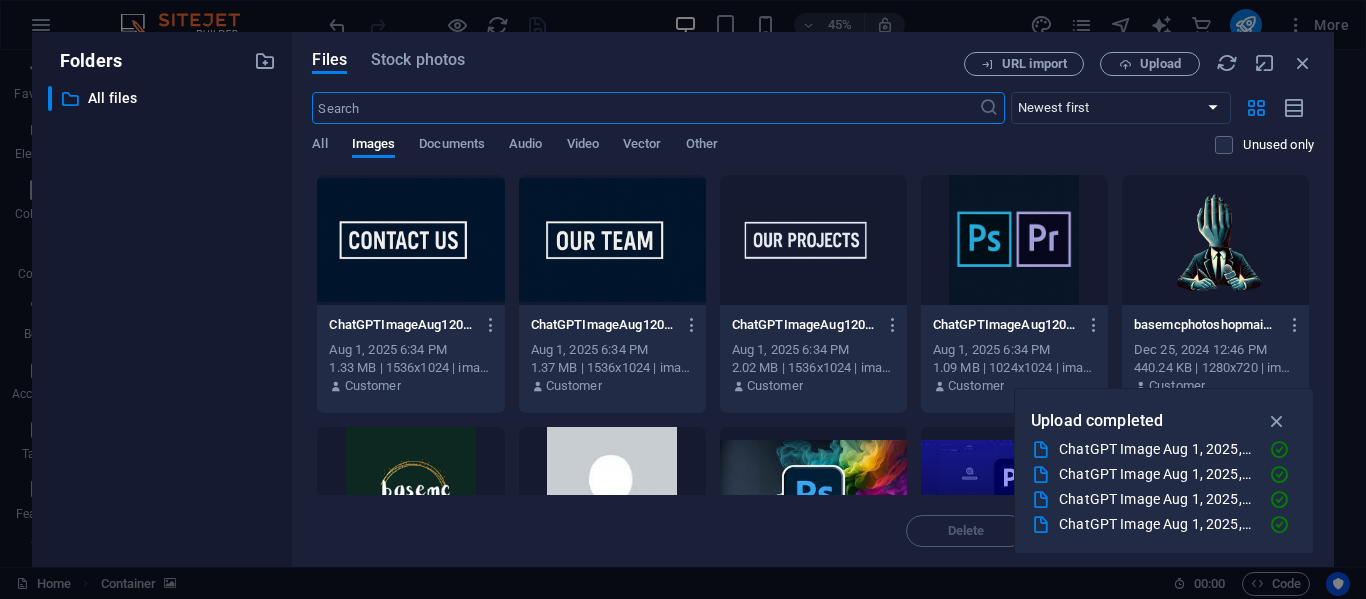 click at bounding box center (813, 240) 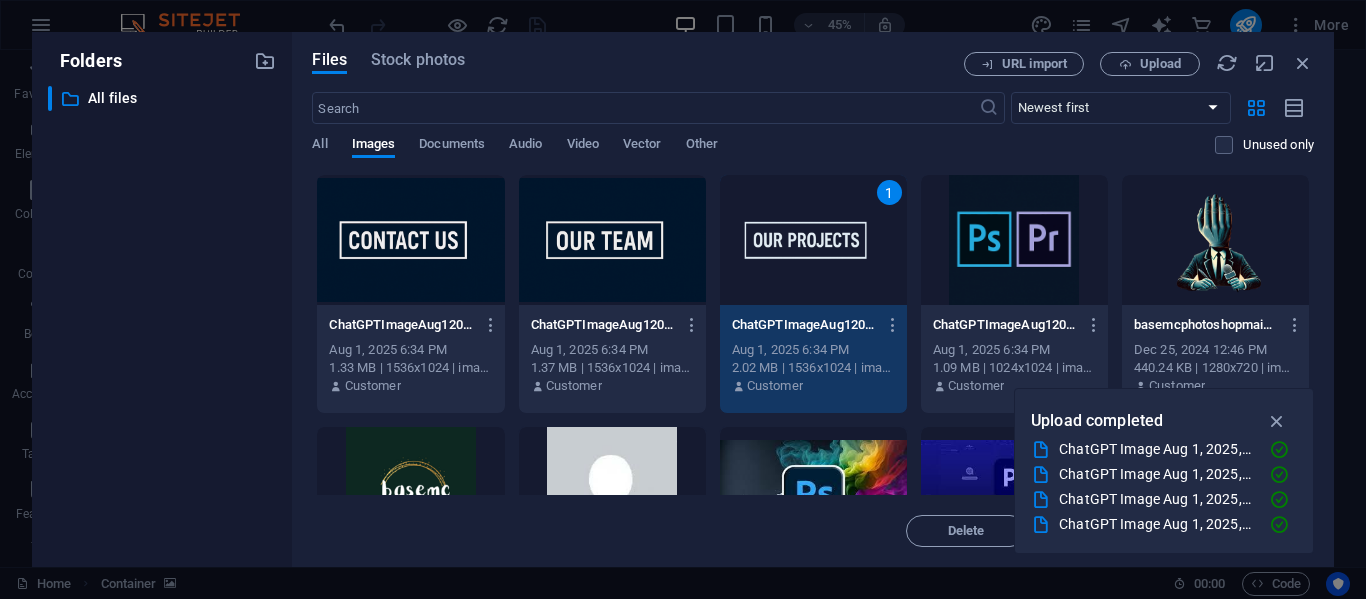 click on "1" at bounding box center (813, 240) 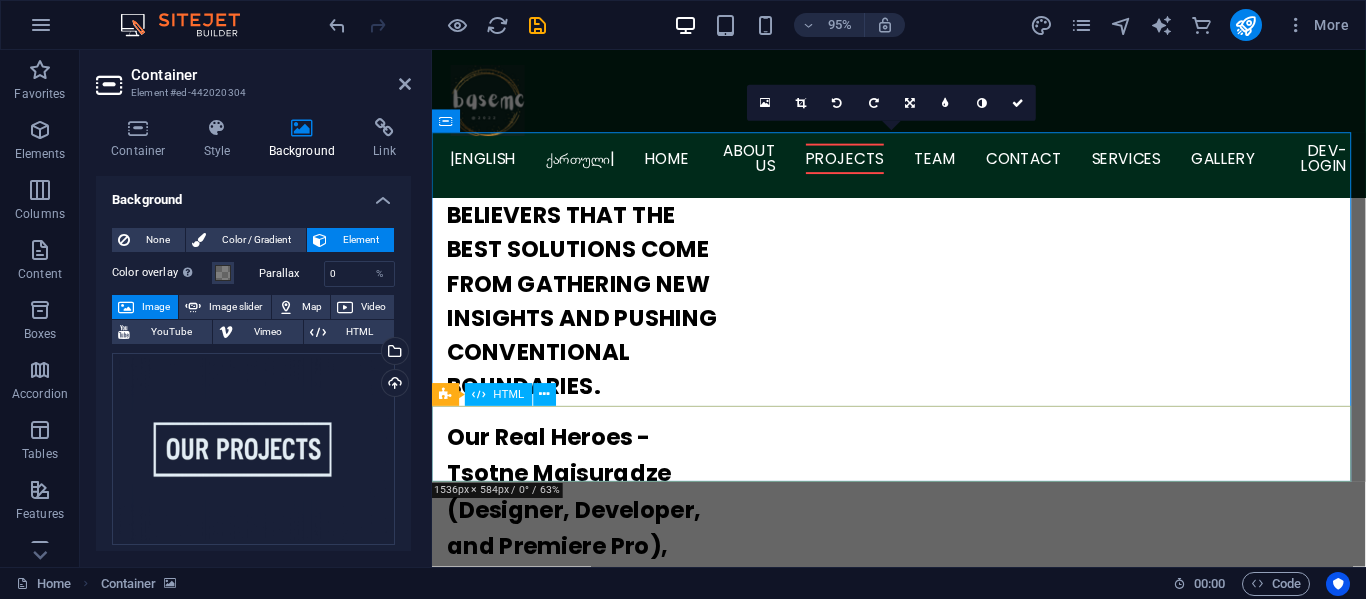 scroll, scrollTop: 1000, scrollLeft: 0, axis: vertical 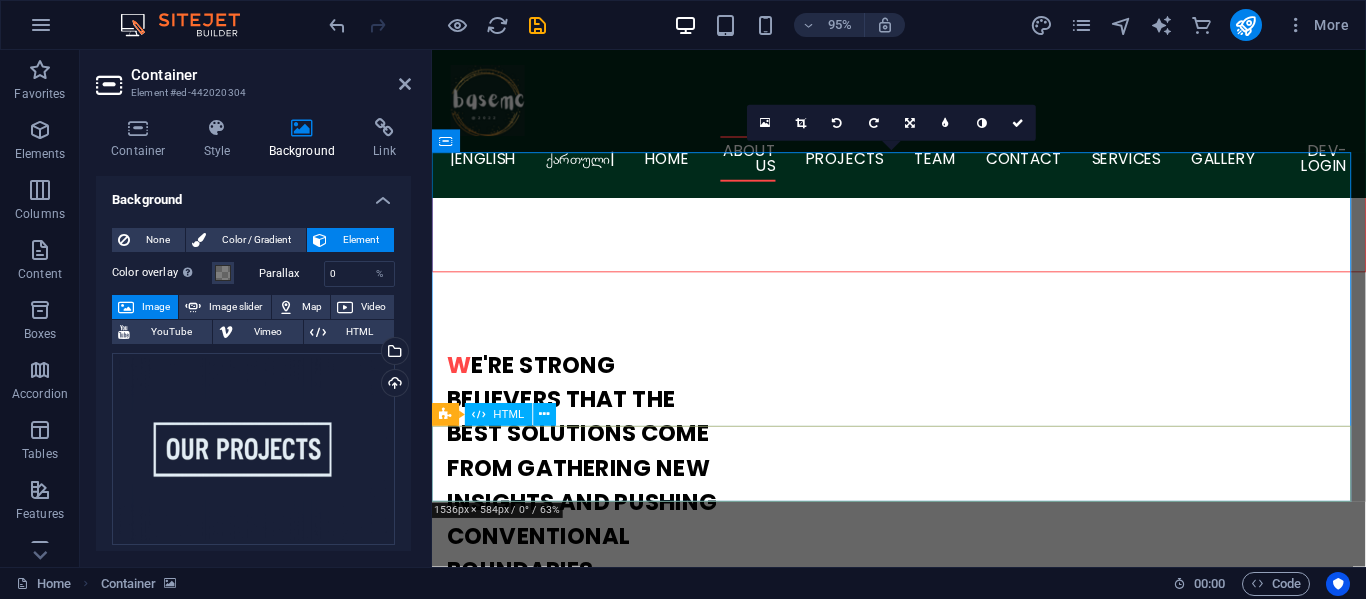 click at bounding box center [923, 1677] 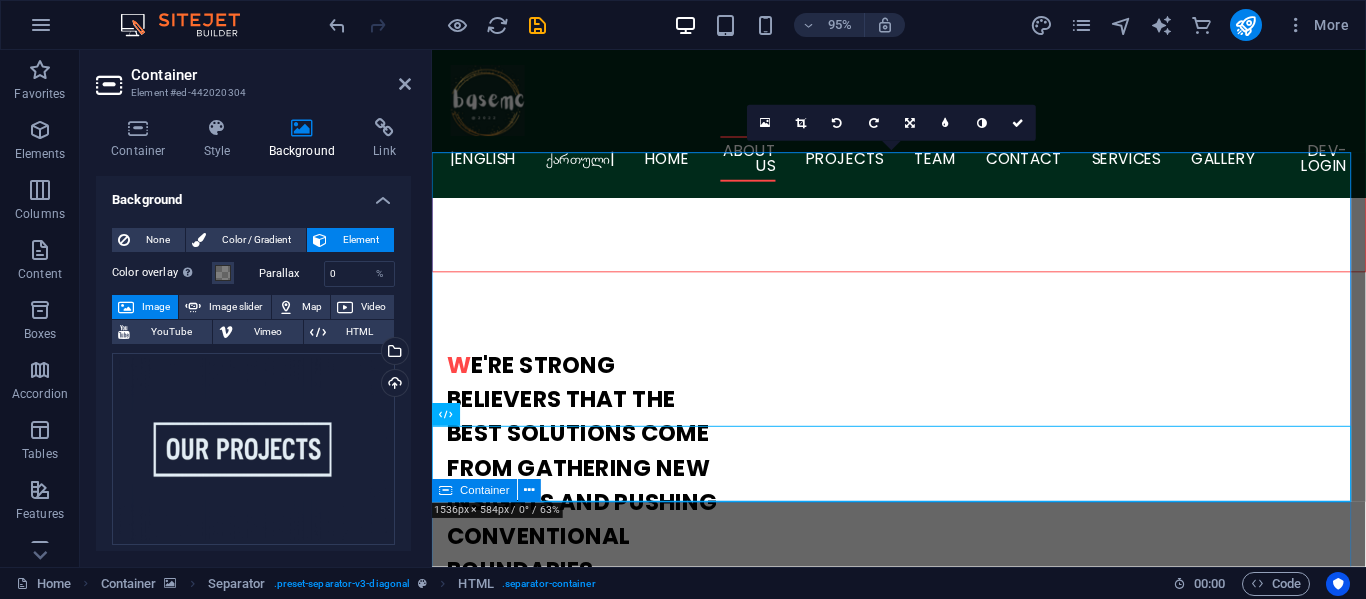 click on "L atest Project While I may not be organizing projects at this stage in my journey as a beginner, I am excited to showcase my masterpieces and share the creativity I have cultivated so far. Each piece represents my unique perspective and growing skills, and I look forward to presenting them to you. L atest Project Meet tsotne, our Photoshop expert in the beginner stage of their journey. Eager to learn and grow, they tackle a variety of projects, honing their photo editing and design skills with a passion for creativity. Explore our creativity in the gallery." at bounding box center (923, 2204) 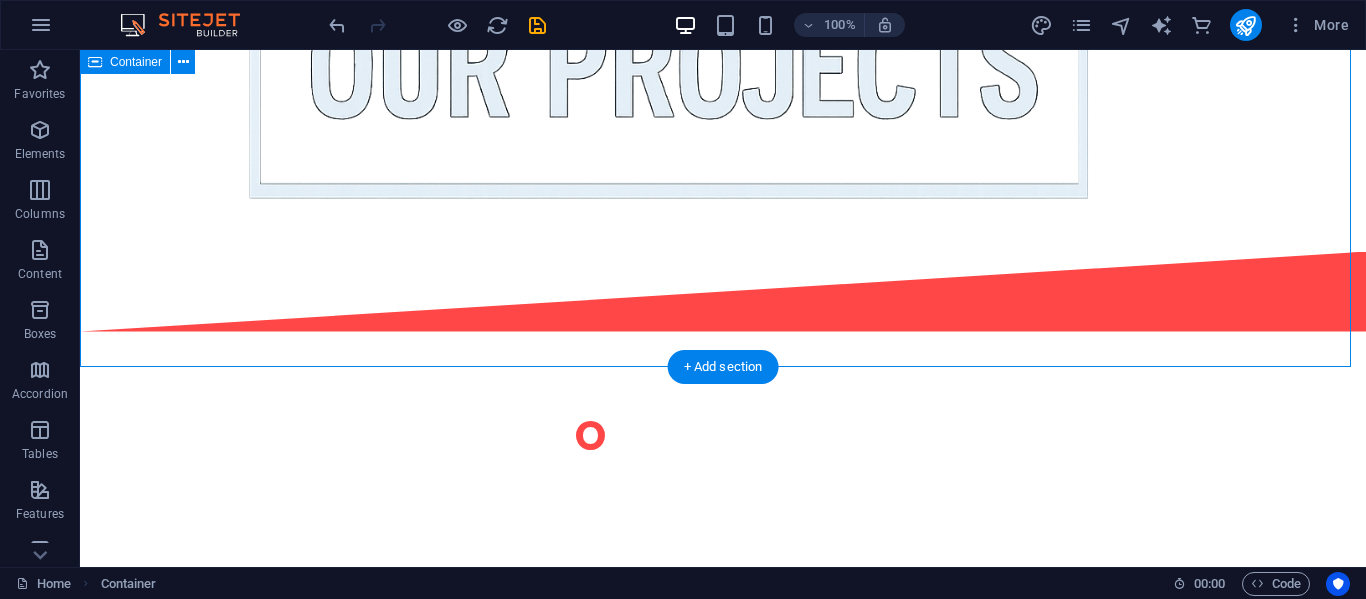 scroll, scrollTop: 2200, scrollLeft: 0, axis: vertical 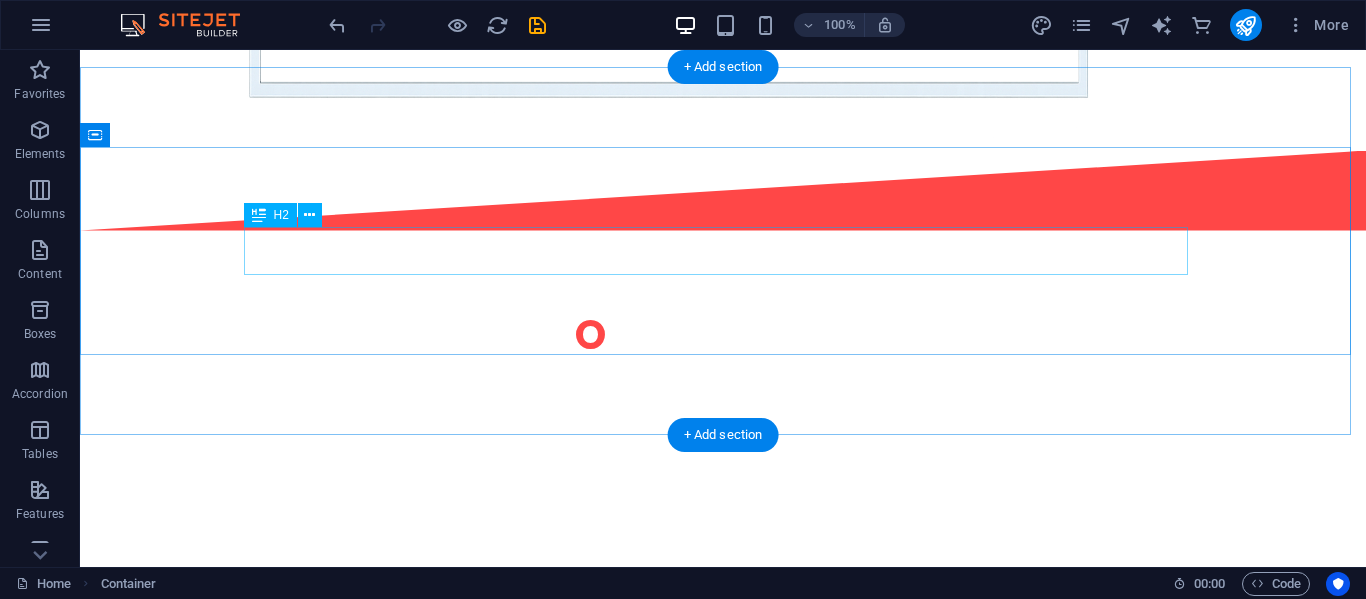 click on "O ur Team" at bounding box center [723, 2045] 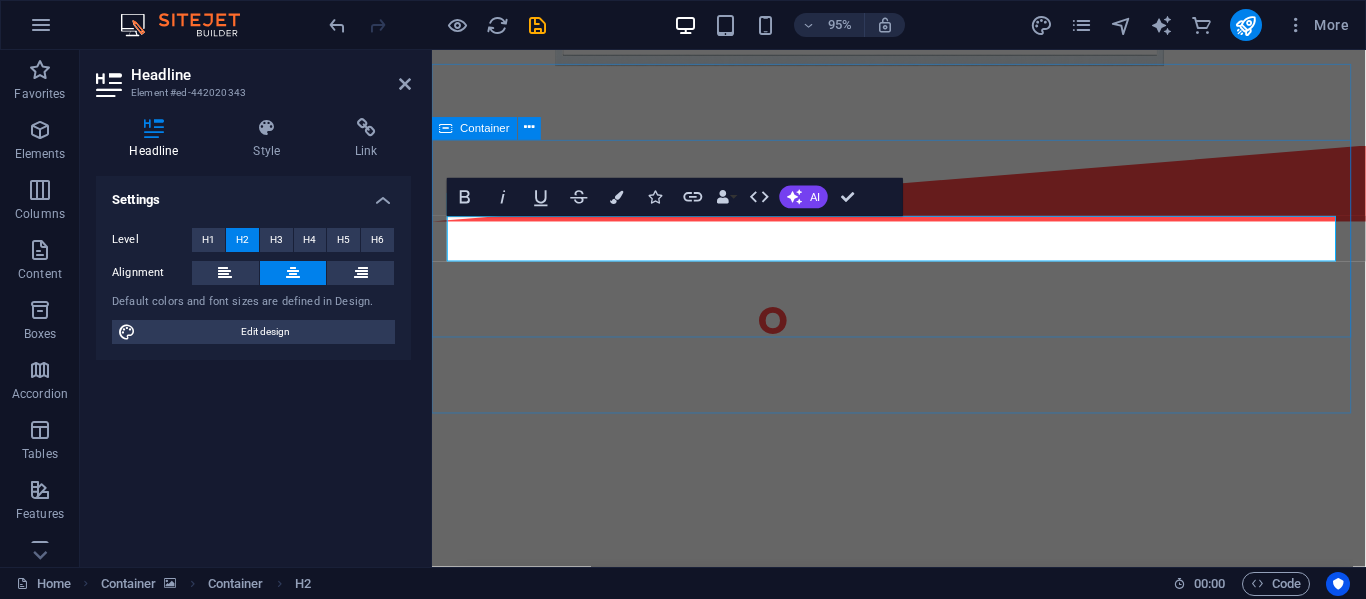 click on "O ur Team" at bounding box center (923, 2045) 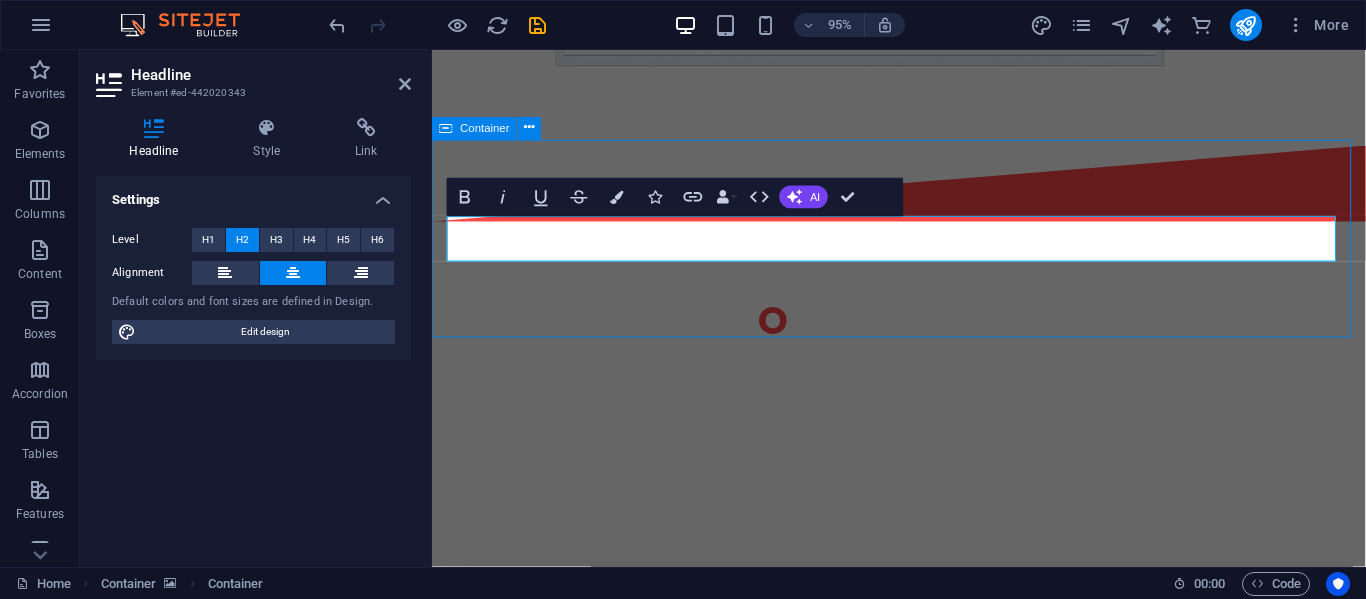 scroll, scrollTop: 2202, scrollLeft: 0, axis: vertical 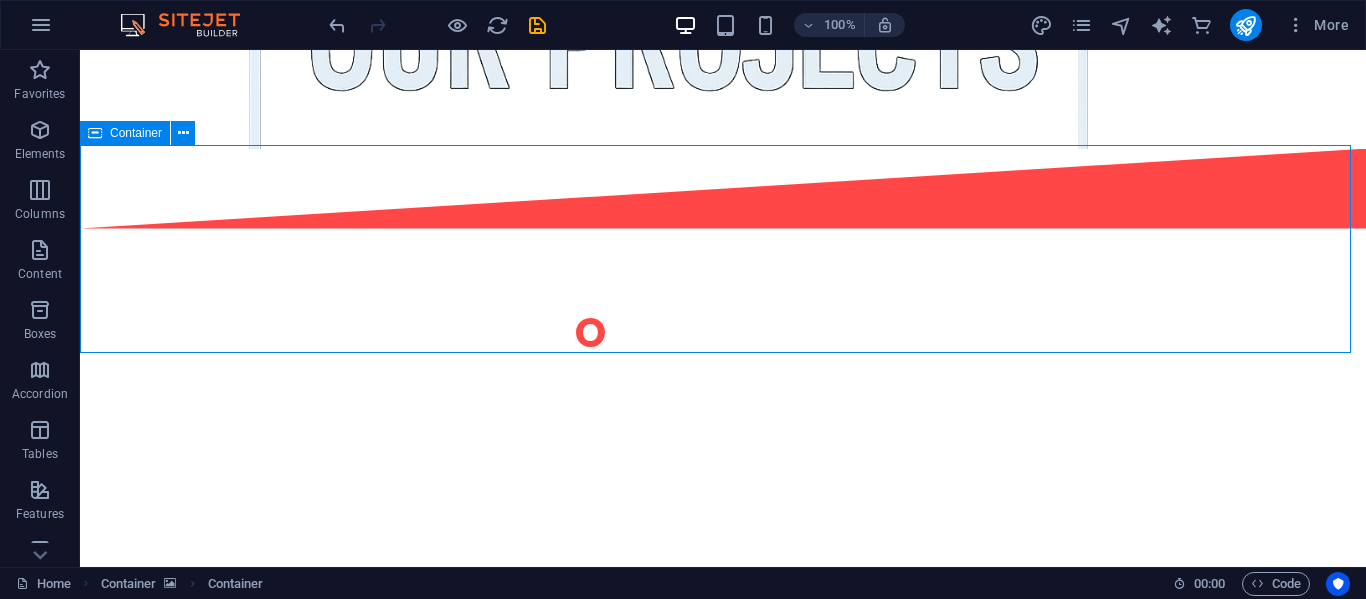 click on "O ur Team" at bounding box center (723, 2043) 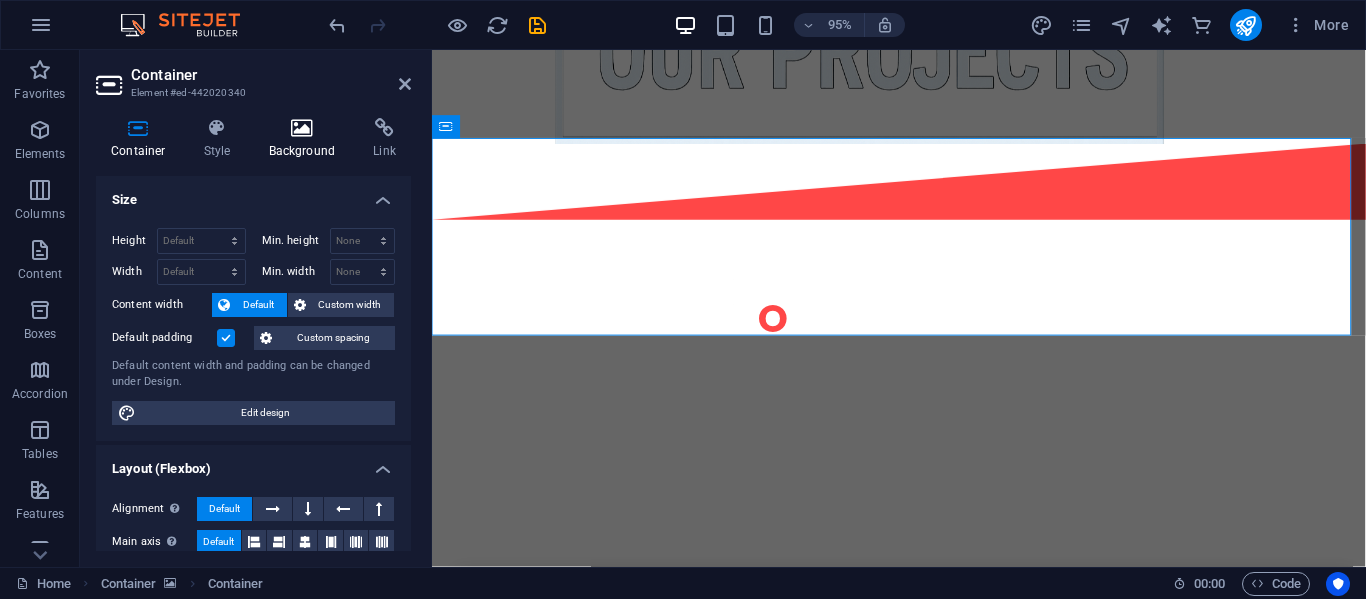 click at bounding box center (302, 128) 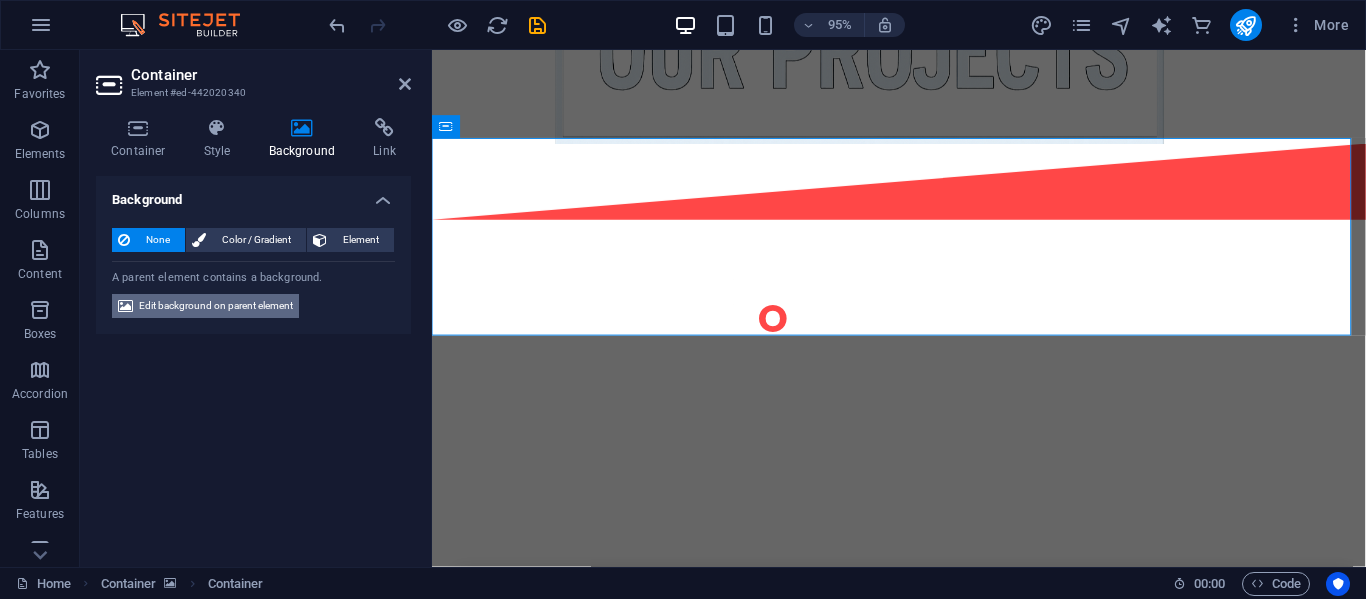 click on "Edit background on parent element" at bounding box center [216, 306] 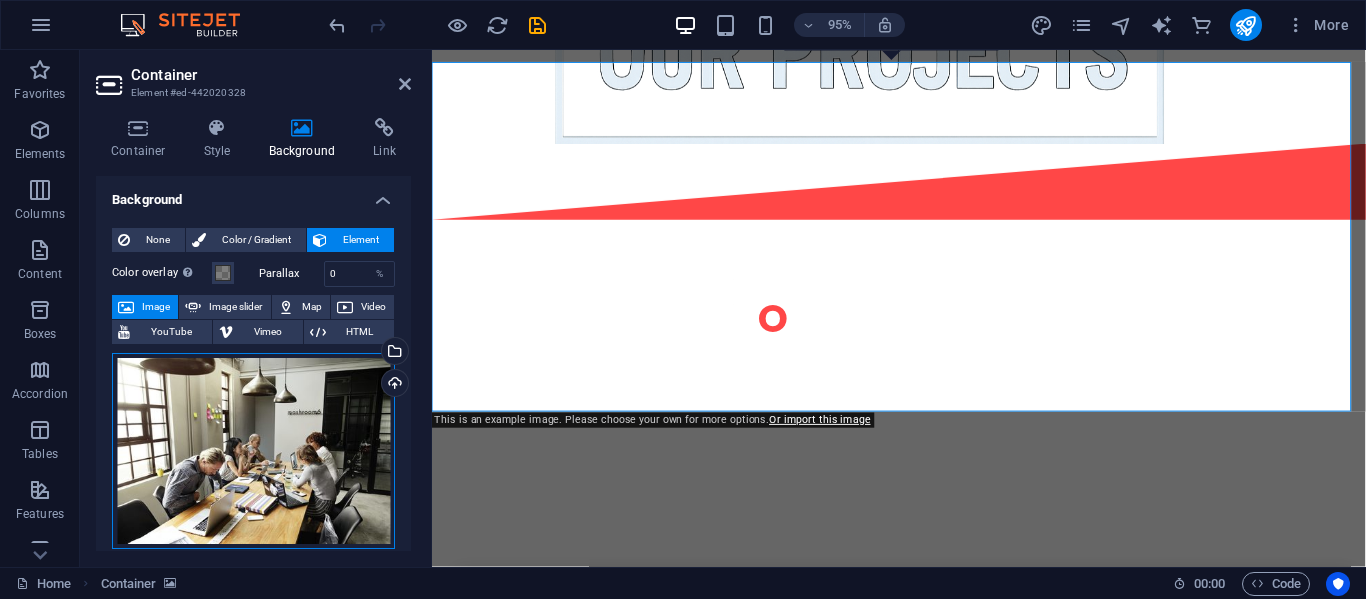 click on "Drag files here, click to choose files or select files from Files or our free stock photos & videos" at bounding box center [253, 451] 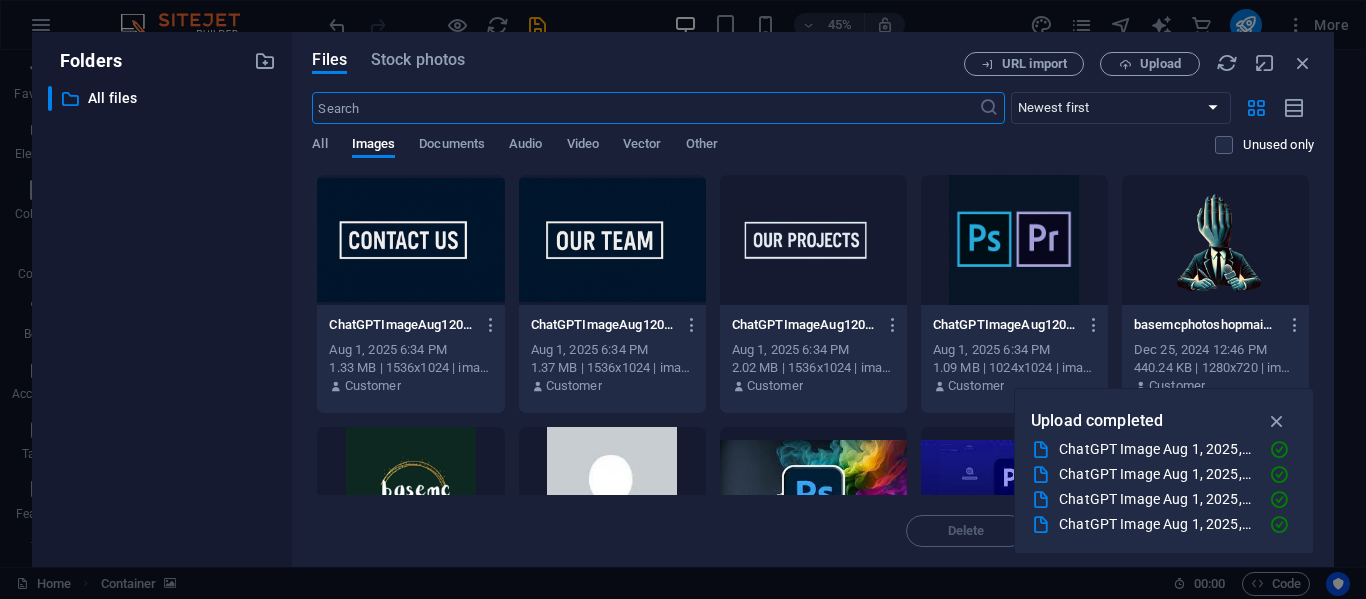 click at bounding box center [612, 240] 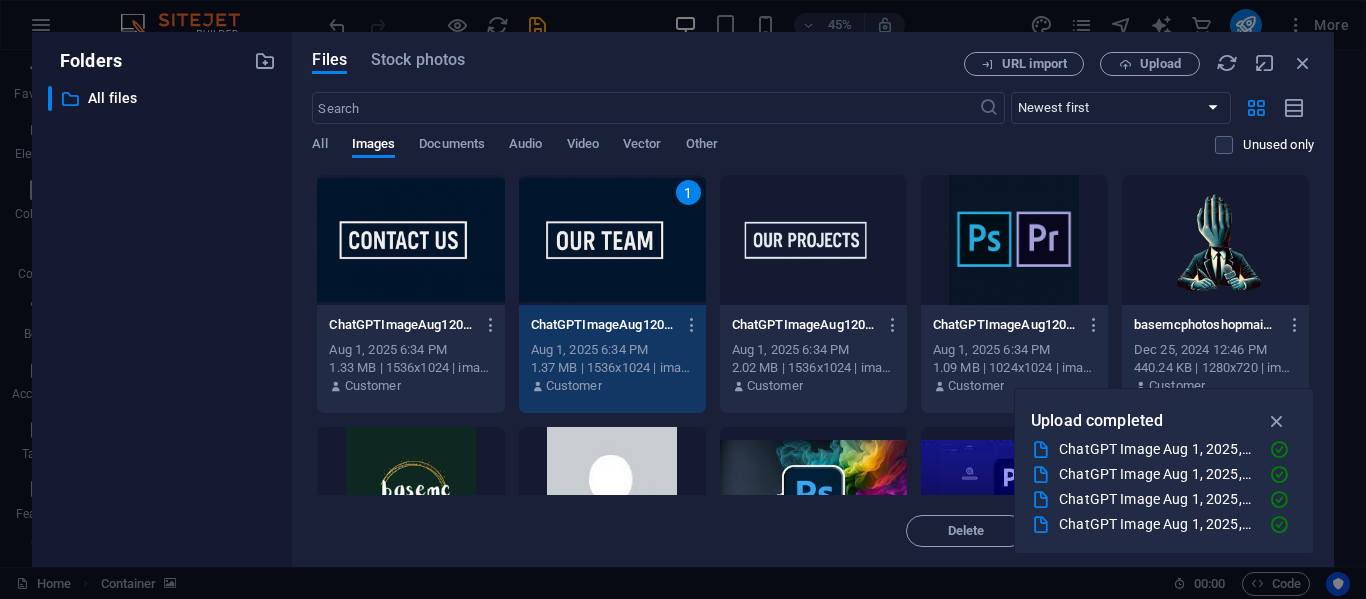 click on "1" at bounding box center [612, 240] 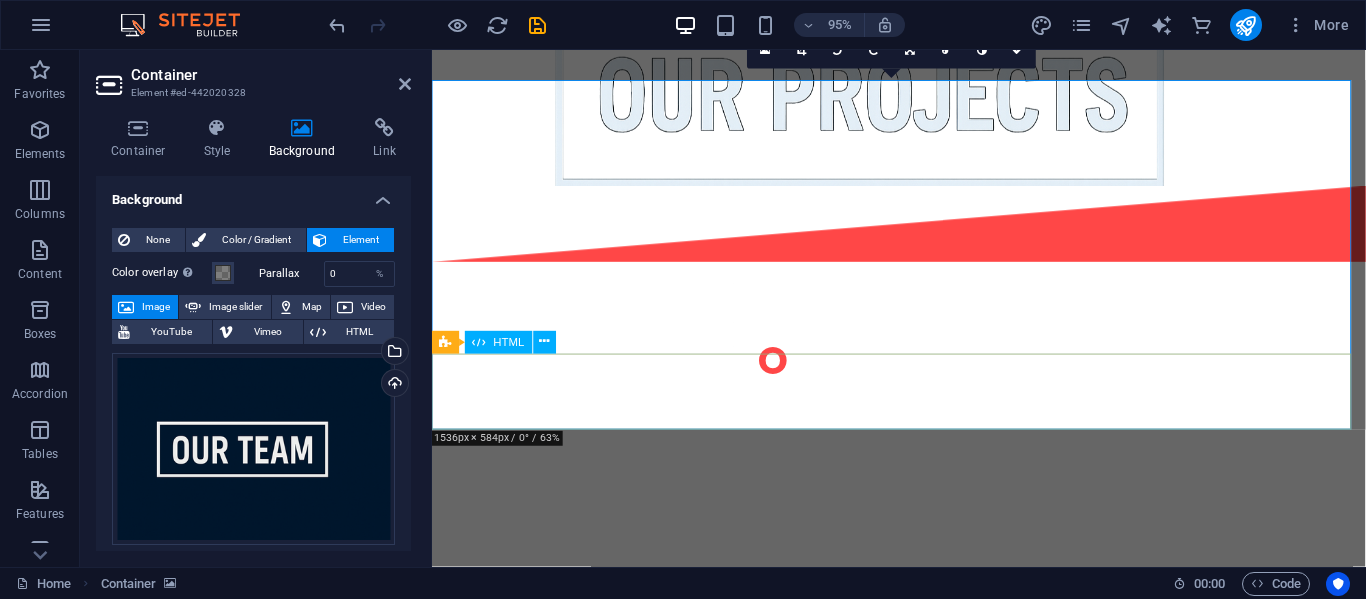 scroll, scrollTop: 2202, scrollLeft: 0, axis: vertical 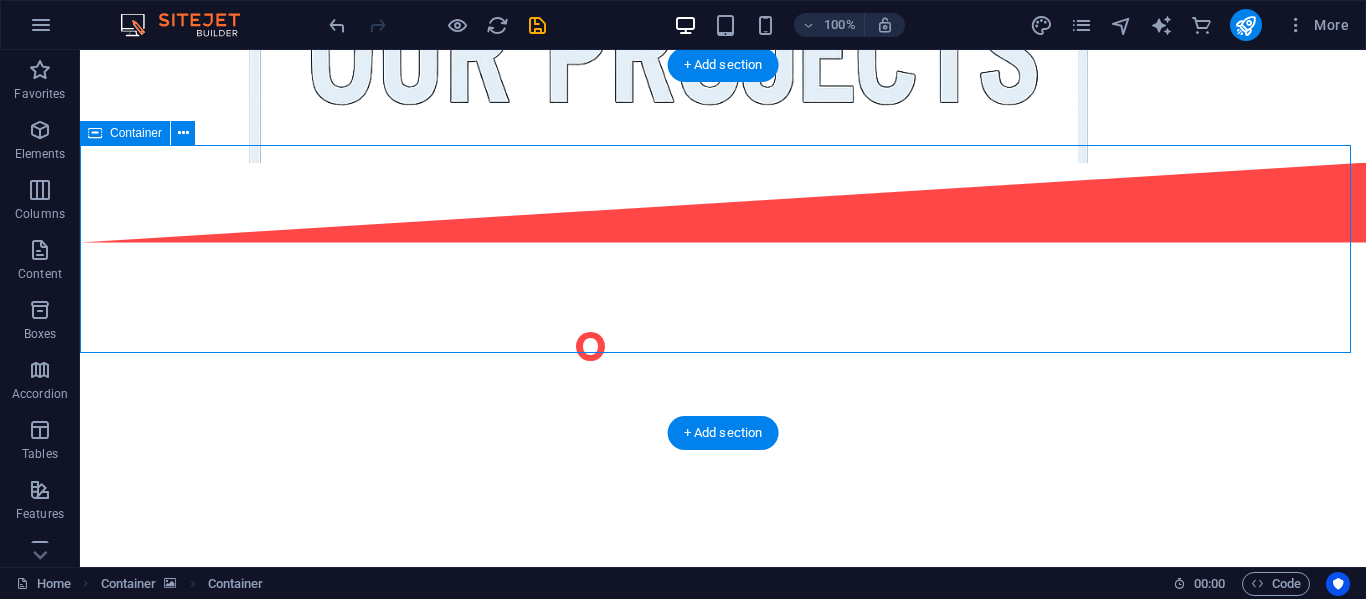 drag, startPoint x: 1092, startPoint y: 268, endPoint x: 1092, endPoint y: 242, distance: 26 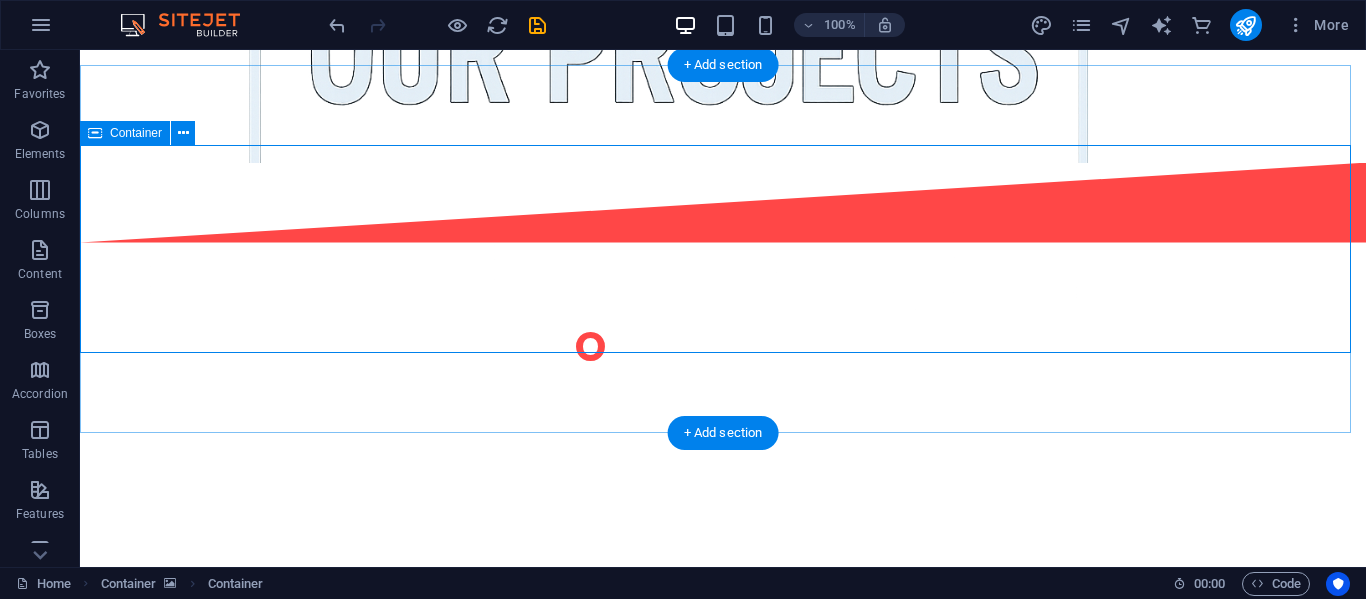 click on "O ur Team" at bounding box center [723, 2057] 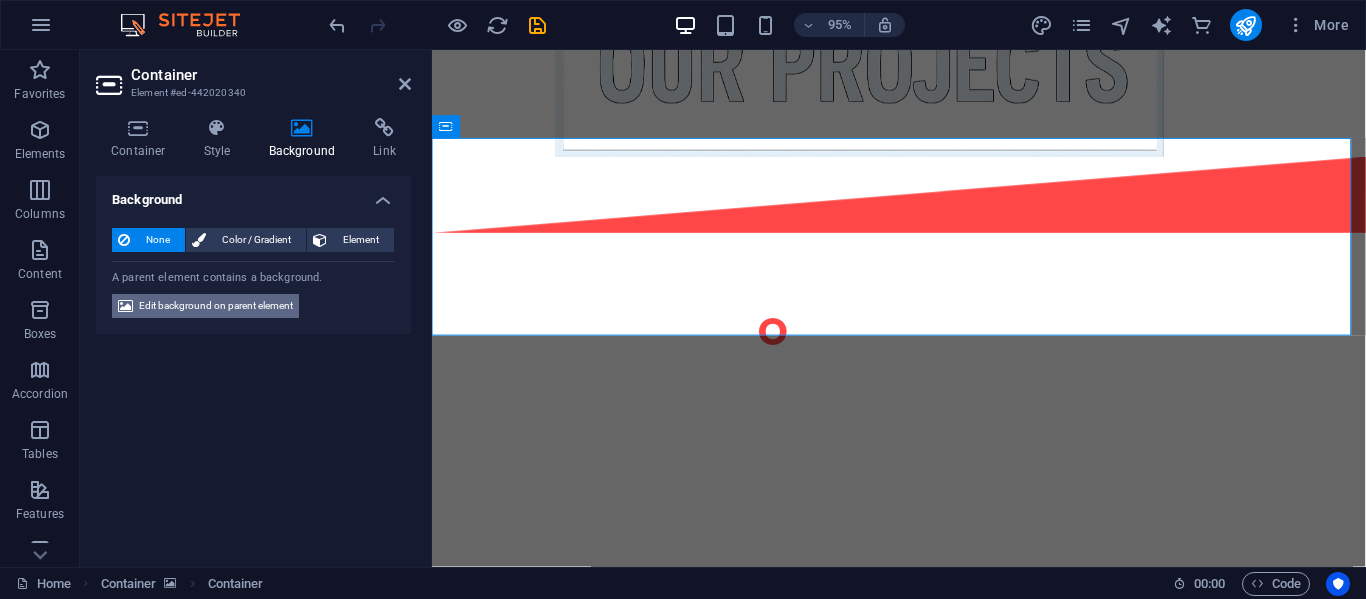 click on "Edit background on parent element" at bounding box center [216, 306] 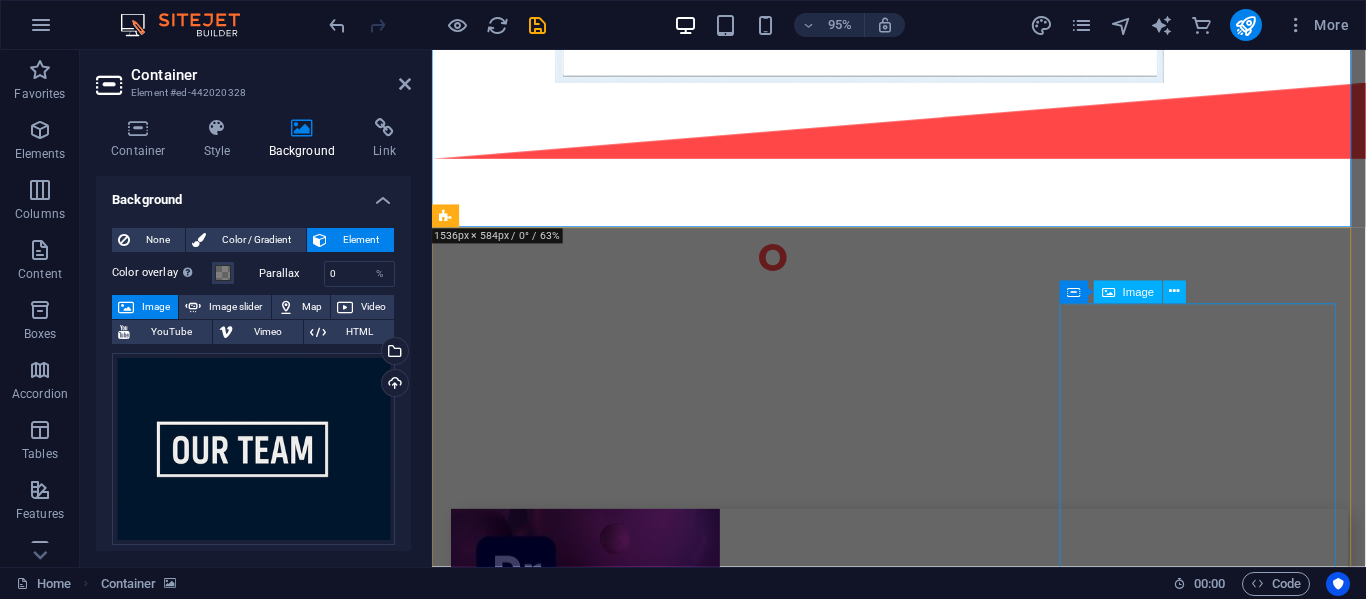 scroll, scrollTop: 2402, scrollLeft: 0, axis: vertical 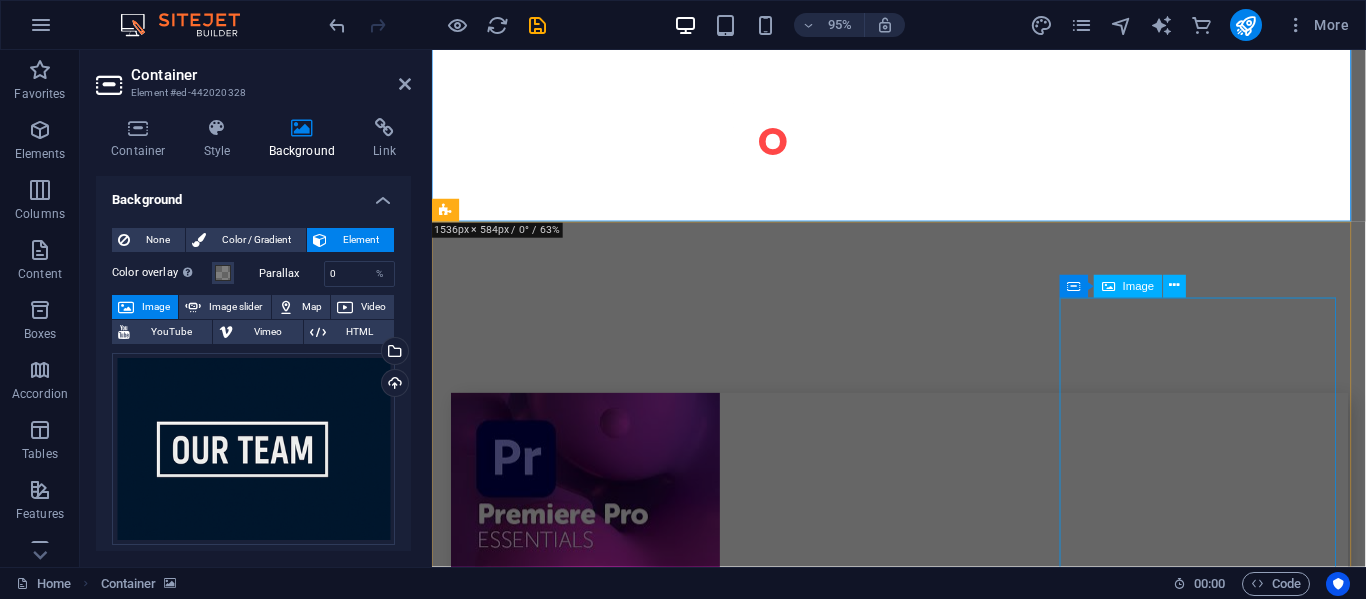 click at bounding box center [594, 3244] 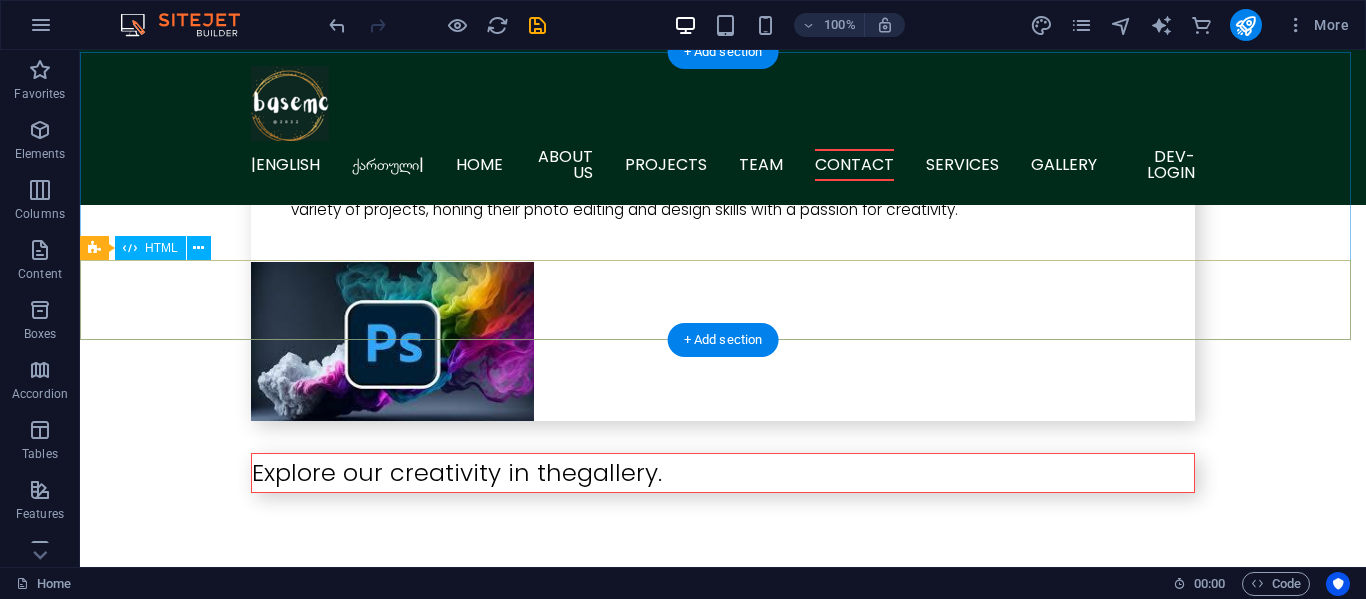 scroll, scrollTop: 3102, scrollLeft: 0, axis: vertical 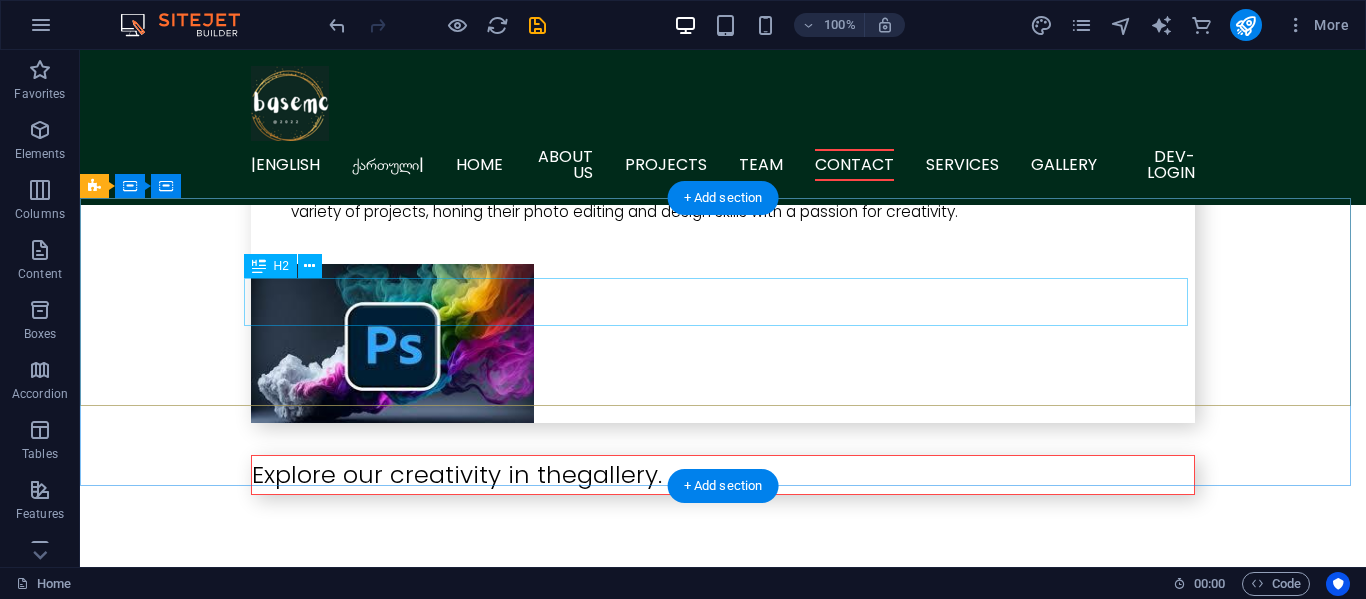 click on "C ontact Us" at bounding box center [723, 3296] 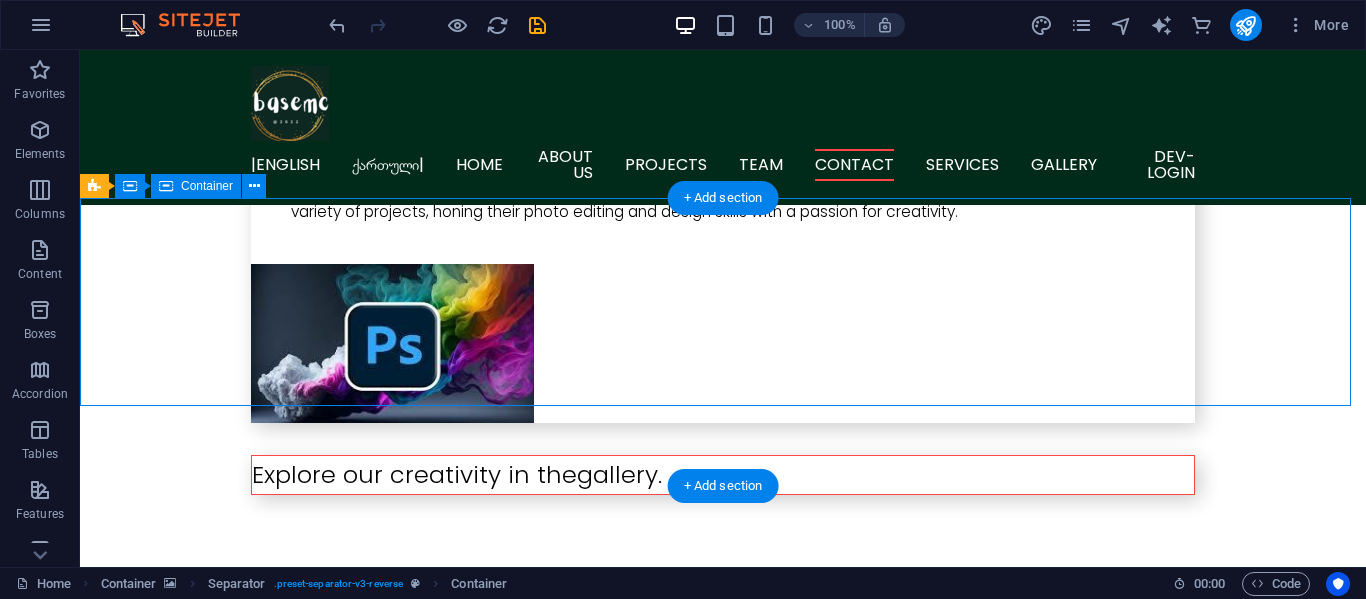 click on "C ontact Us" at bounding box center (723, 3296) 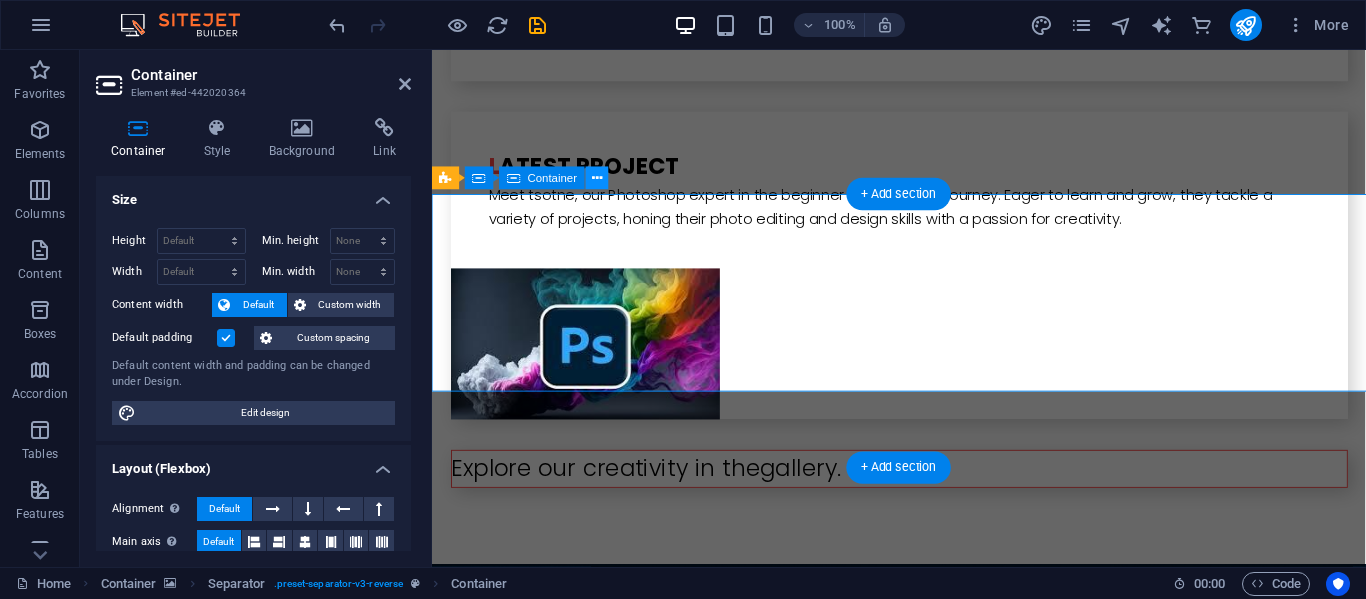 scroll, scrollTop: 3098, scrollLeft: 0, axis: vertical 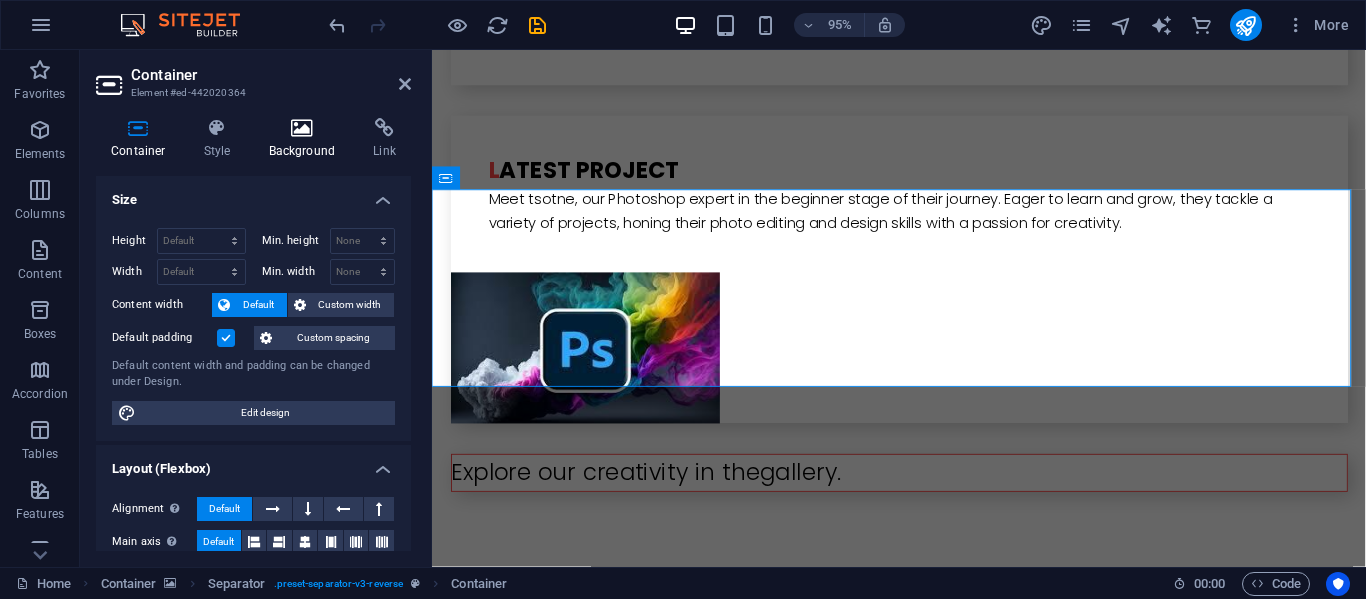 click at bounding box center (302, 128) 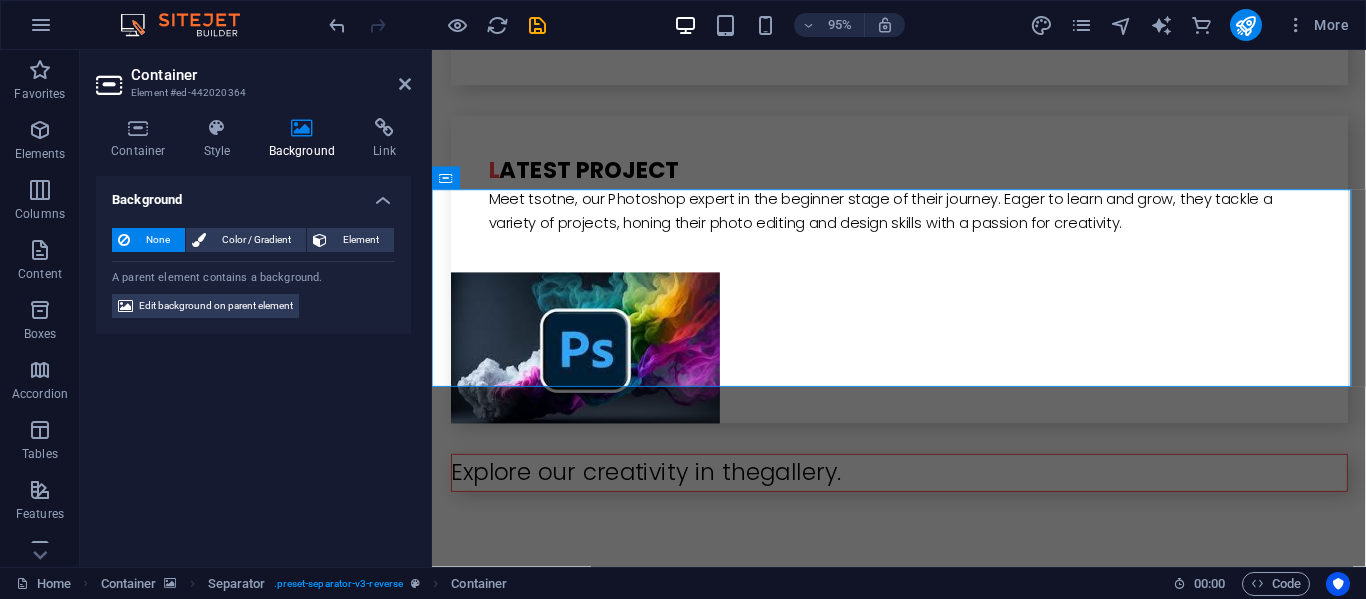 click on "None Color / Gradient Element Stretch background to full-width Color overlay Places an overlay over the background to colorize it Parallax 0 % Image Image slider Map Video YouTube Vimeo HTML Color Gradient Color A parent element contains a background. Edit background on parent element" at bounding box center (253, 273) 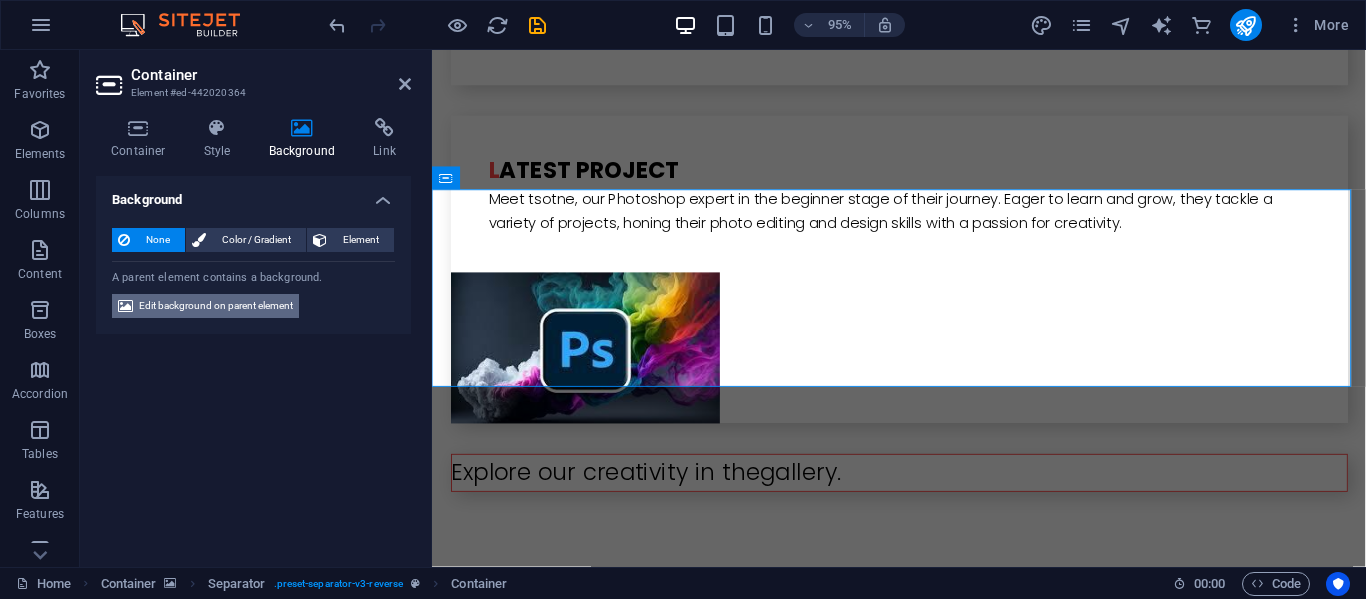 click on "Edit background on parent element" at bounding box center [216, 306] 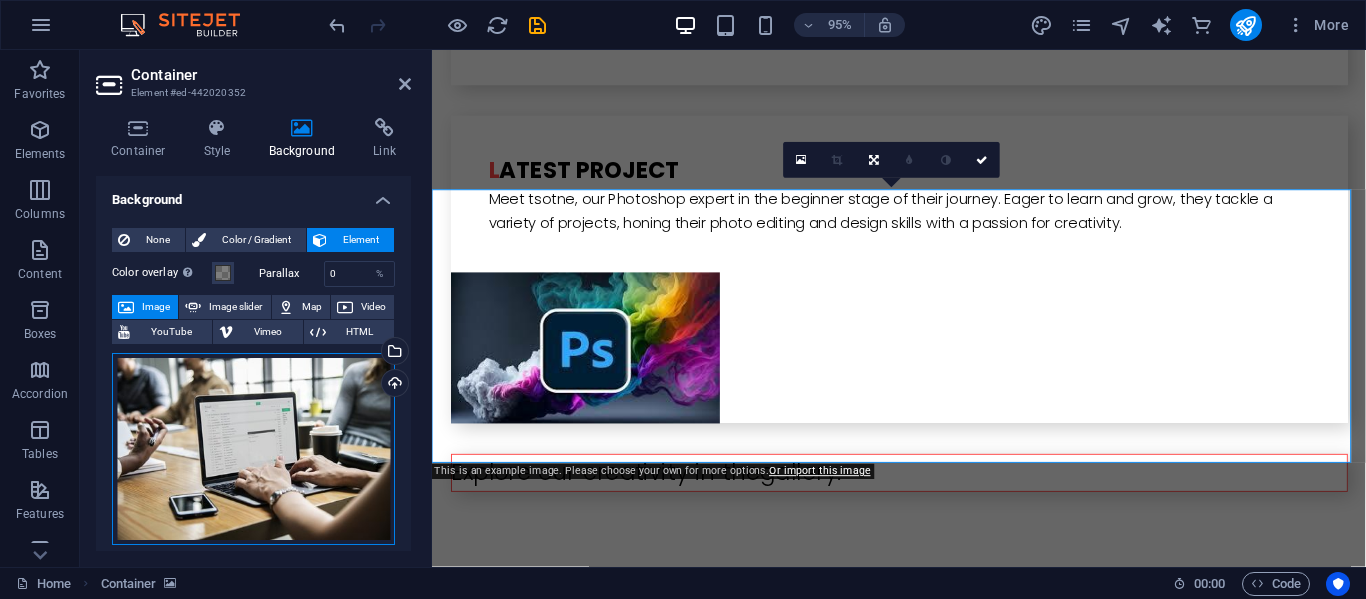 click on "Drag files here, click to choose files or select files from Files or our free stock photos & videos" at bounding box center [253, 449] 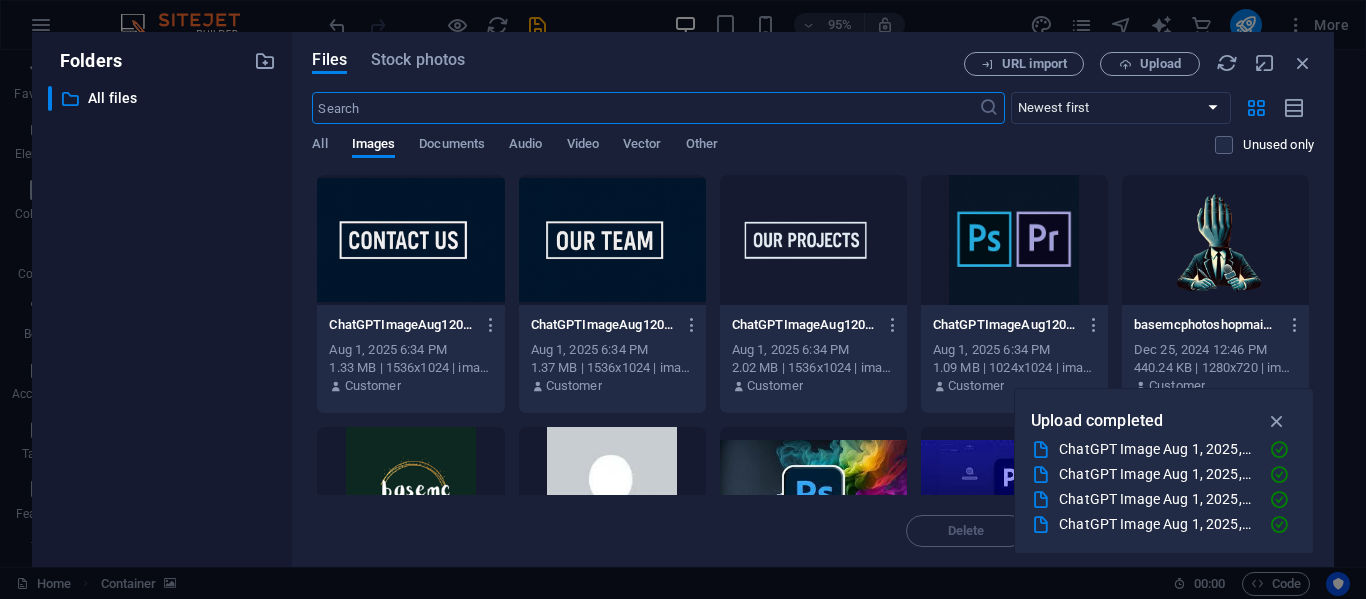 scroll, scrollTop: 3608, scrollLeft: 0, axis: vertical 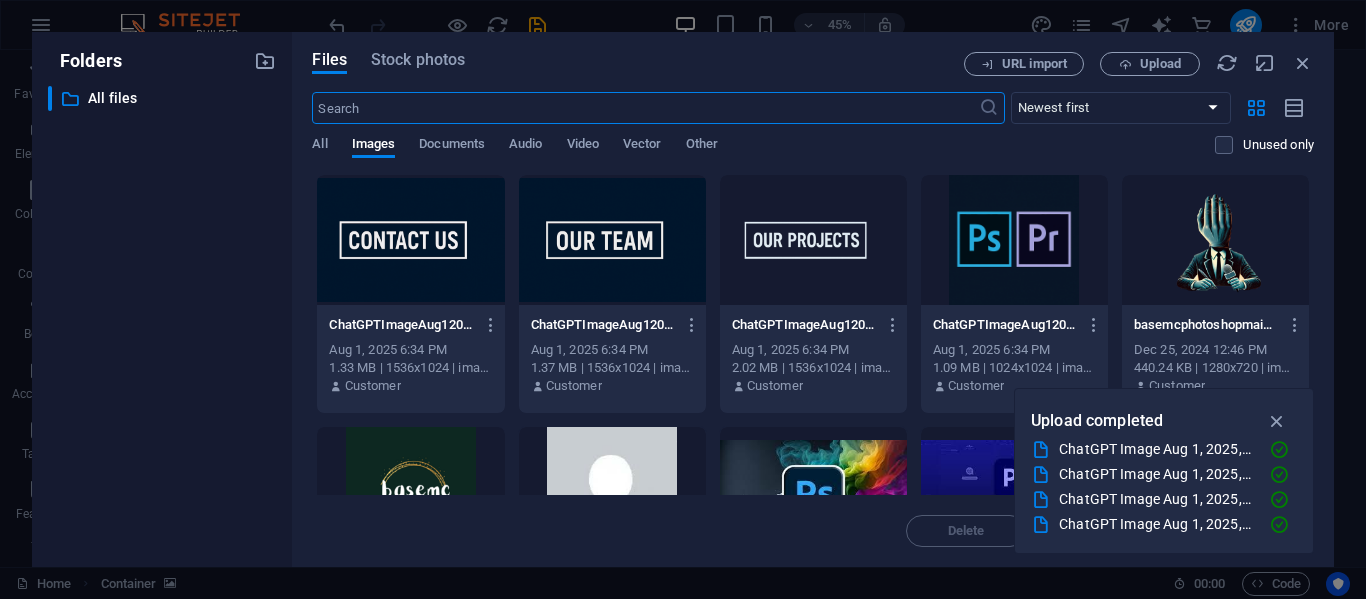 click at bounding box center [410, 240] 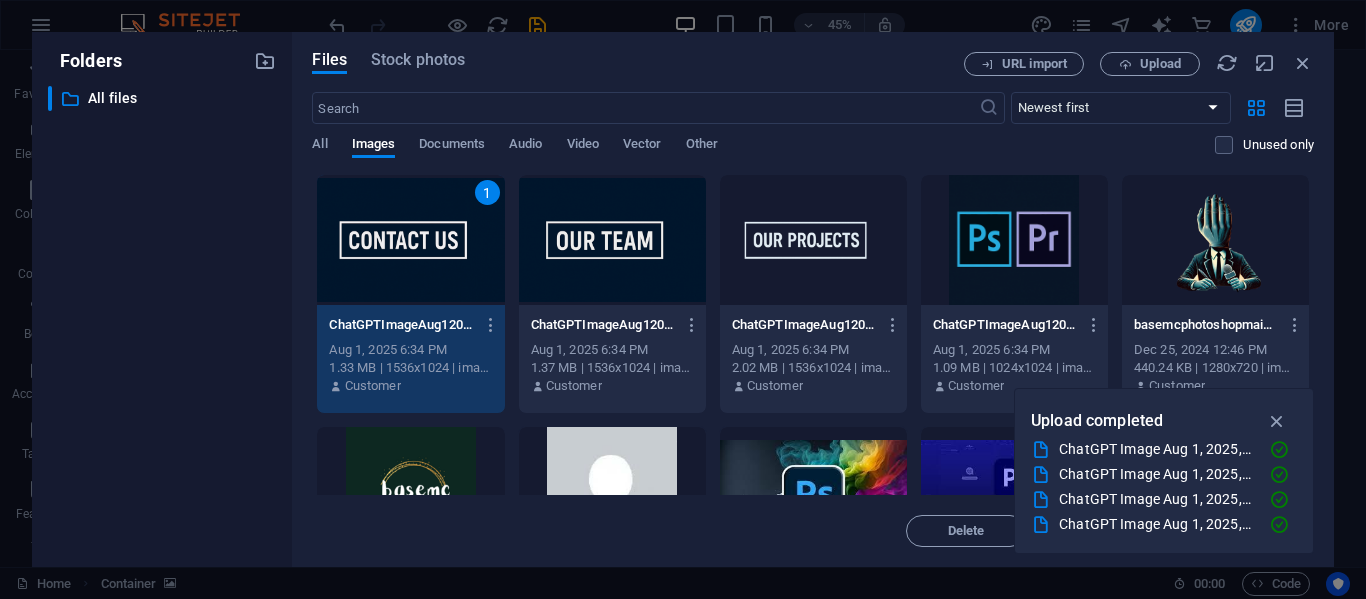 click on "1" at bounding box center [410, 240] 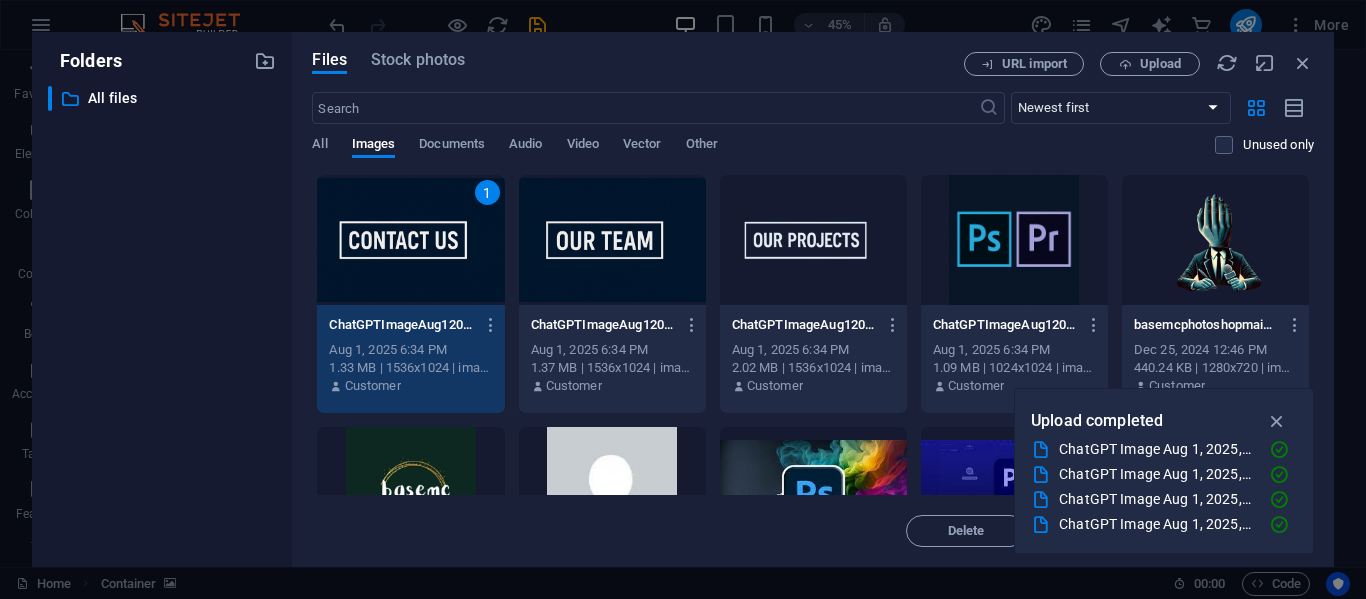 scroll, scrollTop: 3098, scrollLeft: 0, axis: vertical 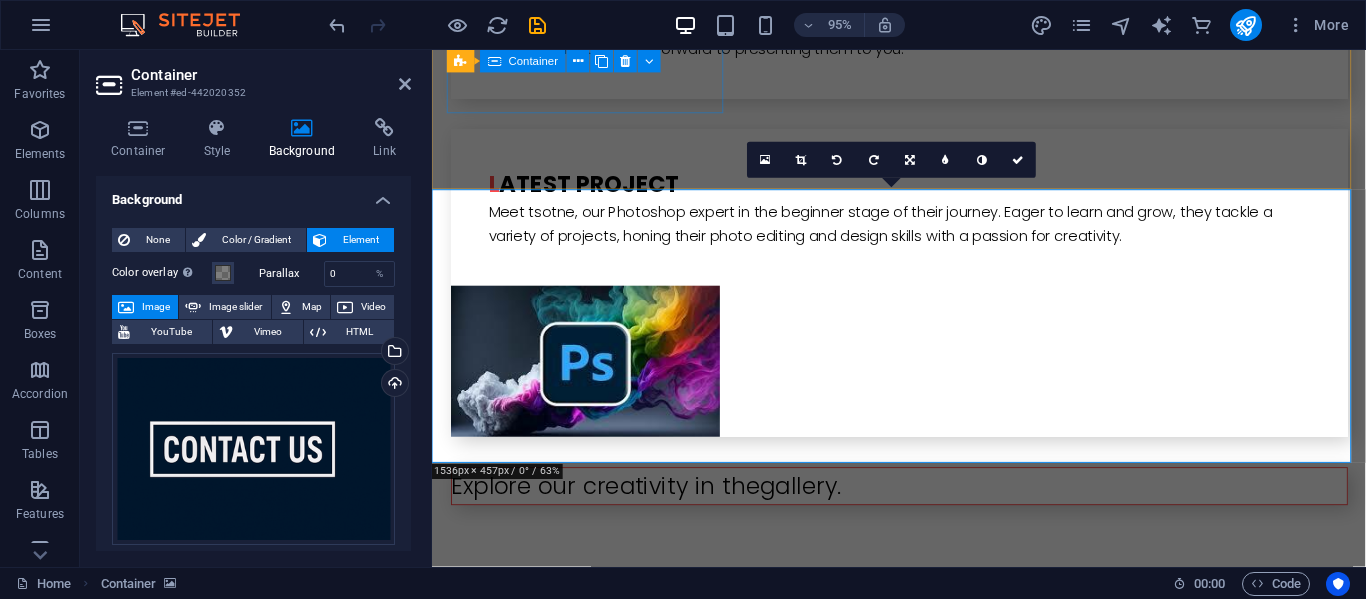 click on "TSotne maisuradze Designed and Developed also Premier Pro" at bounding box center (594, 1645) 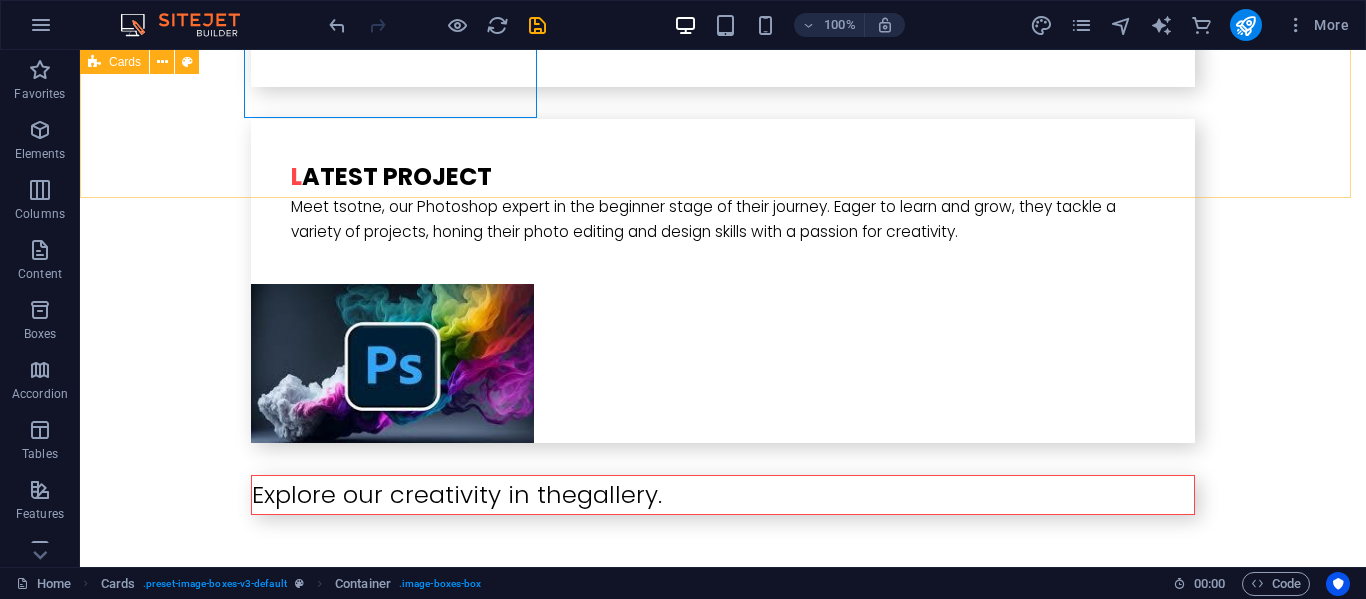 scroll, scrollTop: 3102, scrollLeft: 0, axis: vertical 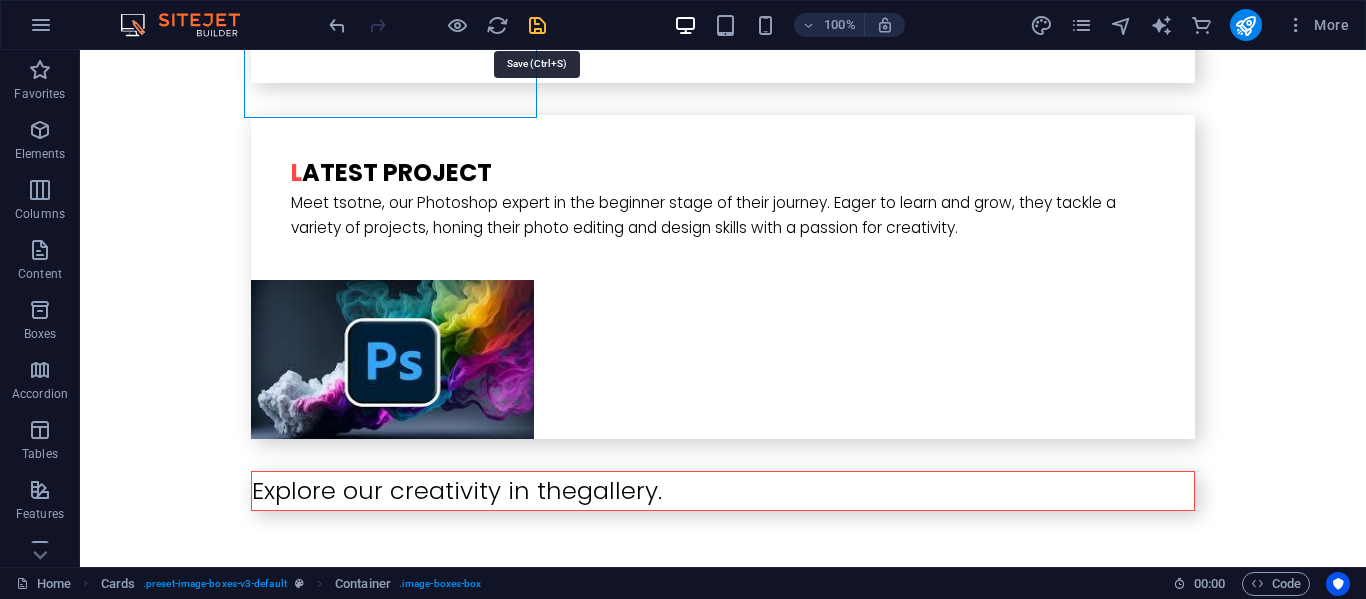 click at bounding box center [537, 25] 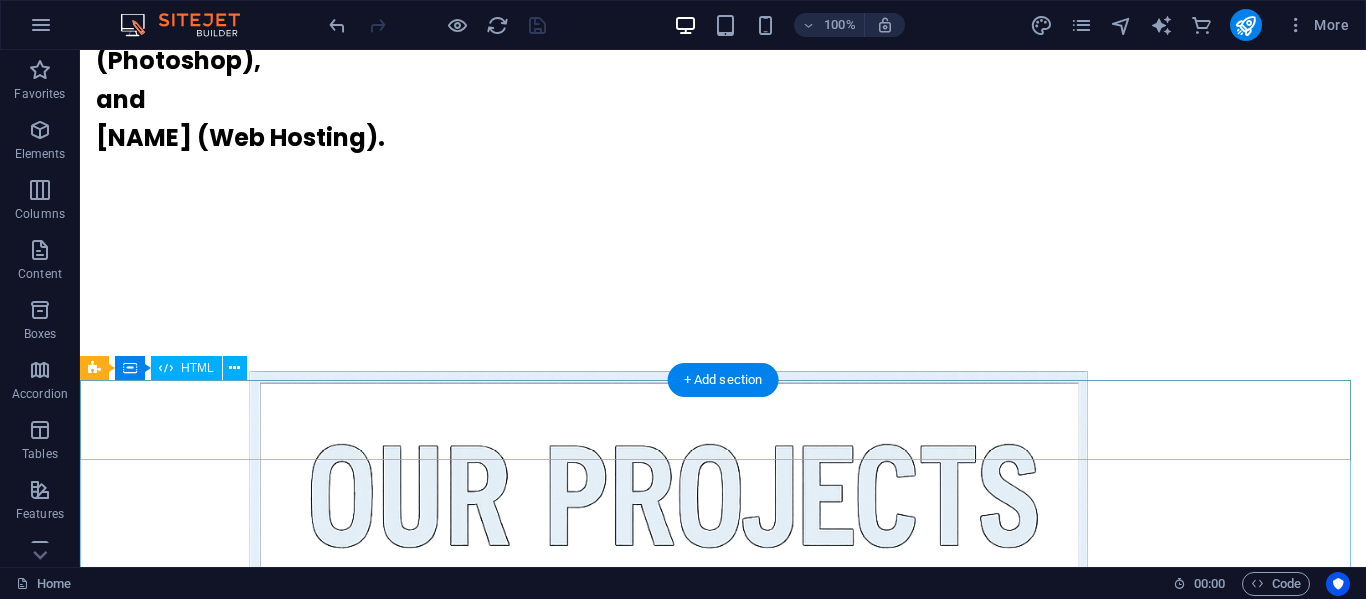 scroll, scrollTop: 1902, scrollLeft: 0, axis: vertical 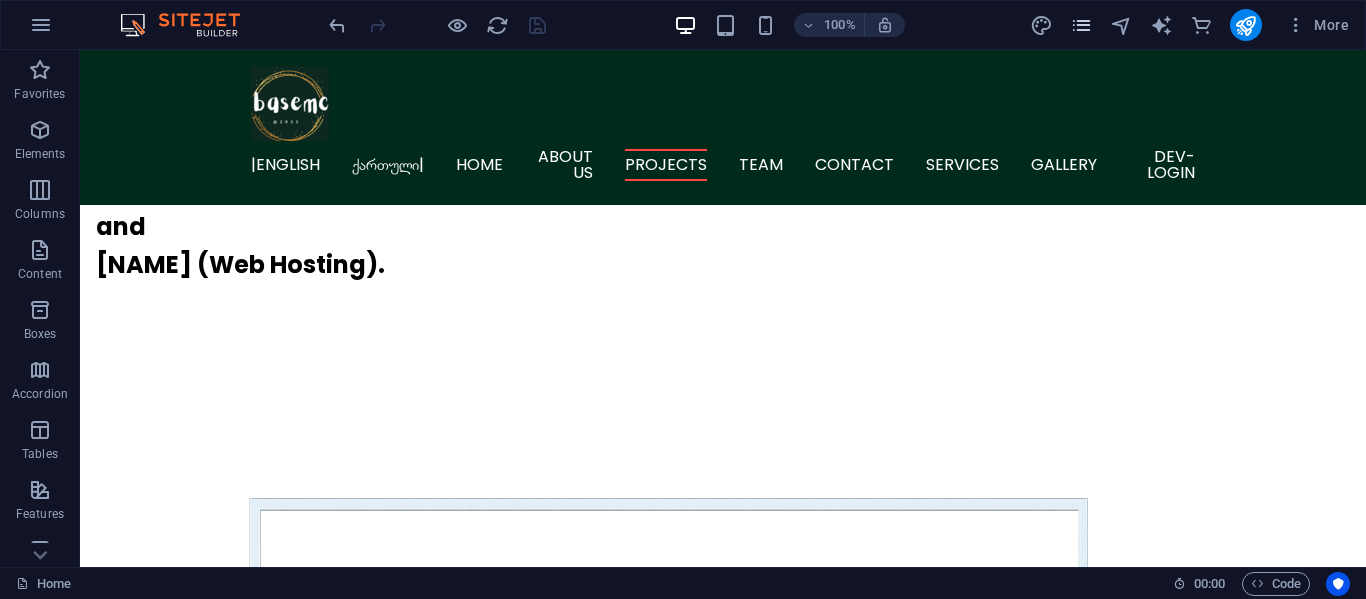 click at bounding box center [1081, 25] 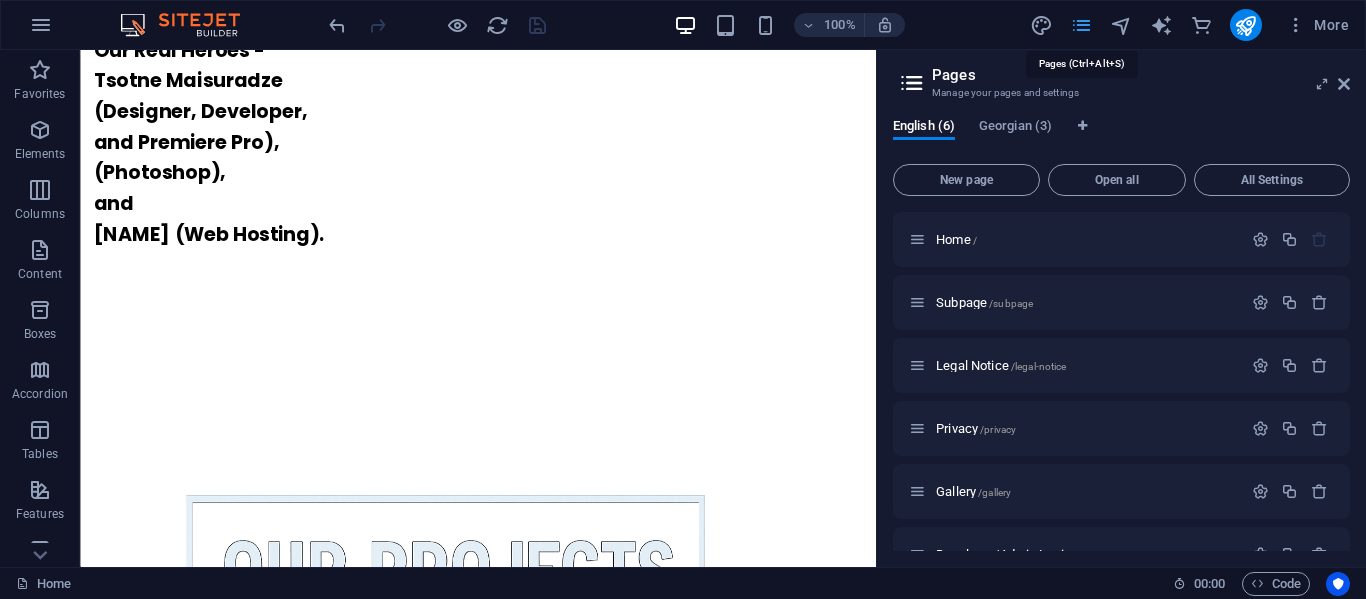 scroll, scrollTop: 1607, scrollLeft: 0, axis: vertical 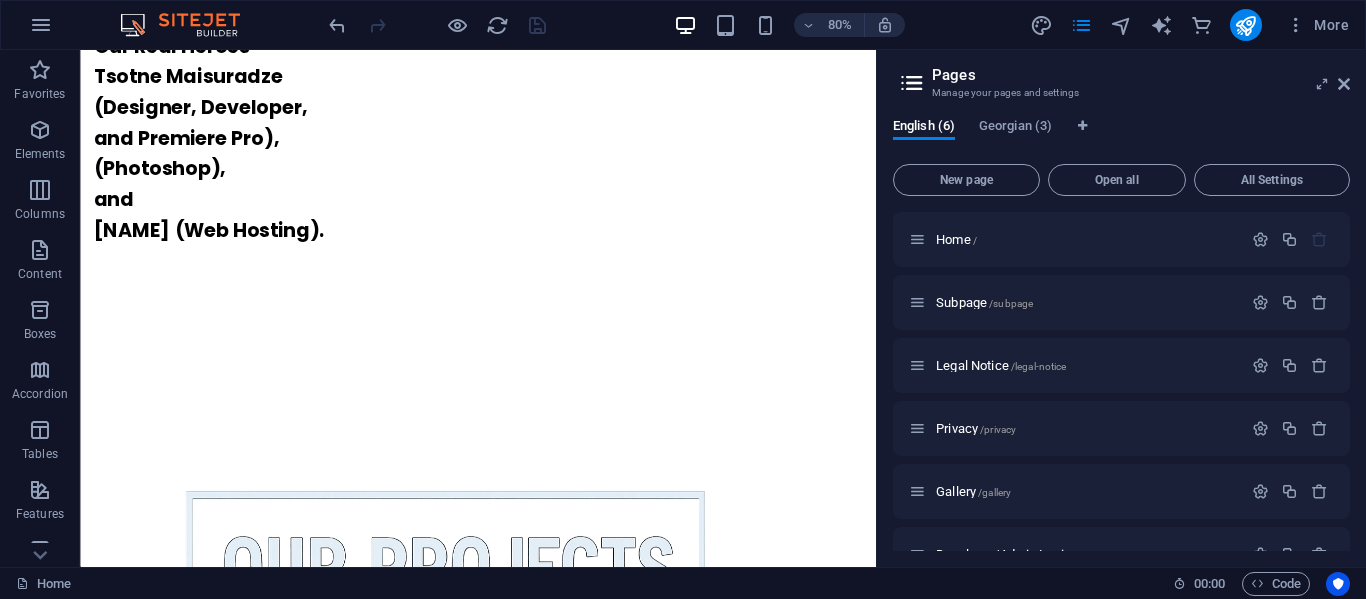 click on "English (6) Georgian (3)" at bounding box center [1121, 137] 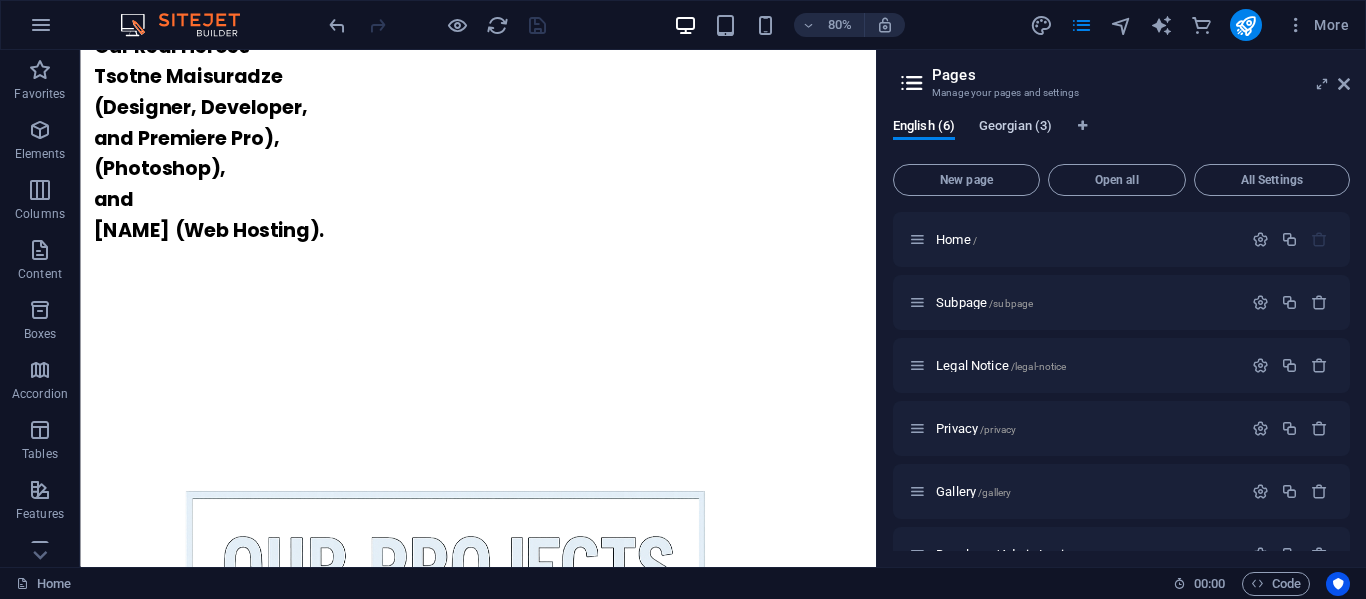 click on "Georgian (3)" at bounding box center (1015, 128) 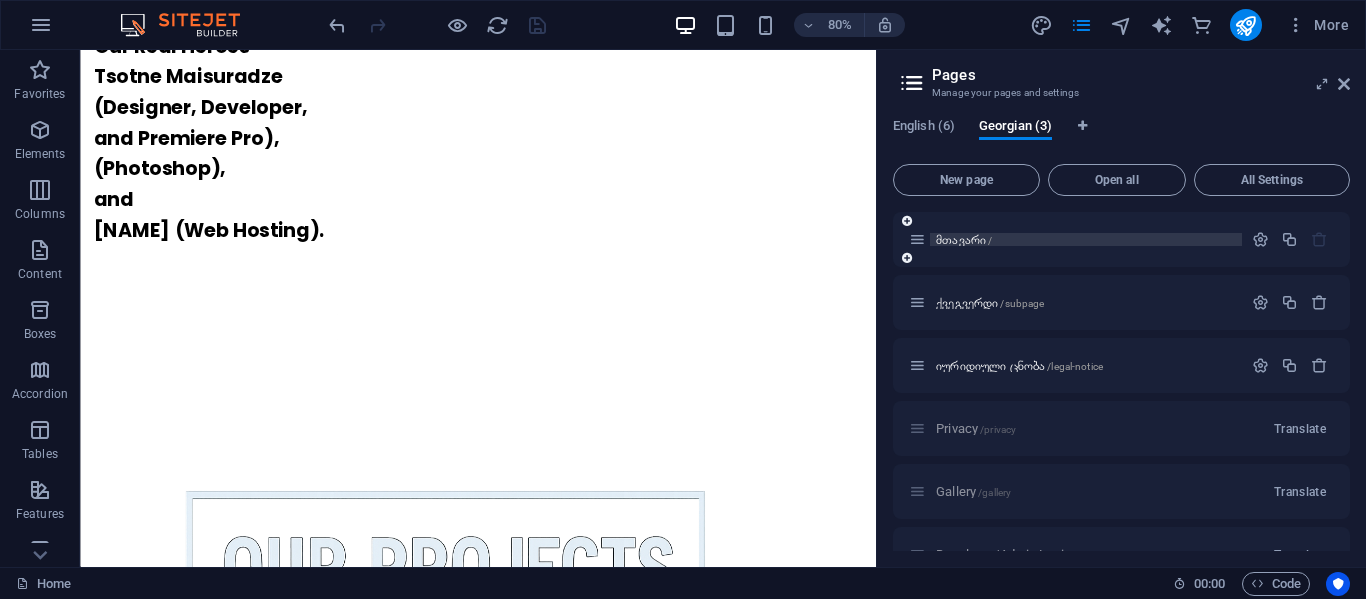click on "მთავარი /" at bounding box center [964, 239] 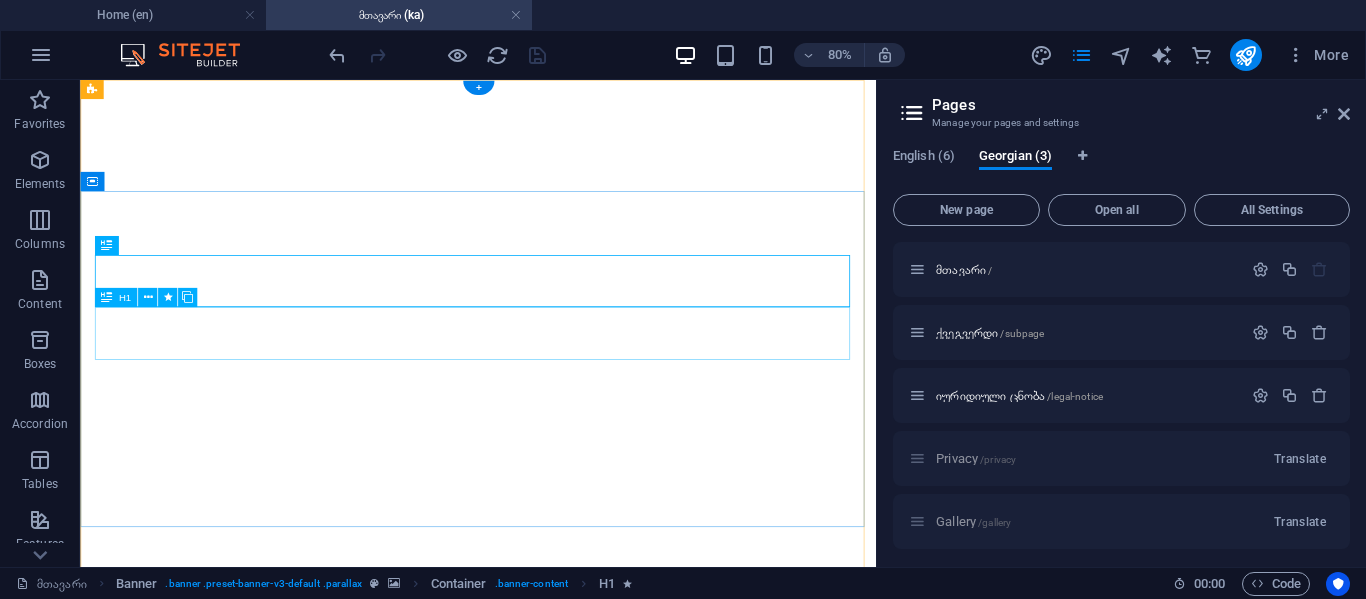 scroll, scrollTop: 0, scrollLeft: 0, axis: both 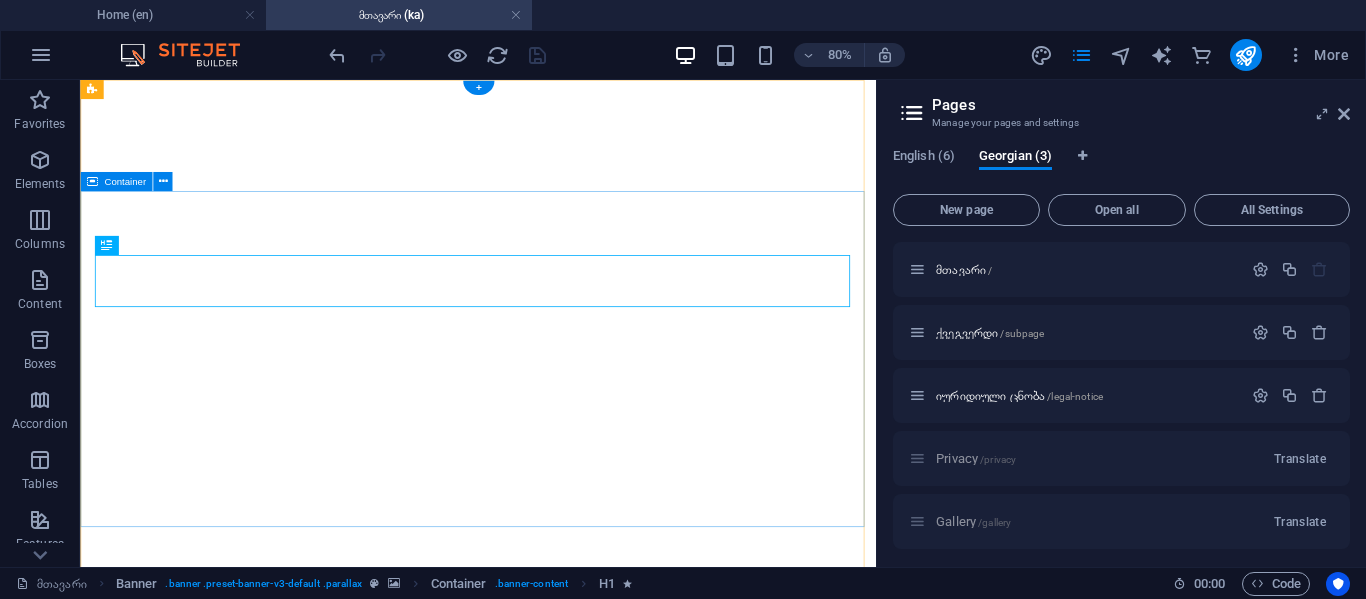 click on "ონლაინ პრემიერი და ფოტოშოპი ბლოგები, რჩევები, ჰაკები და სხვა თ.მაისურაძისა  მიერ გაიგე მეტი" at bounding box center (577, 2406) 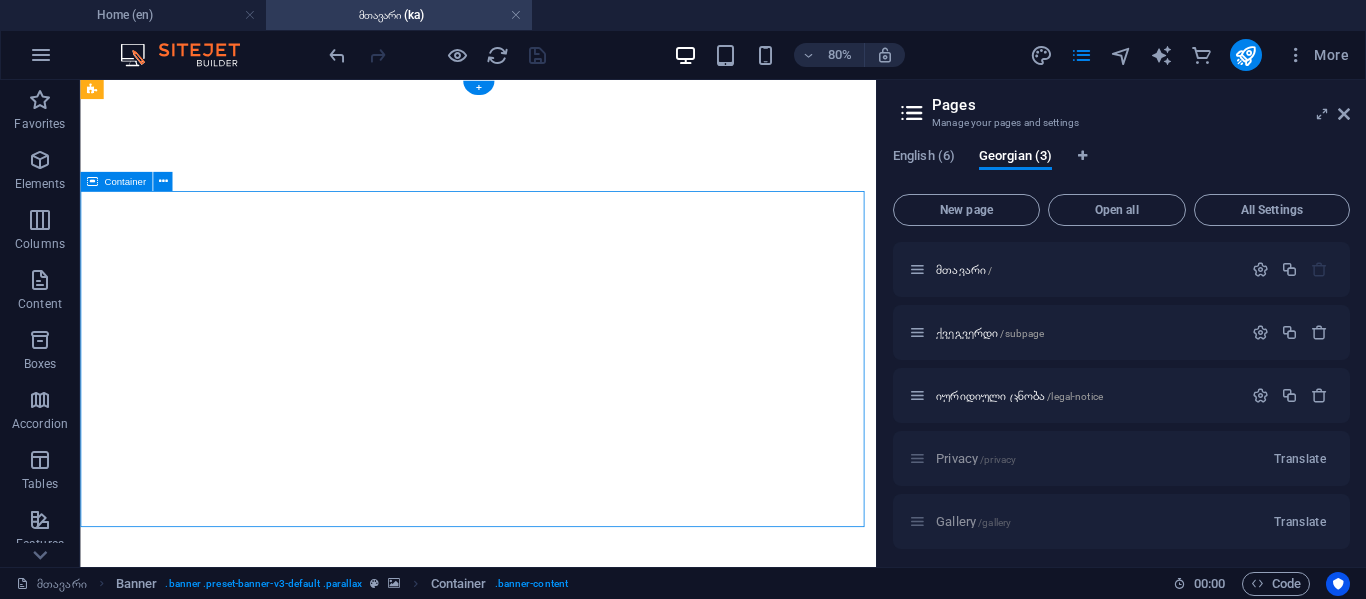 click on "ონლაინ პრემიერი და ფოტოშოპი ბლოგები, რჩევები, ჰაკები და სხვა თ.მაისურაძისა  მიერ გაიგე მეტი" at bounding box center [577, 2406] 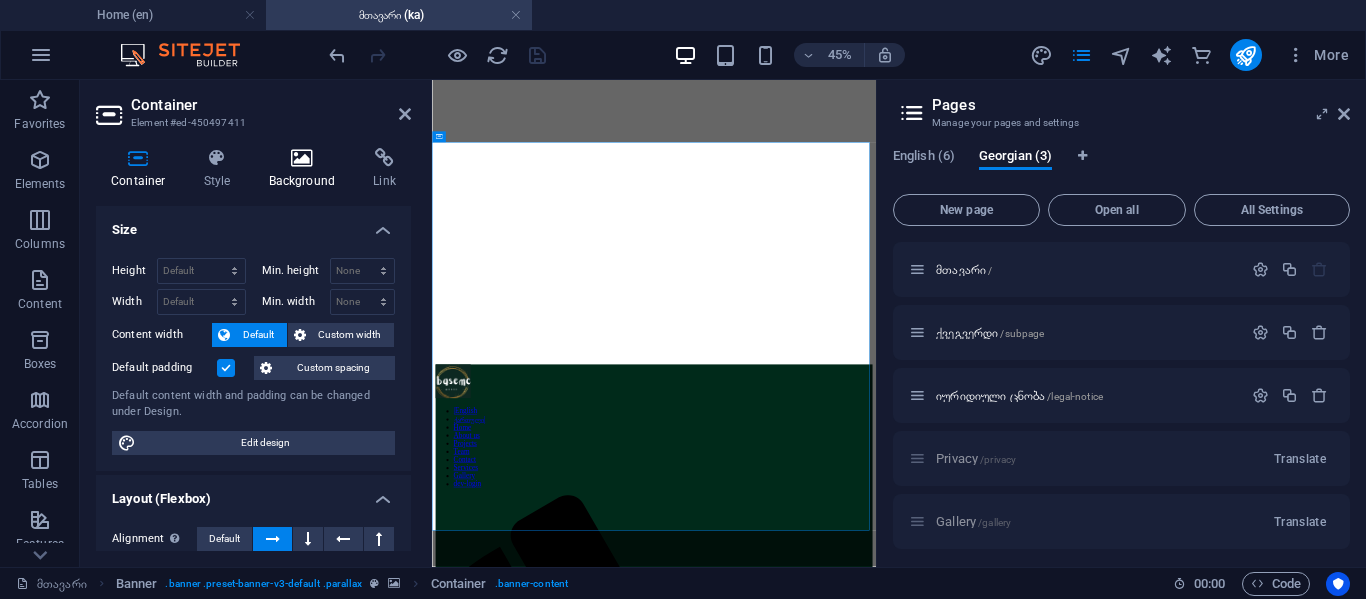 click on "Background" at bounding box center [306, 169] 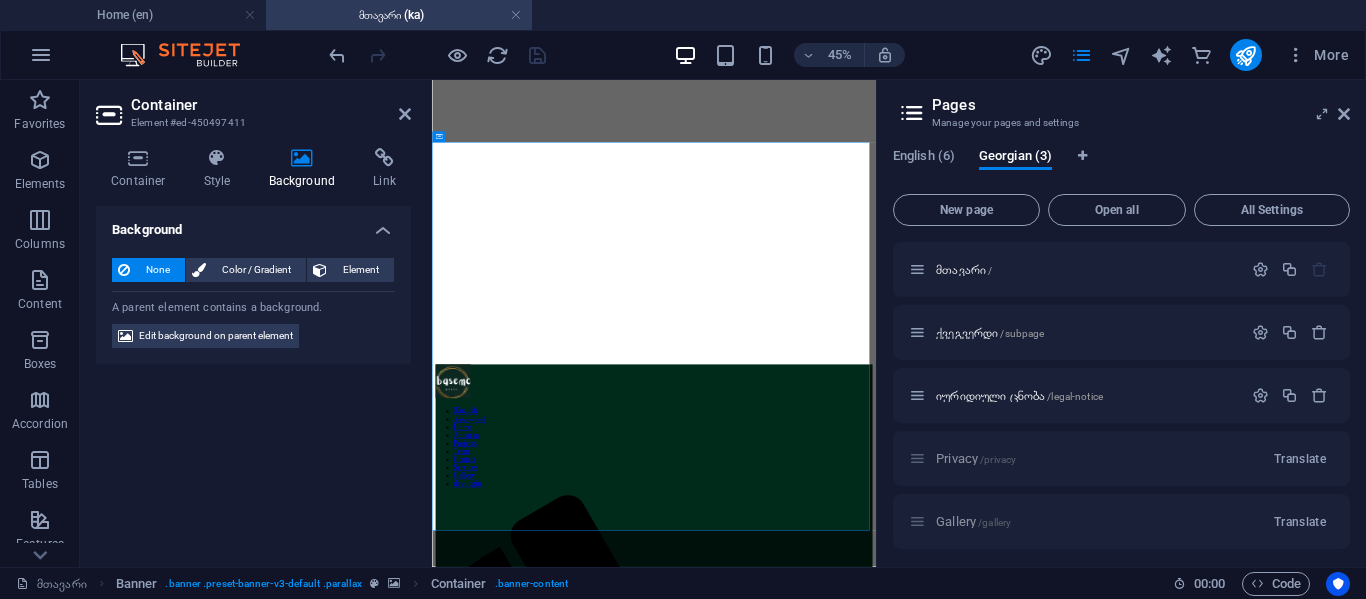 click on "A parent element contains a background." at bounding box center (253, 304) 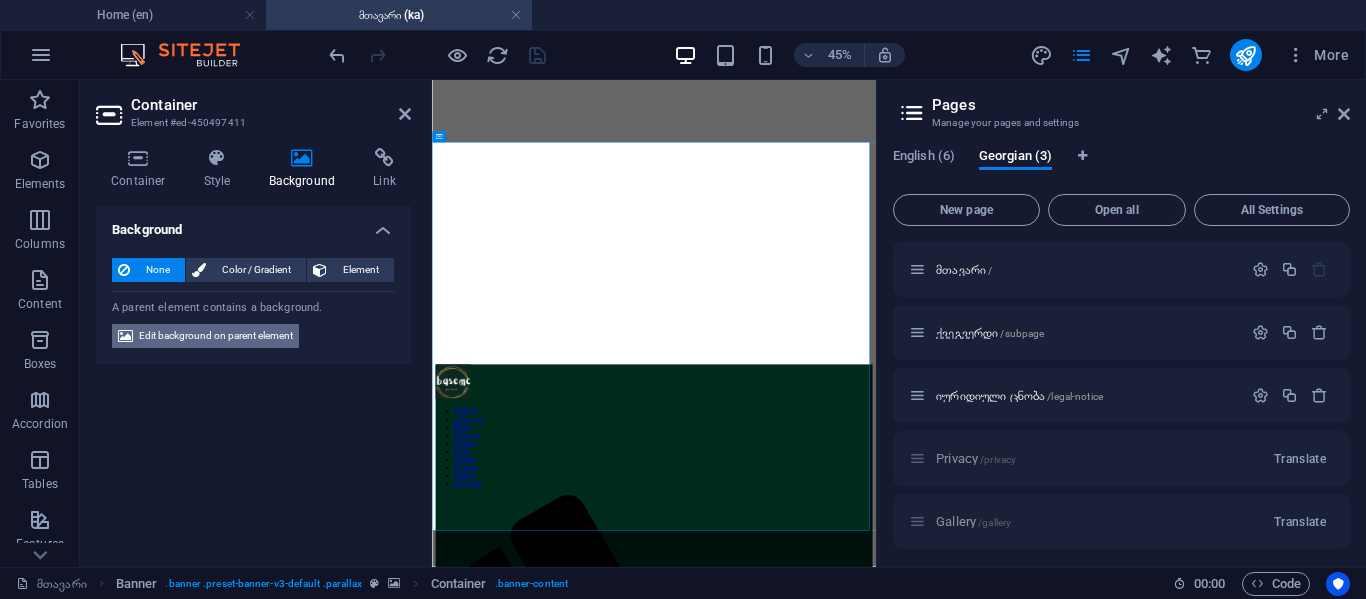 click on "Edit background on parent element" at bounding box center [216, 336] 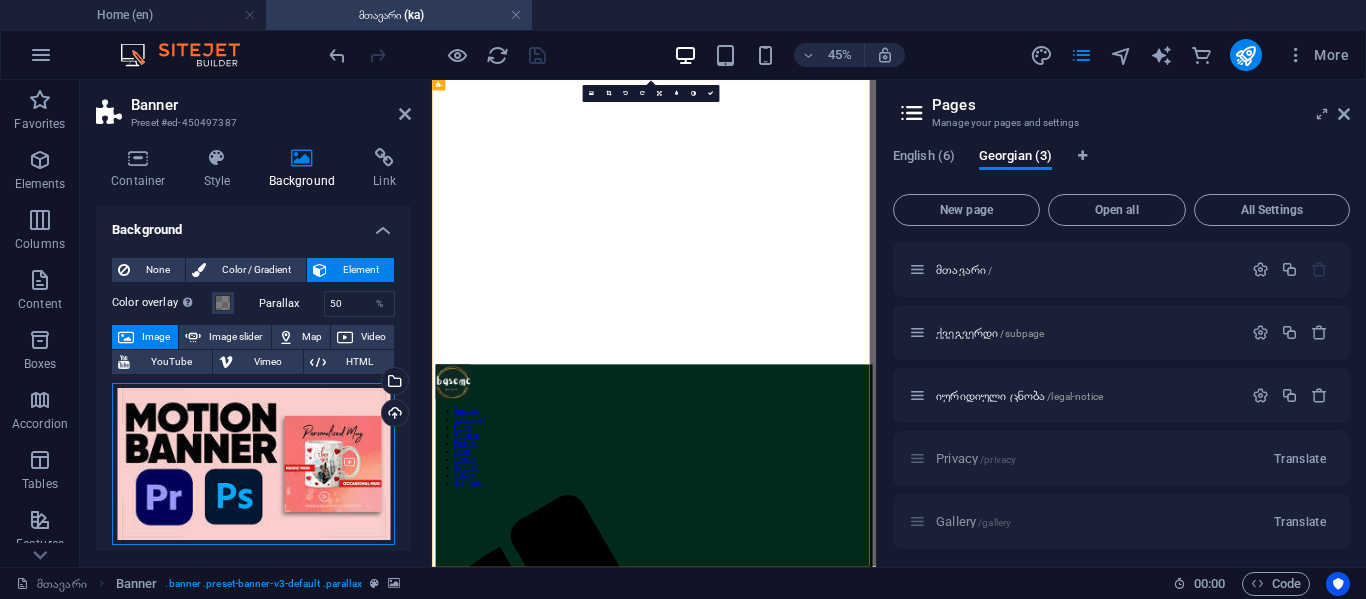 click on "Drag files here, click to choose files or select files from Files or our free stock photos & videos" at bounding box center [253, 464] 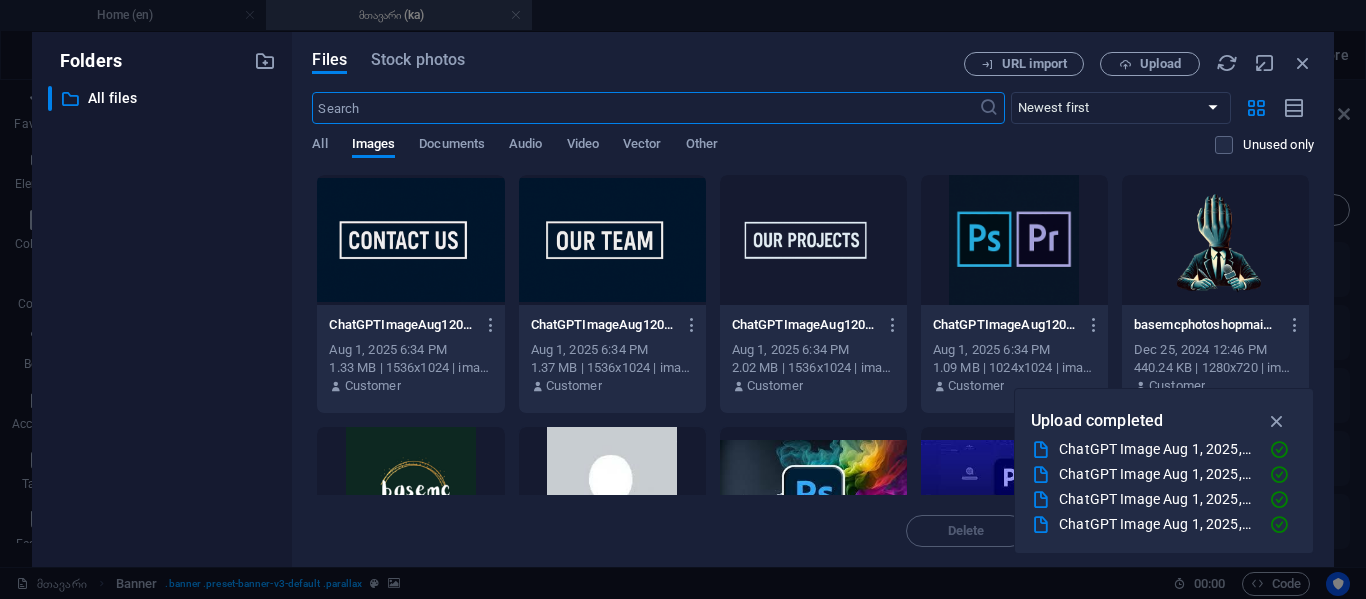 click at bounding box center (1014, 240) 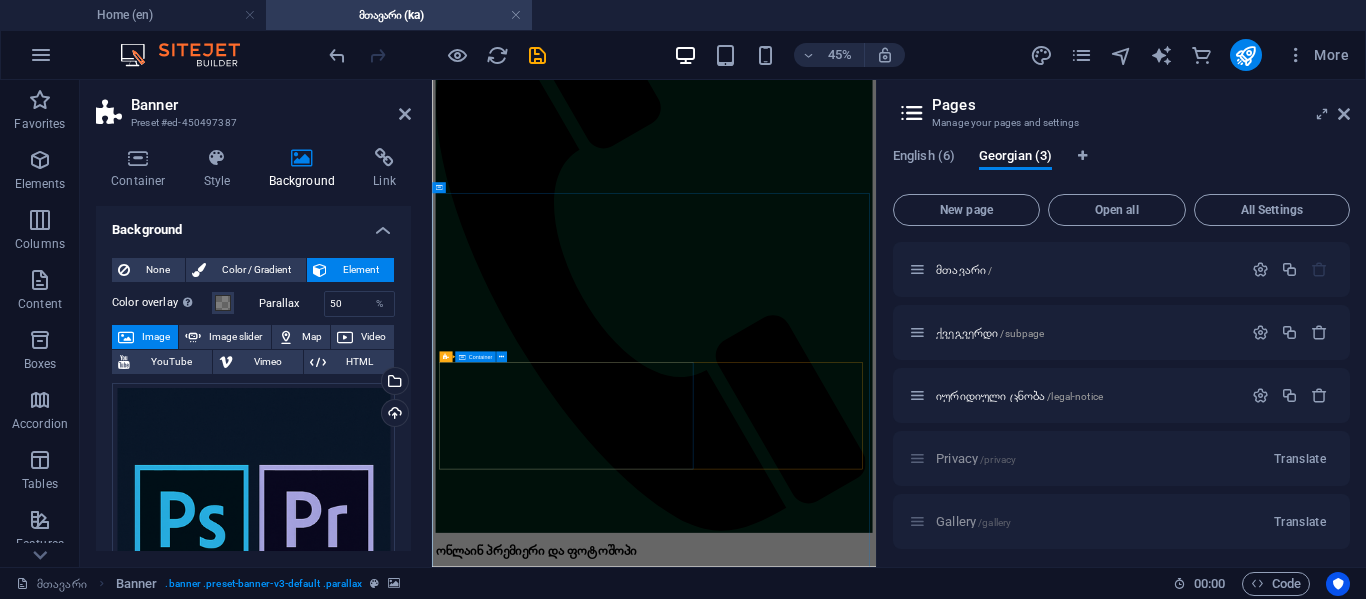 scroll, scrollTop: 1500, scrollLeft: 0, axis: vertical 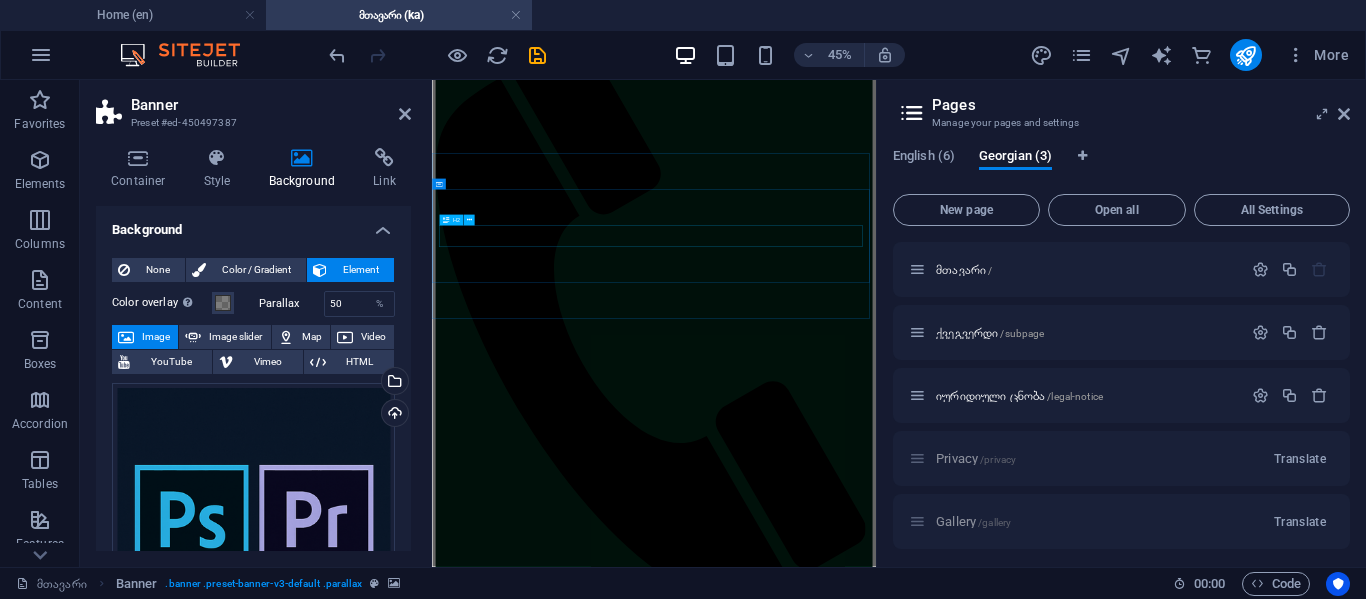 click on "ჩვენი პროექტები" at bounding box center [925, 2872] 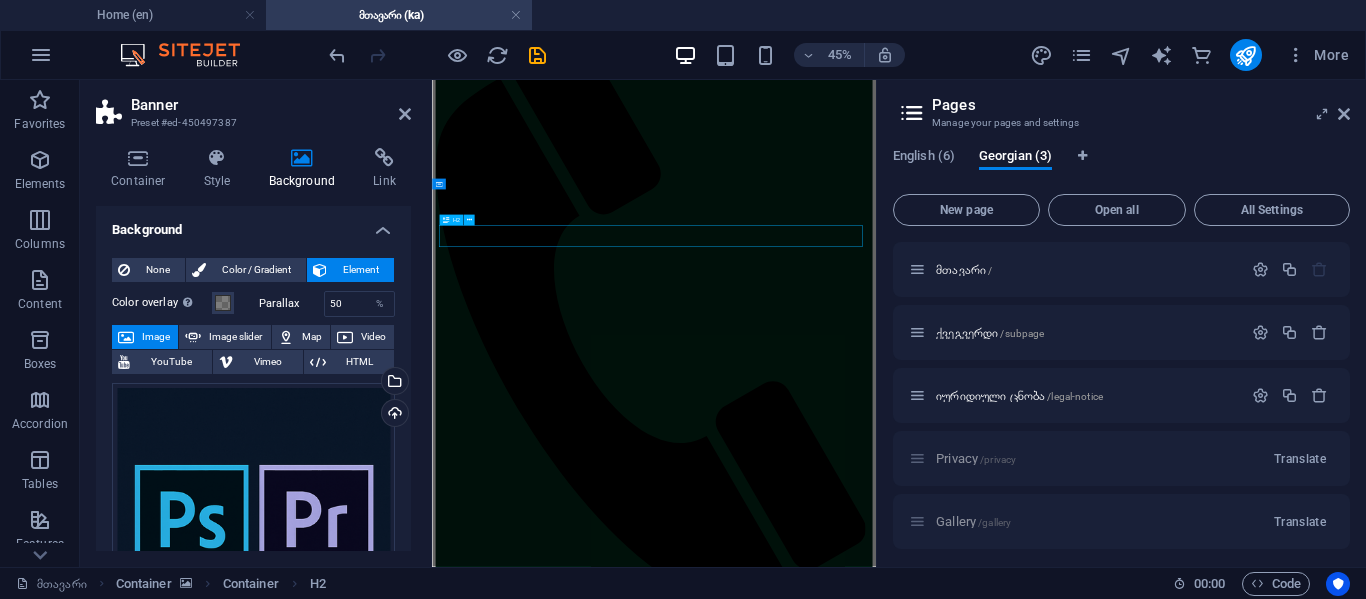 click on "ჩვენი პროექტები" at bounding box center [925, 2872] 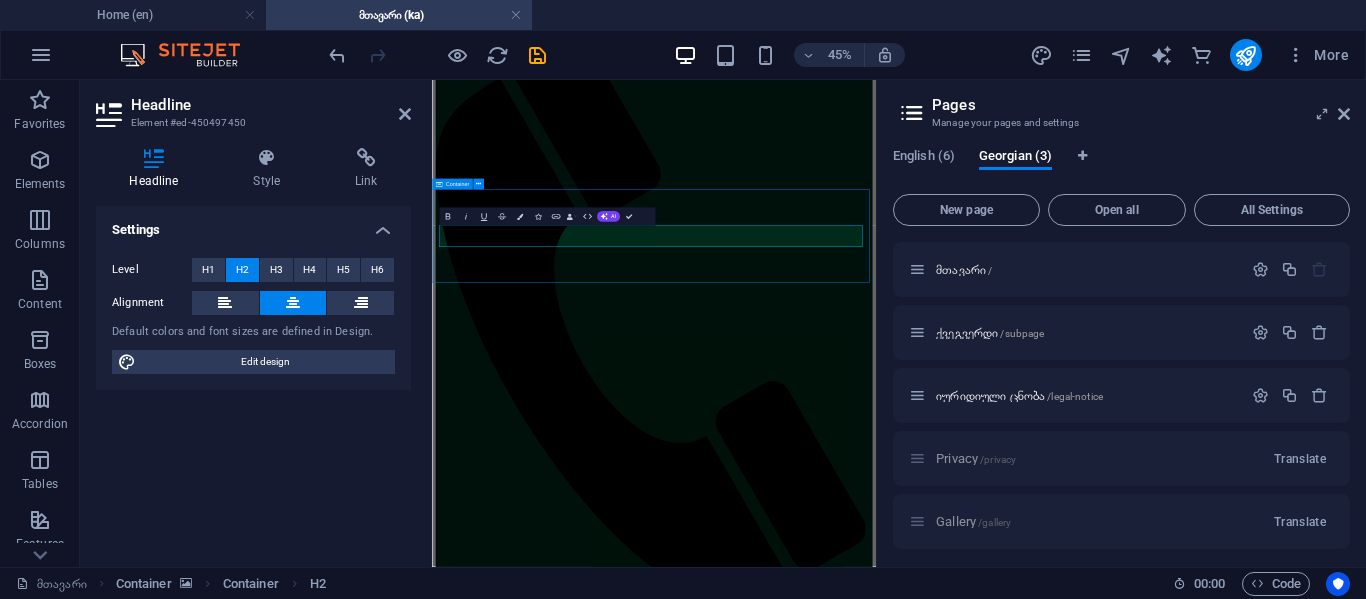 click on "ჩვენი პროექტები" at bounding box center [925, 2872] 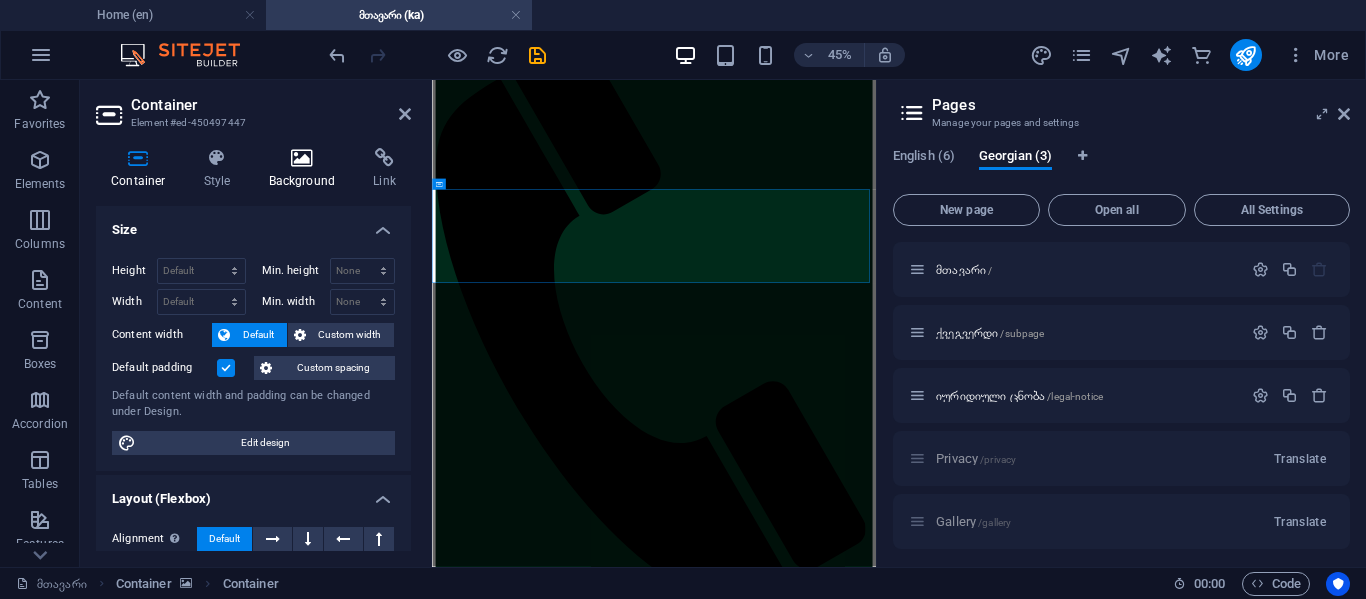 click at bounding box center [302, 158] 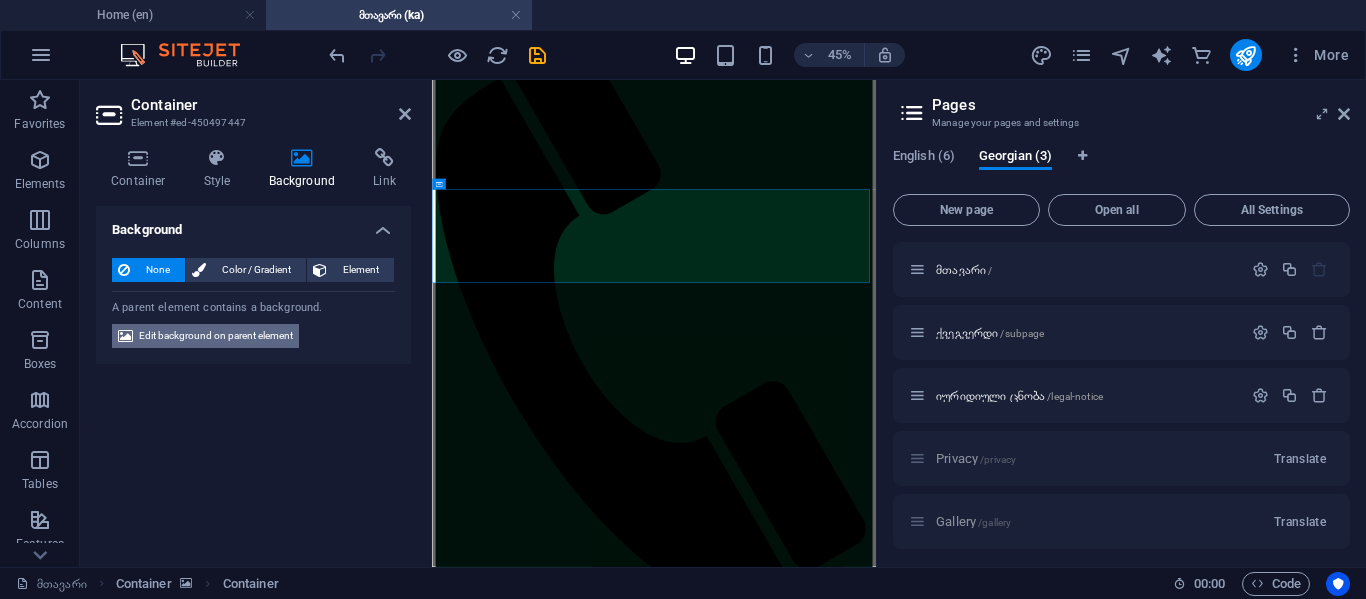 click on "None Color / Gradient Element Stretch background to full-width Color overlay Places an overlay over the background to colorize it Parallax 0 % Image Image slider Map Video YouTube Vimeo HTML Color Gradient Color A parent element contains a background. Edit background on parent element" at bounding box center (253, 303) 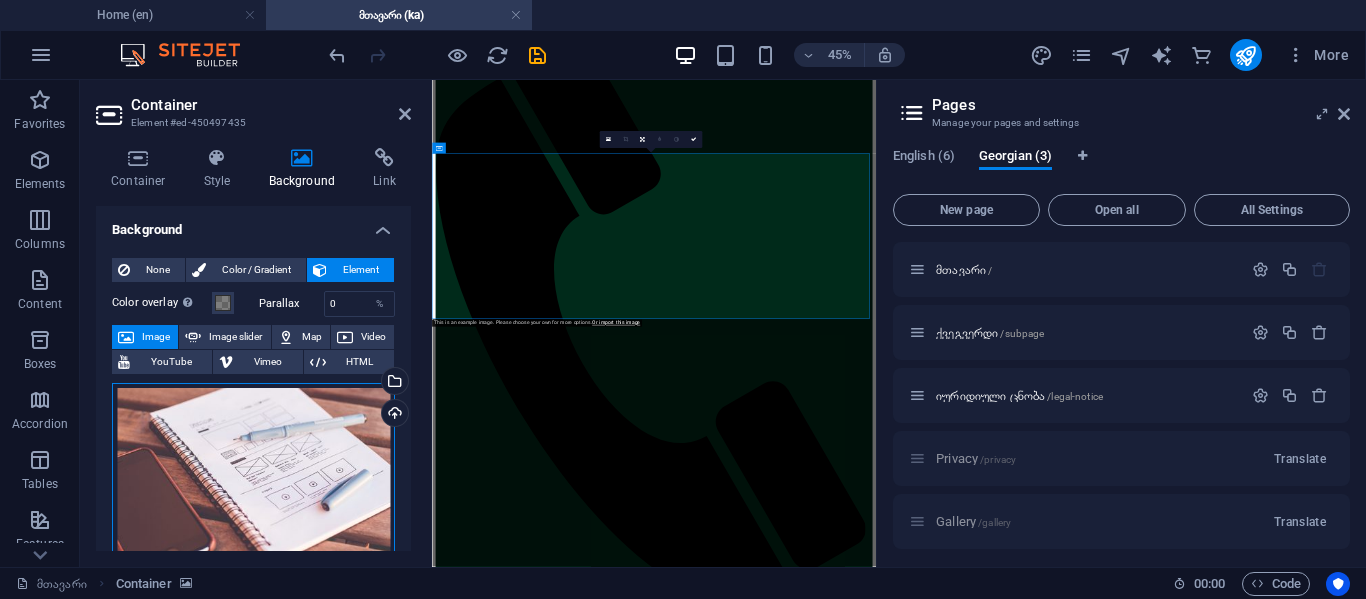 click on "Drag files here, click to choose files or select files from Files or our free stock photos & videos" at bounding box center [253, 479] 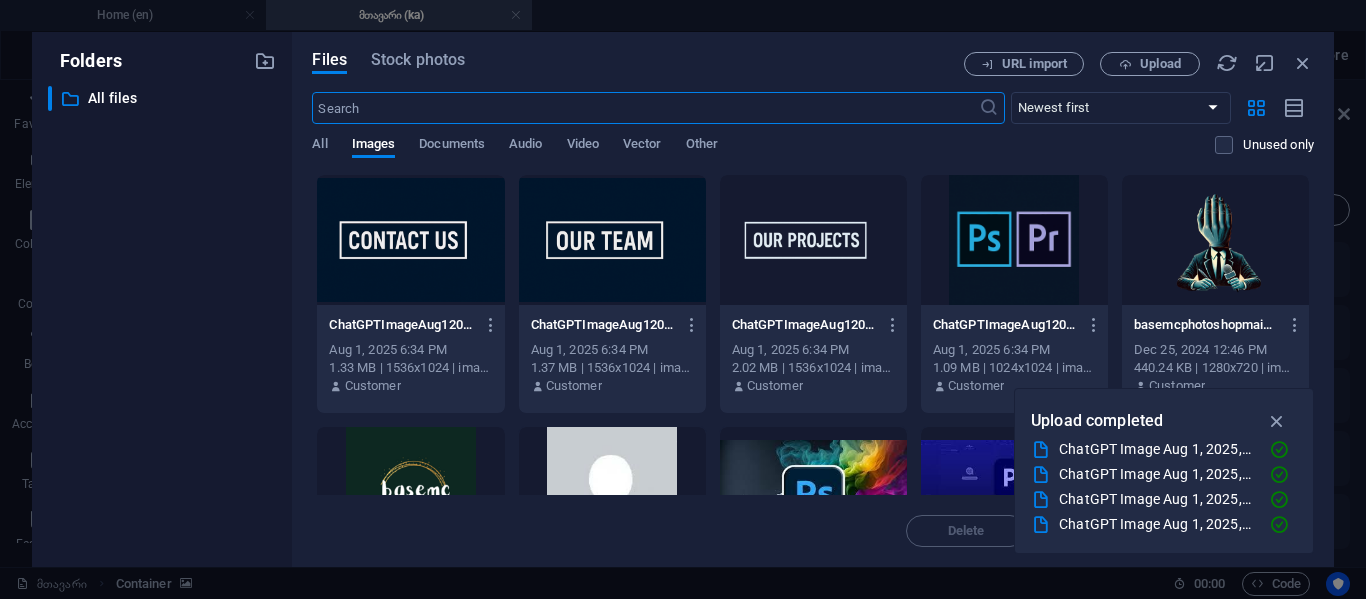 scroll, scrollTop: 0, scrollLeft: 0, axis: both 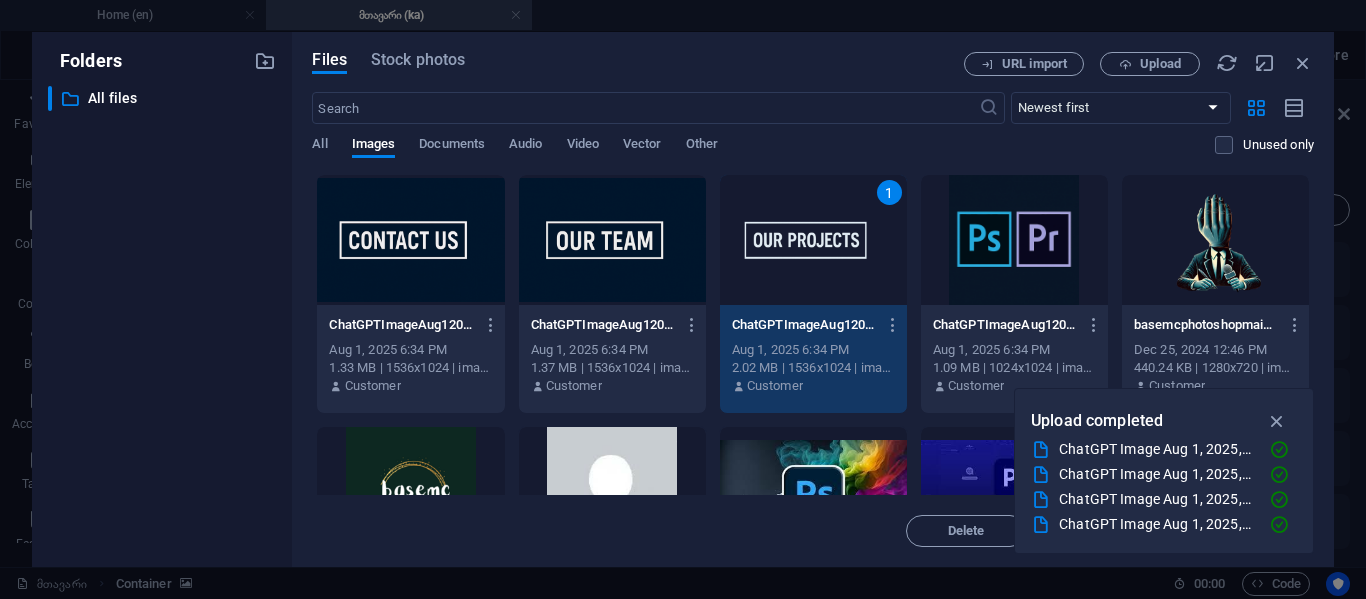 click on "1" at bounding box center [813, 240] 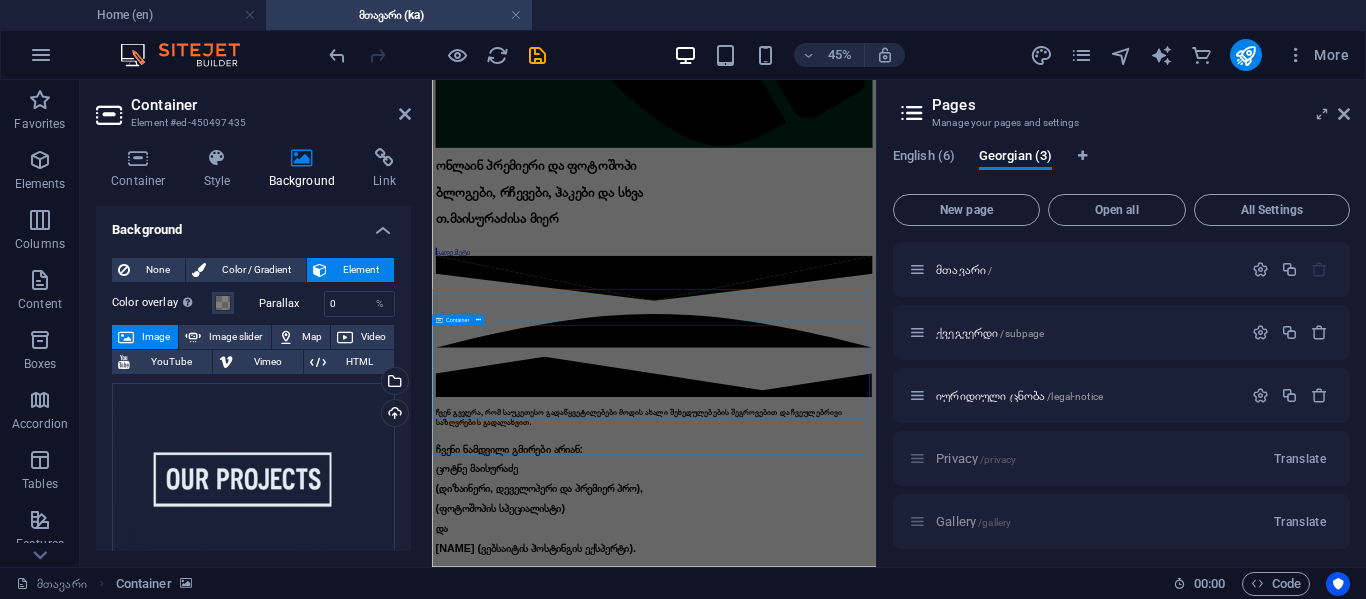 scroll, scrollTop: 2507, scrollLeft: 0, axis: vertical 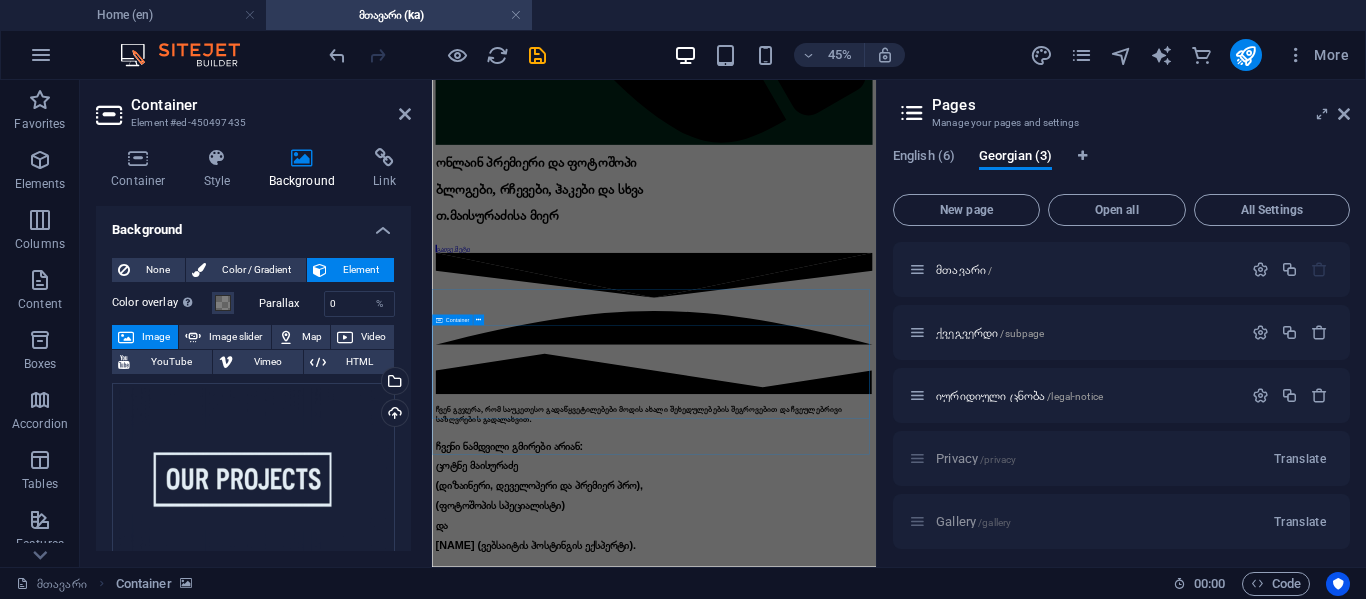click on "ჩვენი გუნდი" at bounding box center [925, 3833] 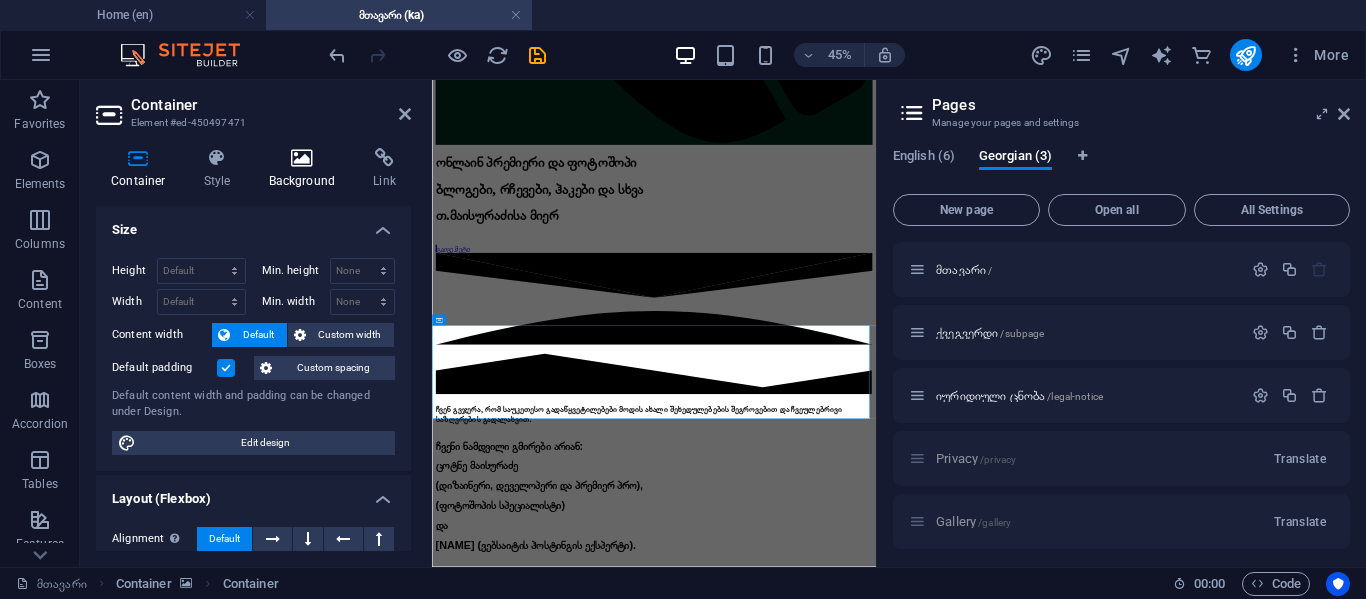 click at bounding box center (302, 158) 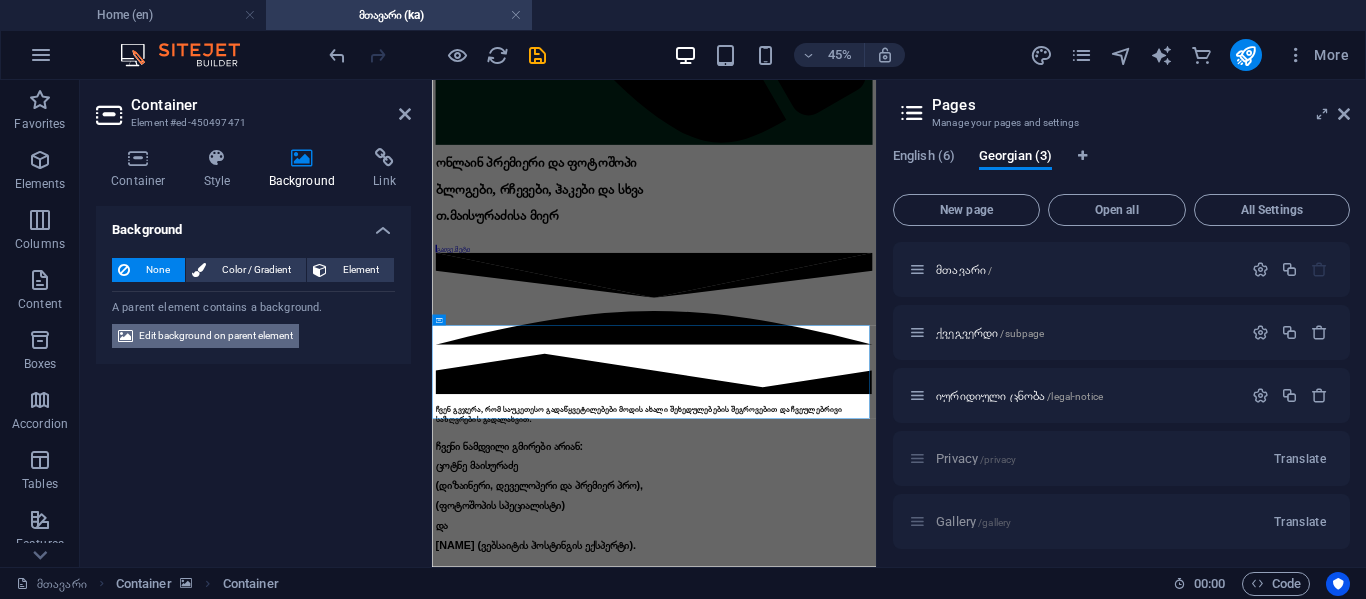 click on "Edit background on parent element" at bounding box center [216, 336] 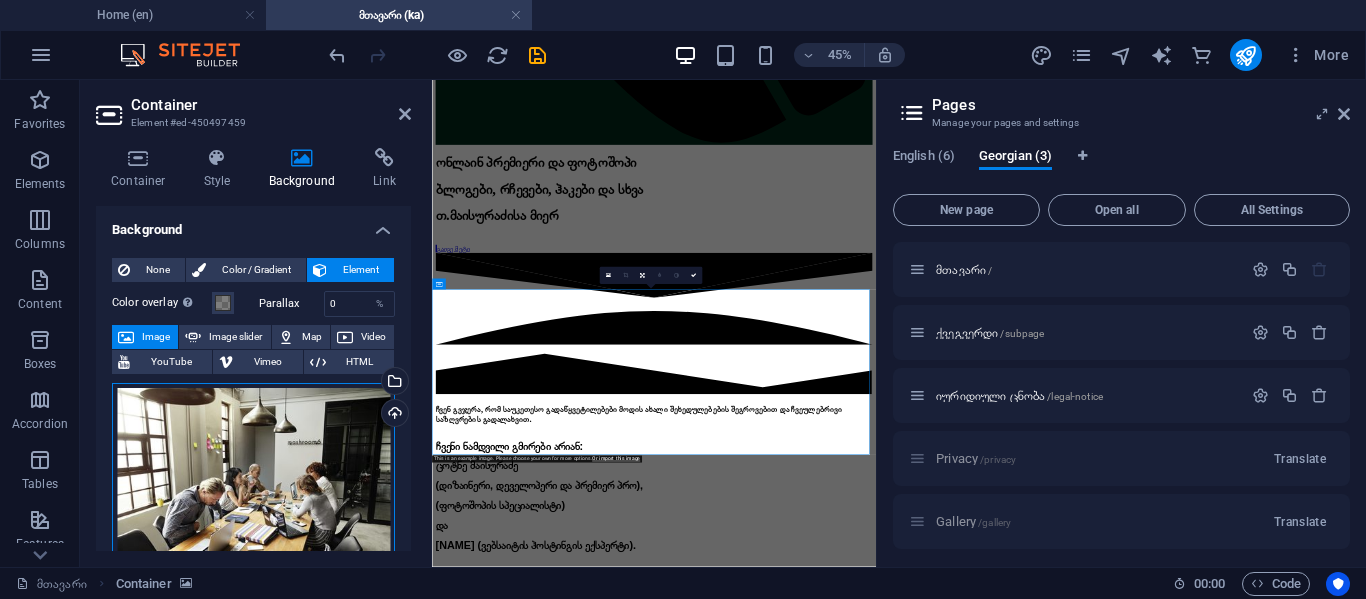 click on "Drag files here, click to choose files or select files from Files or our free stock photos & videos" at bounding box center [253, 481] 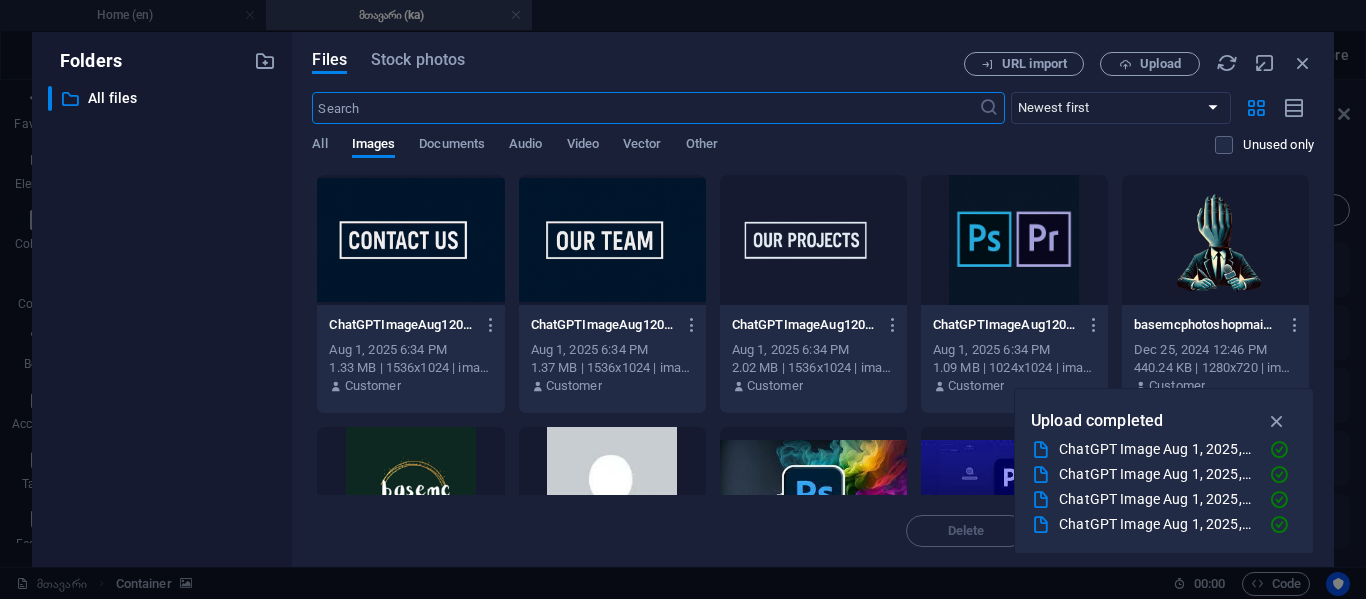 scroll, scrollTop: 0, scrollLeft: 0, axis: both 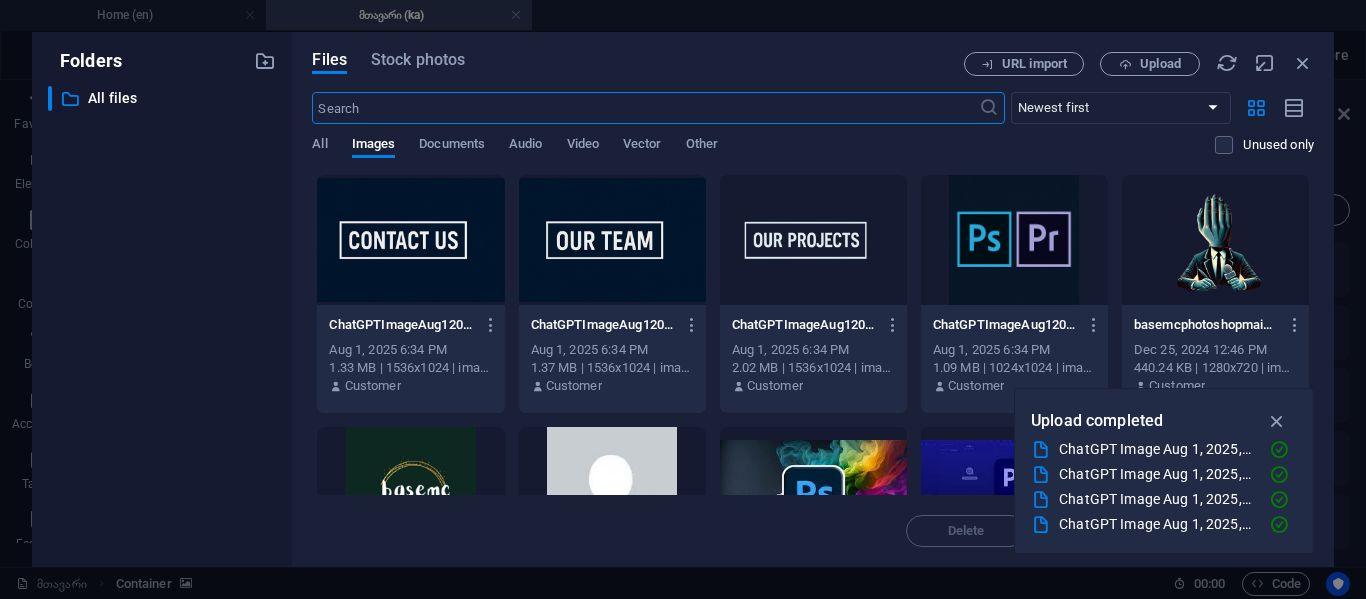 click at bounding box center (612, 240) 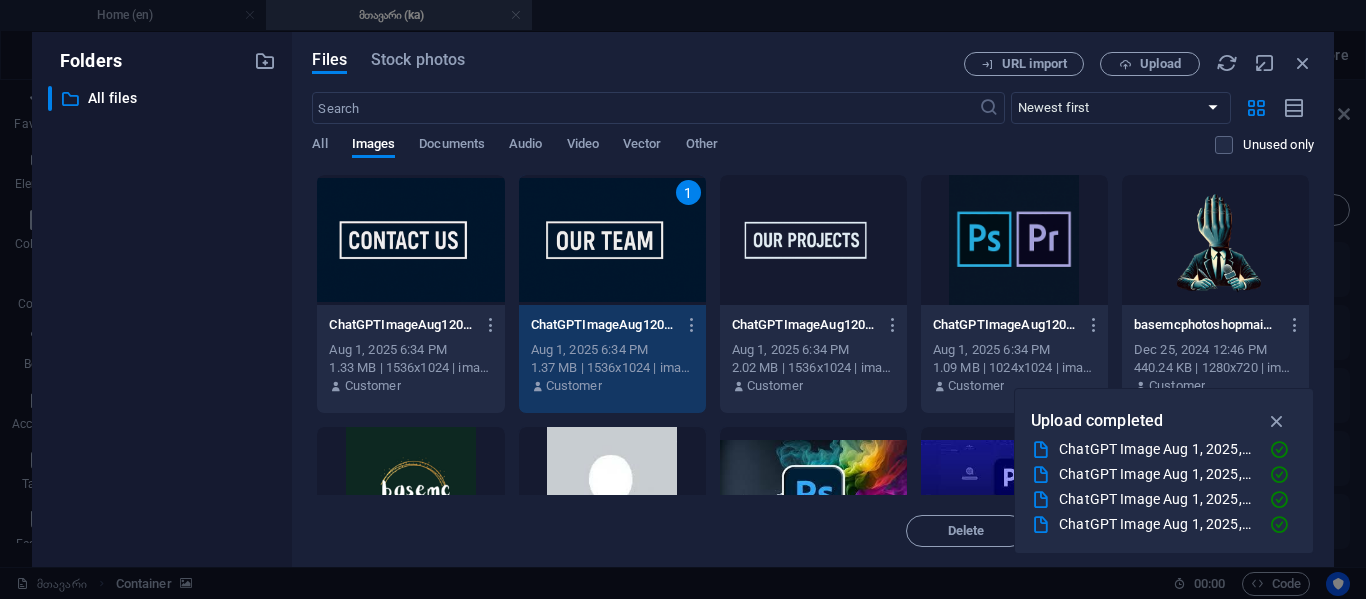 click on "1" at bounding box center [612, 240] 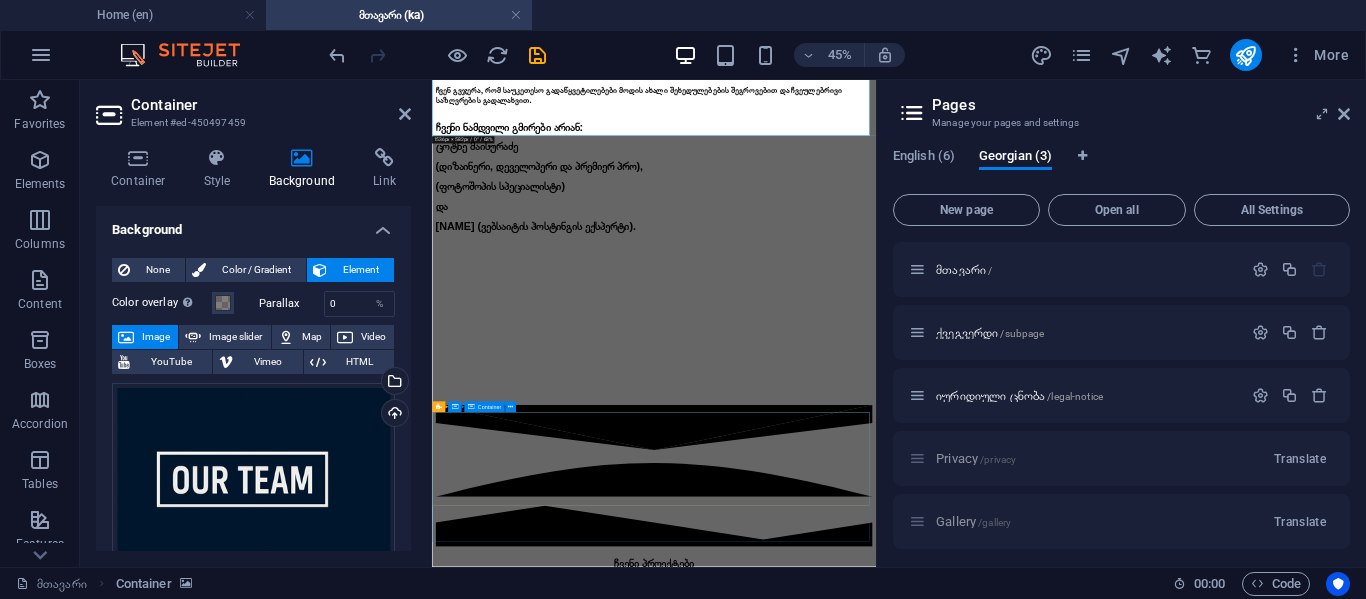 scroll, scrollTop: 3416, scrollLeft: 0, axis: vertical 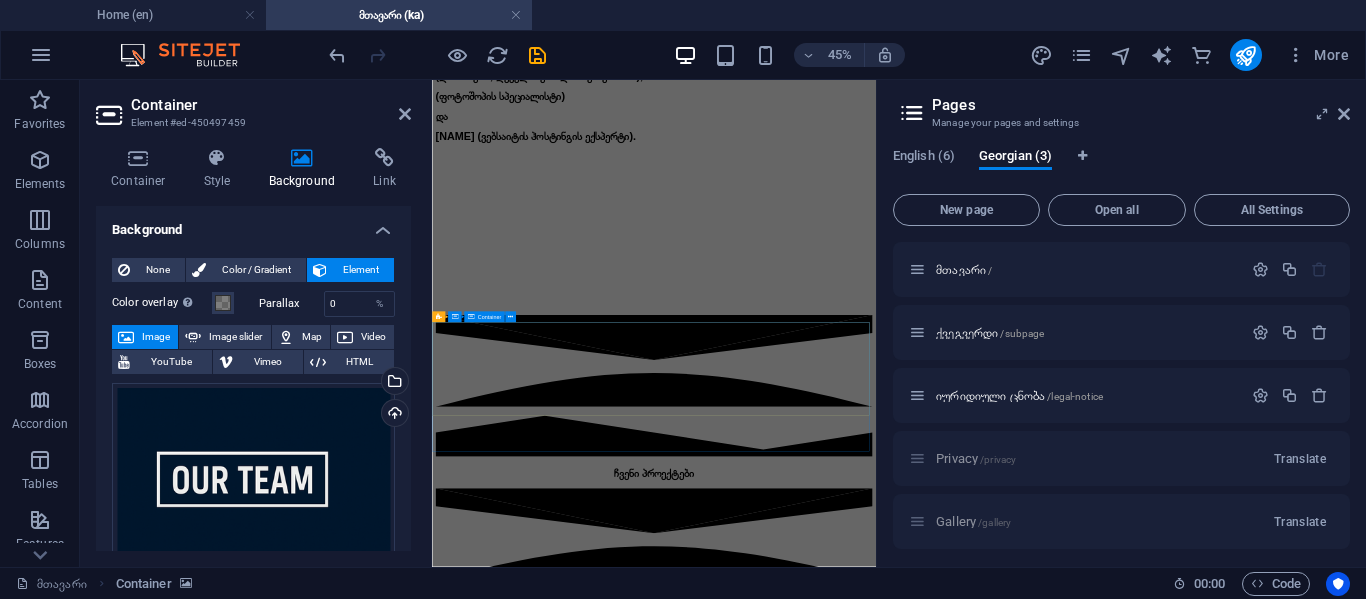 click on "TSotne maisuradze შექმნილია და განვითარებული ასევე Premiere Pro tsotne maisuradze PhotoShop Temur maisuradze ვებ ჰოსტინგი" at bounding box center (925, 4843) 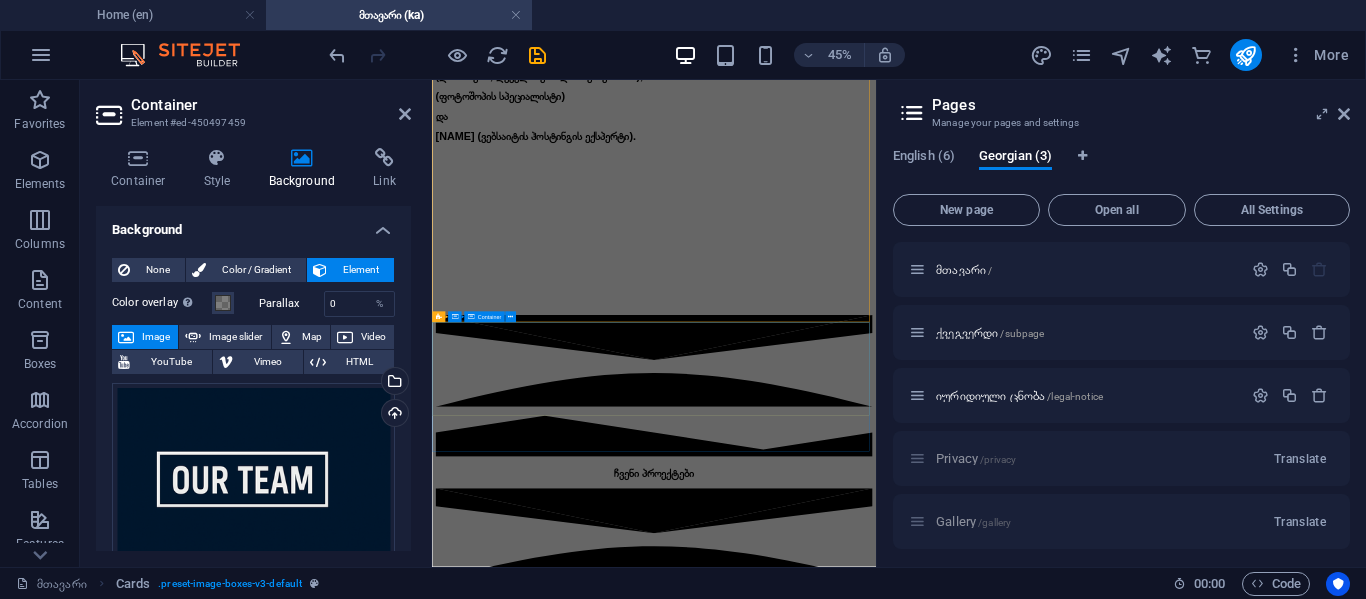click on "დაგვიკავშირდით" at bounding box center [925, 6746] 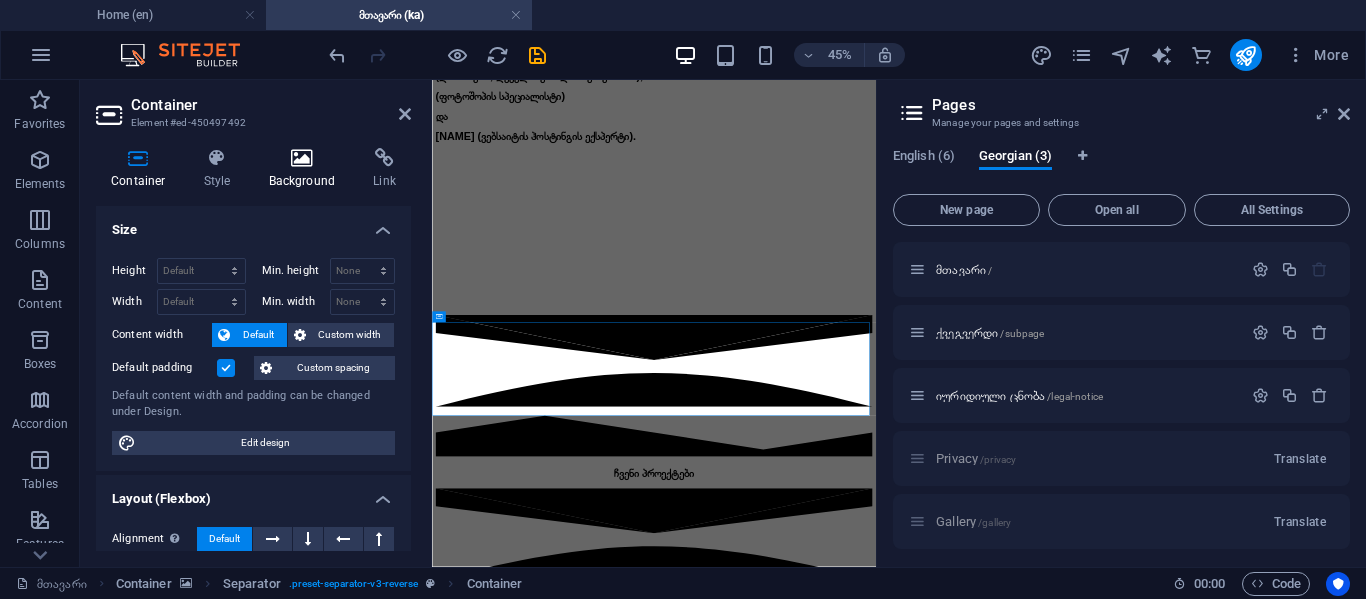 click on "Background" at bounding box center [306, 169] 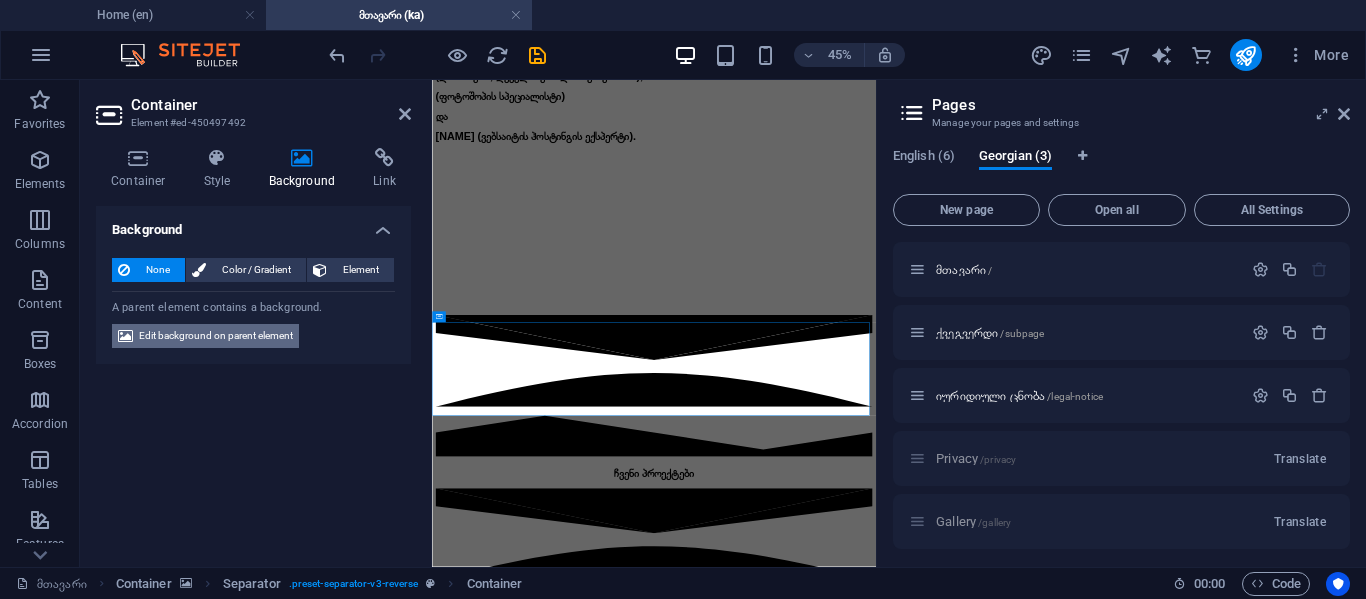 click on "Edit background on parent element" at bounding box center [216, 336] 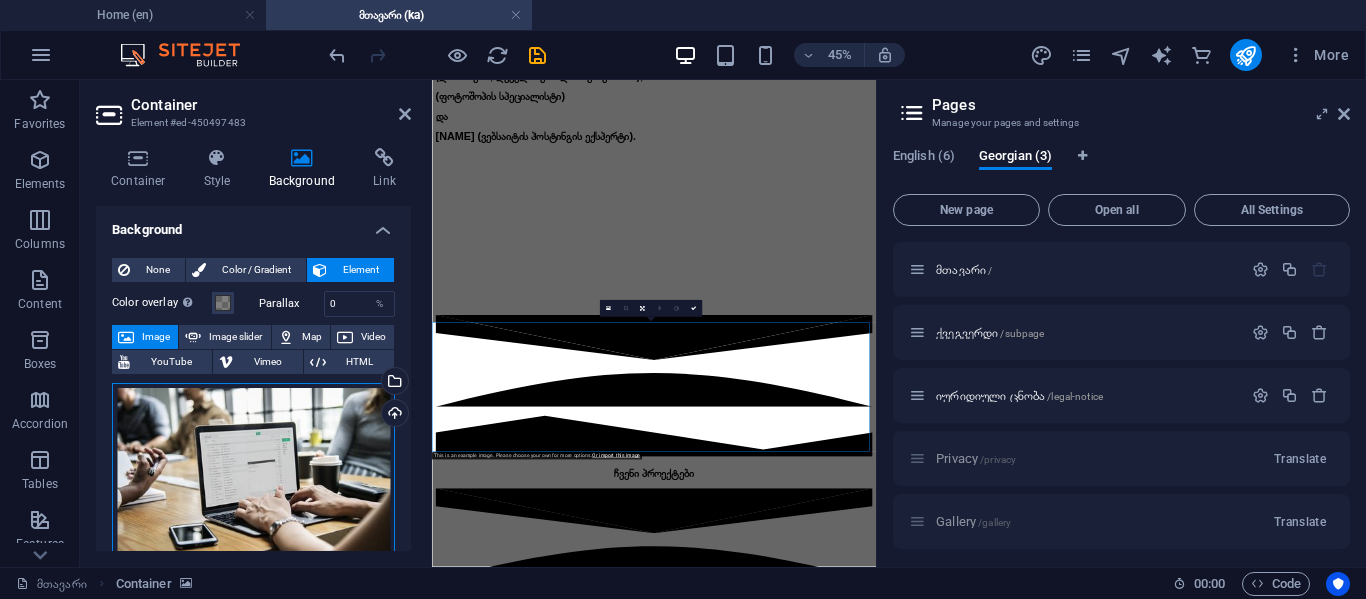 click on "Drag files here, click to choose files or select files from Files or our free stock photos & videos" at bounding box center (253, 479) 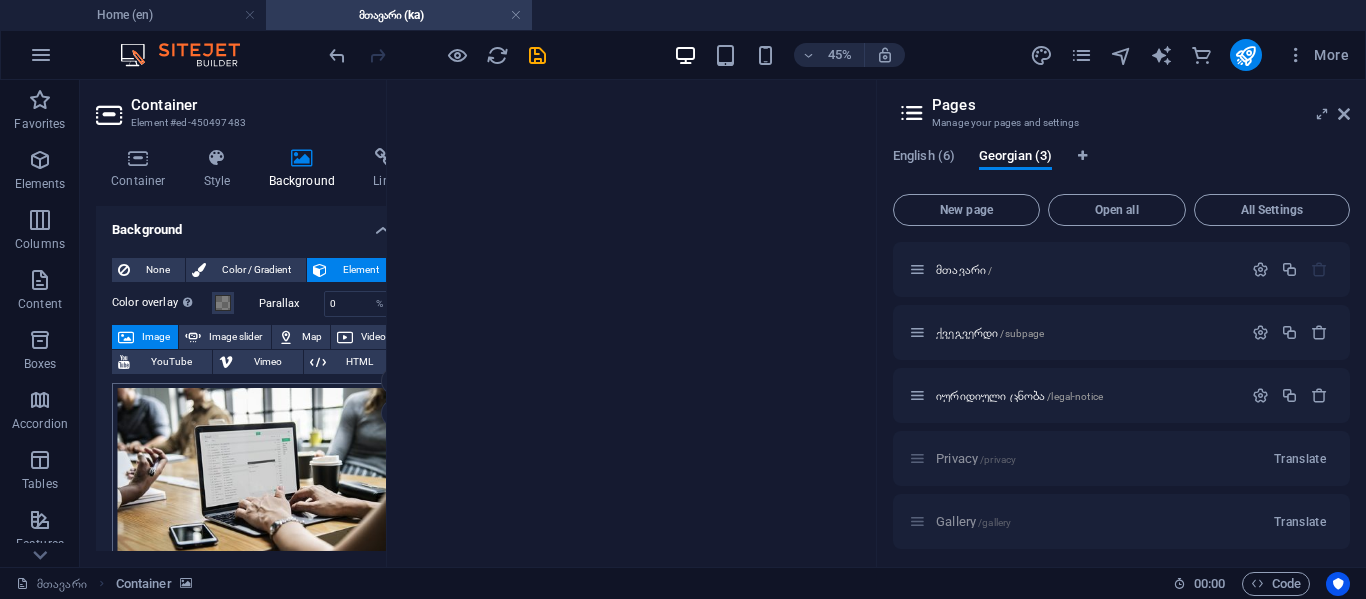 scroll, scrollTop: 0, scrollLeft: 0, axis: both 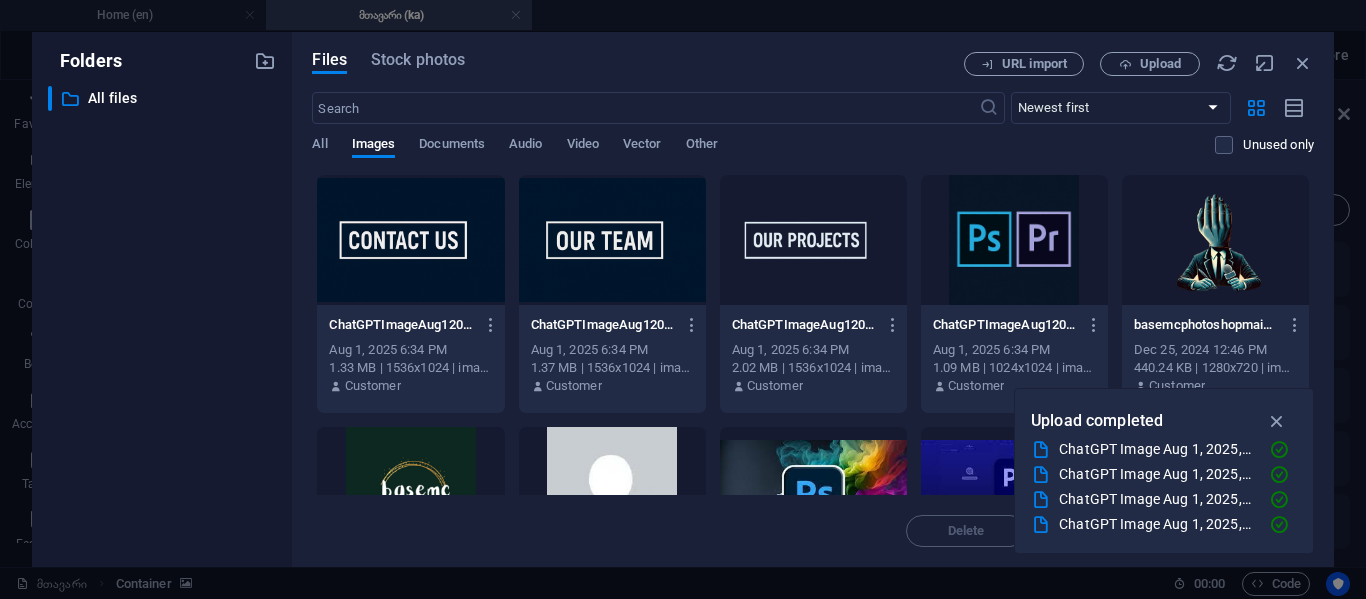 click at bounding box center (410, 240) 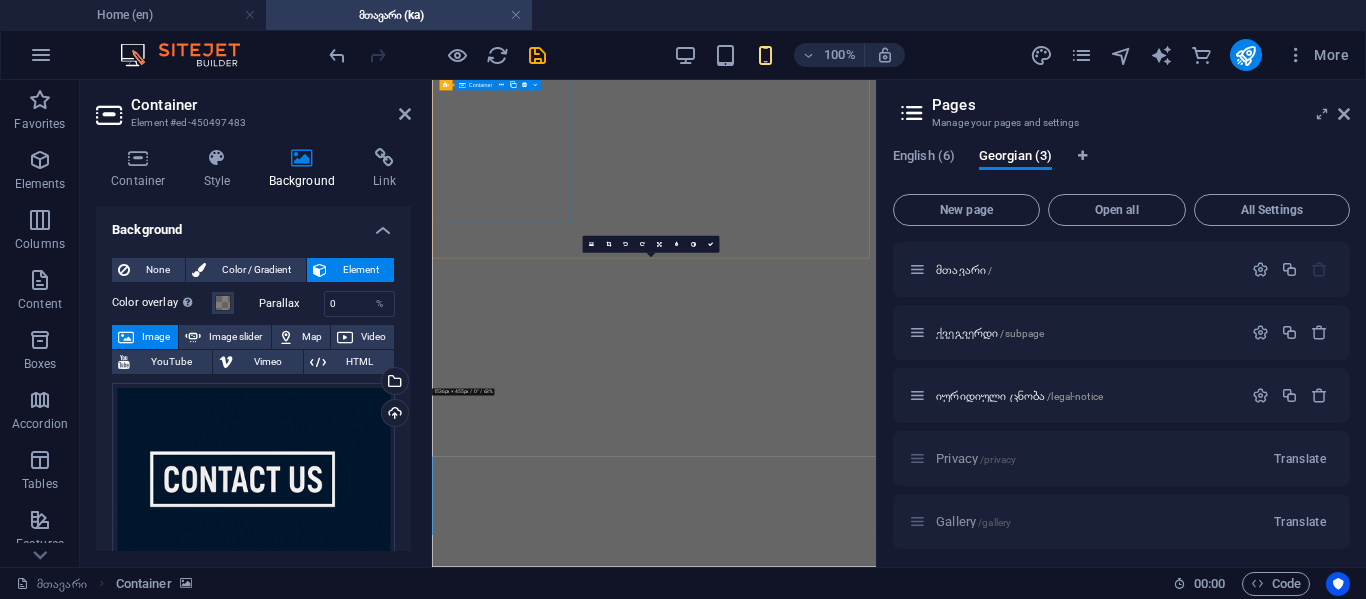 scroll, scrollTop: 3558, scrollLeft: 0, axis: vertical 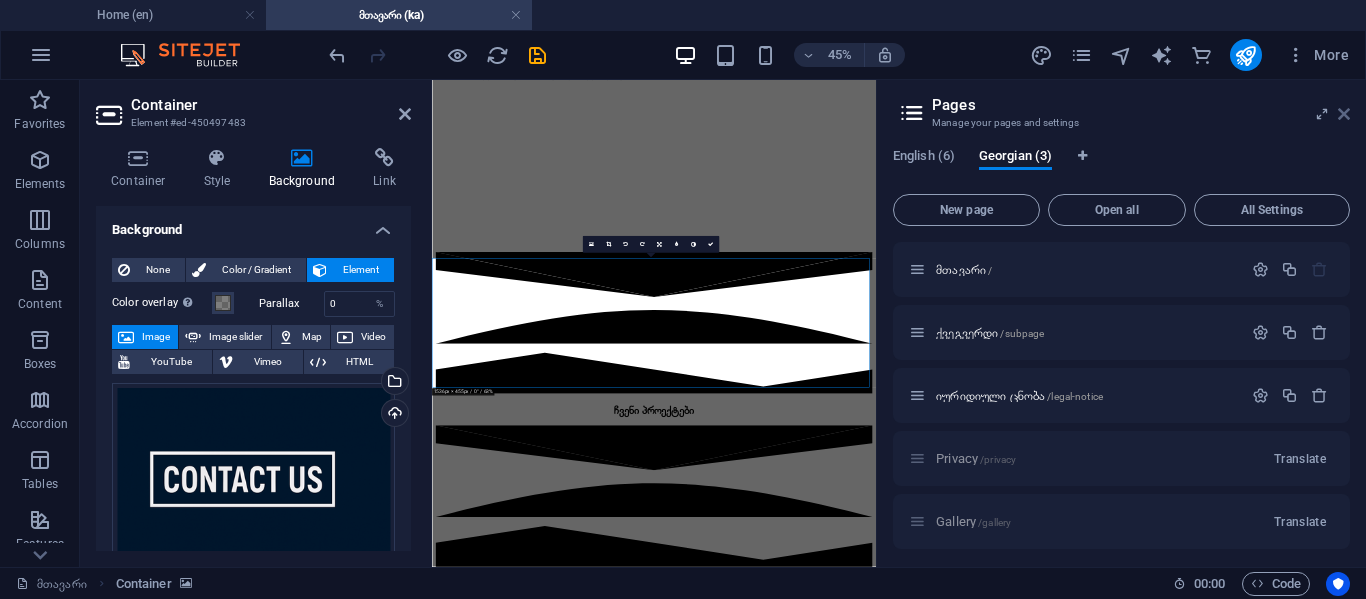 click at bounding box center (1344, 114) 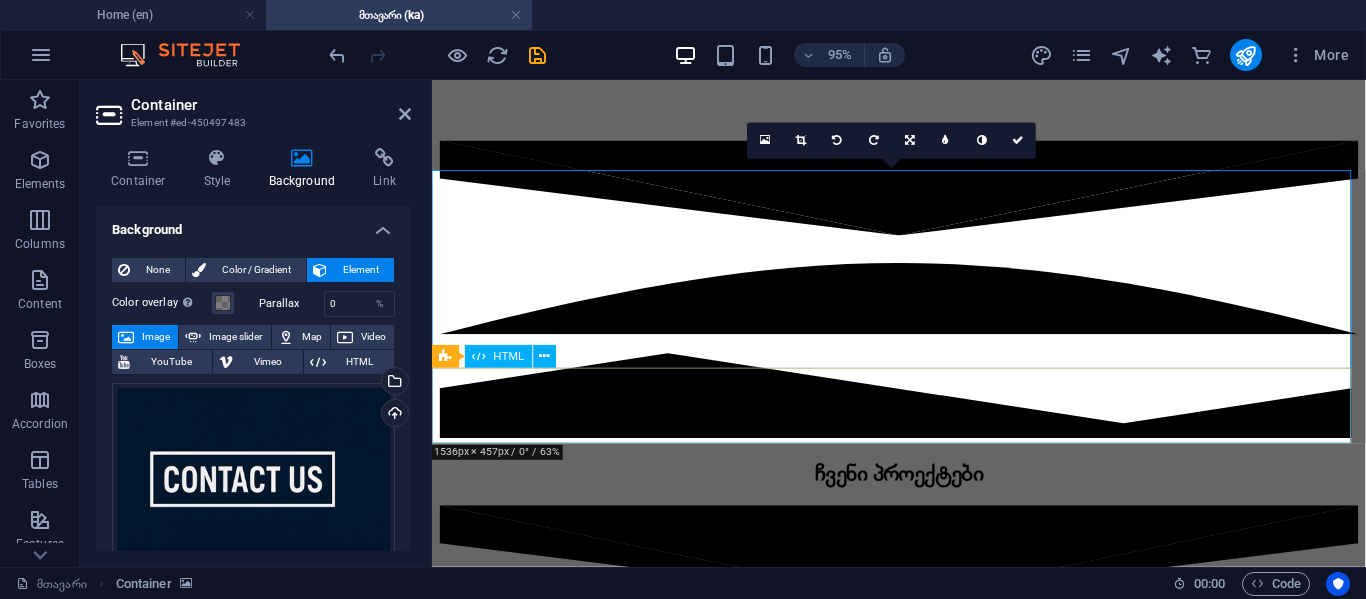 scroll, scrollTop: 3653, scrollLeft: 0, axis: vertical 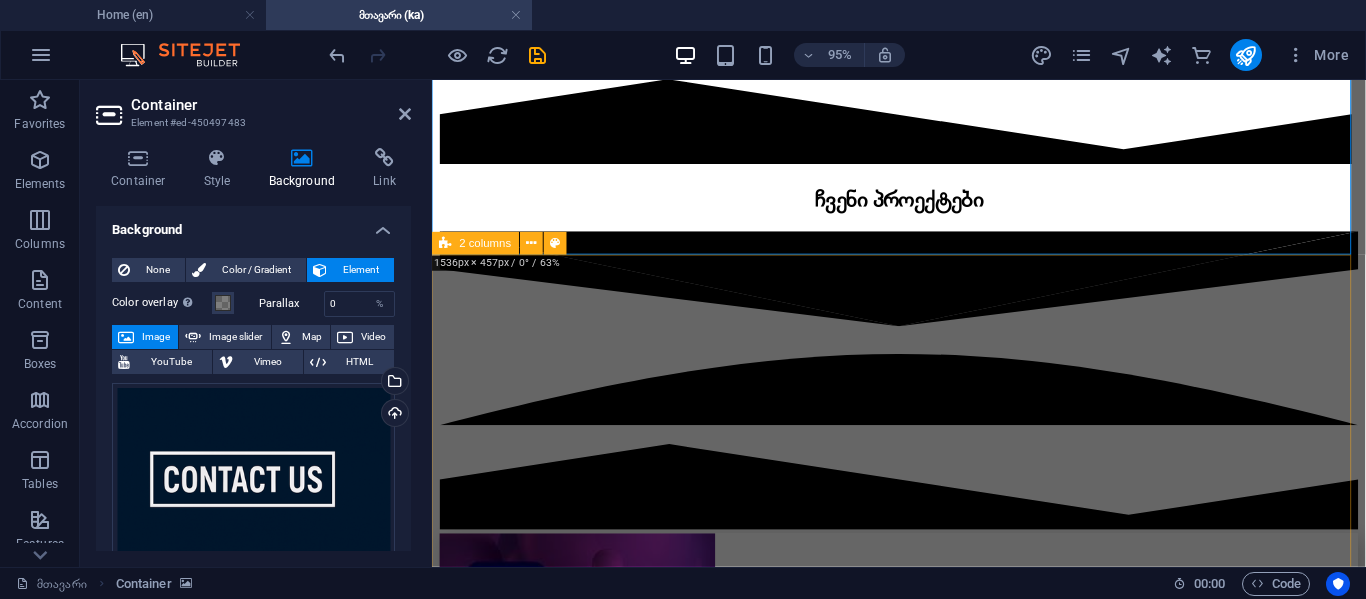 click on "I have read and understand the privacy policy. Unreadable? Load new Submit" at bounding box center (923, 6501) 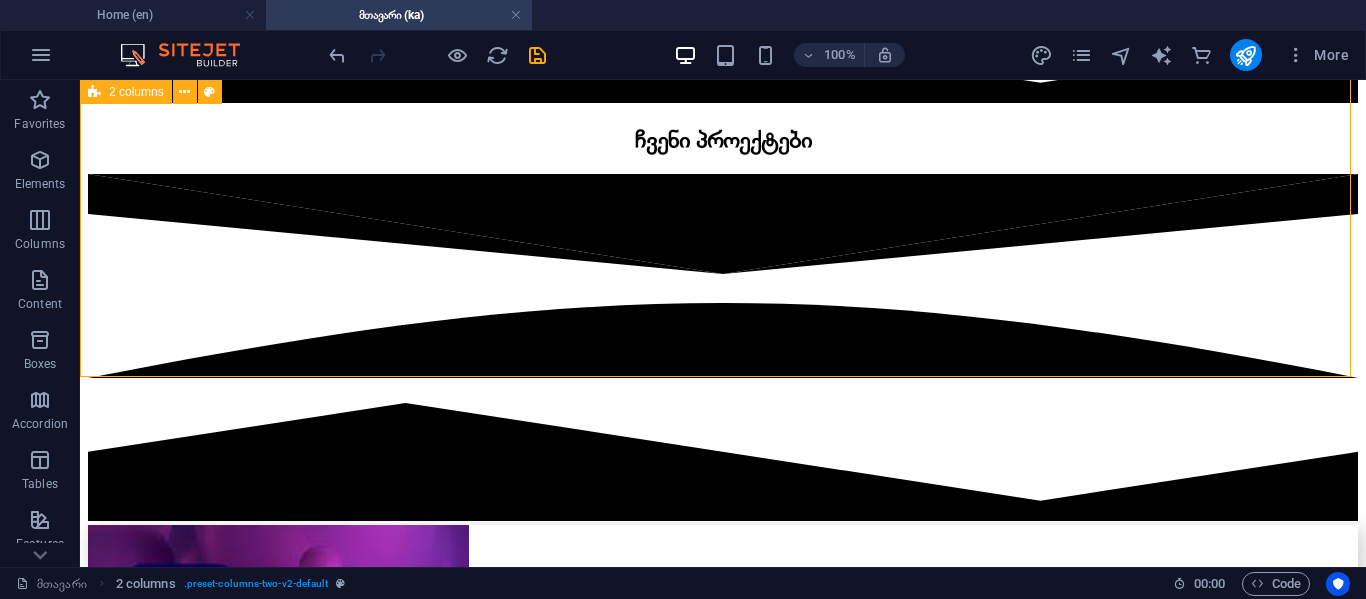 scroll, scrollTop: 4353, scrollLeft: 0, axis: vertical 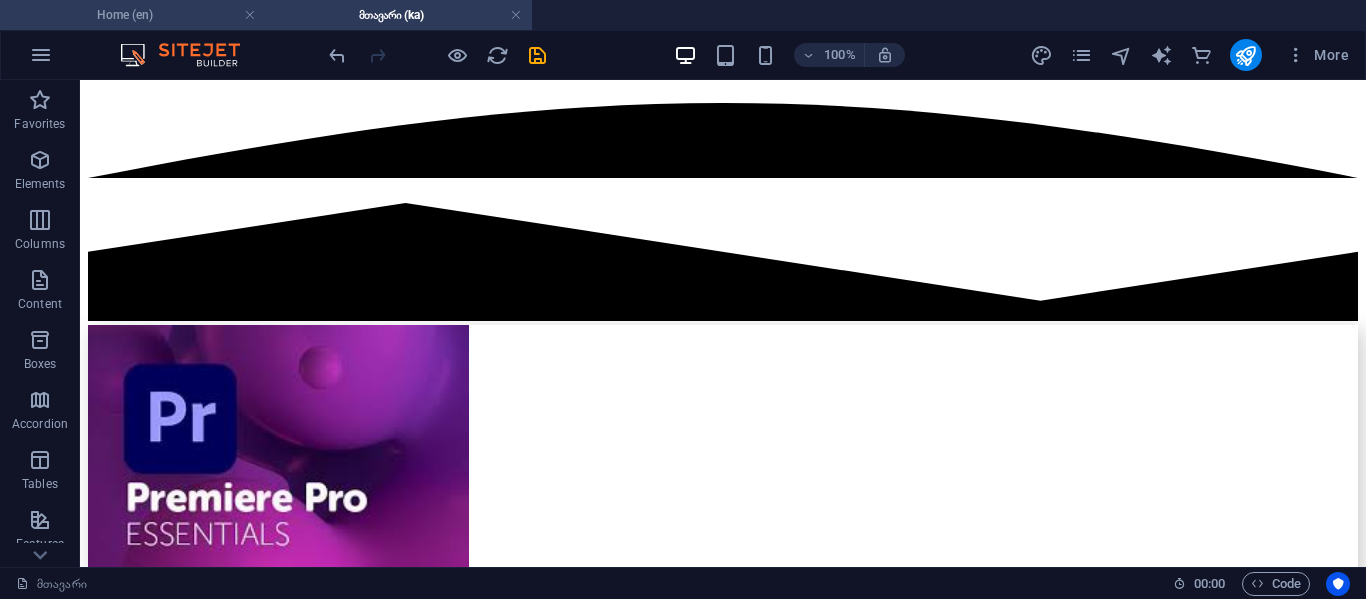 click on "Home (en)" at bounding box center (133, 15) 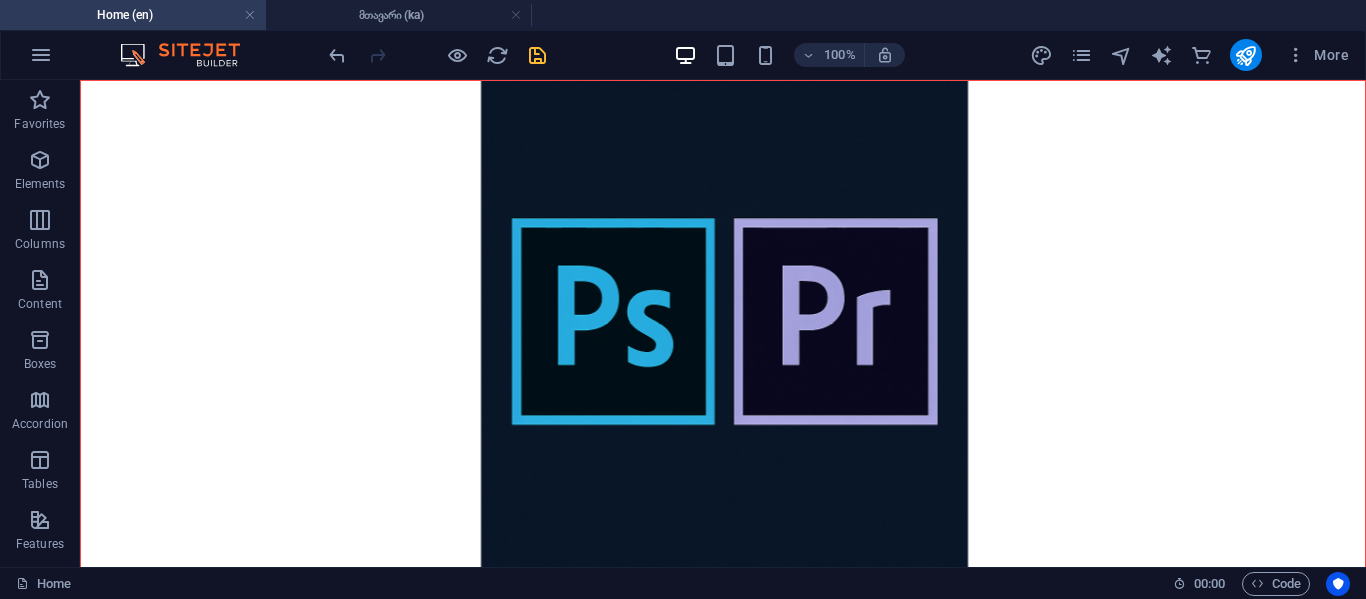 scroll, scrollTop: 1671, scrollLeft: 0, axis: vertical 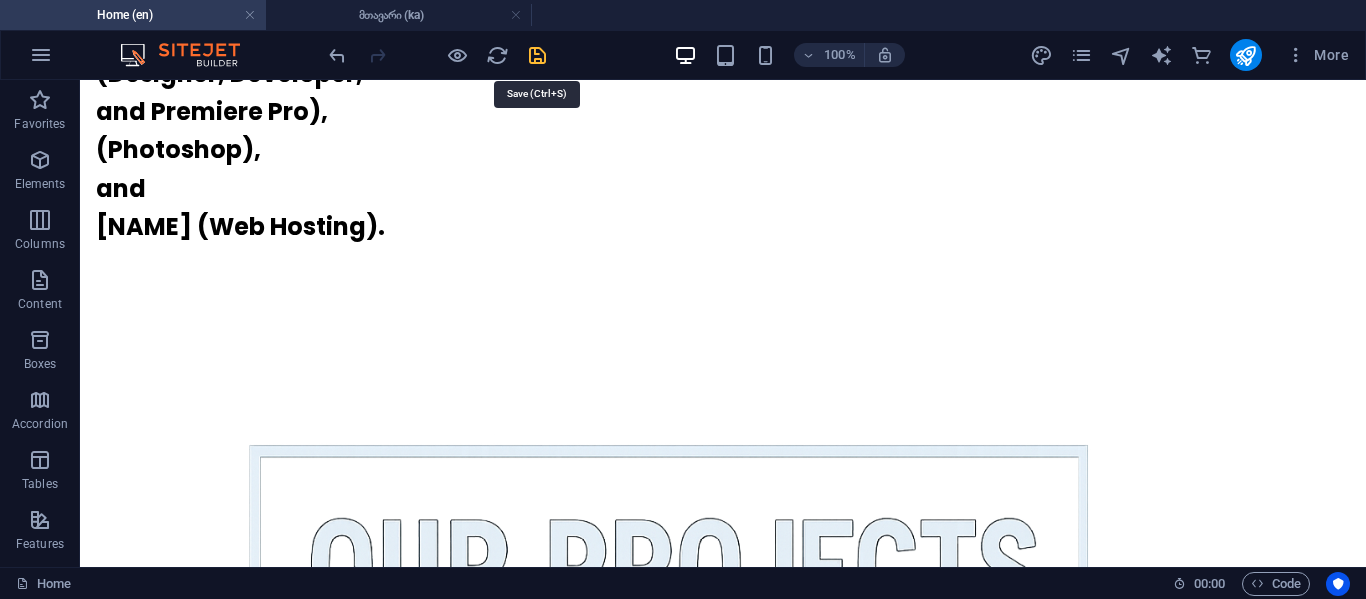 click at bounding box center [537, 55] 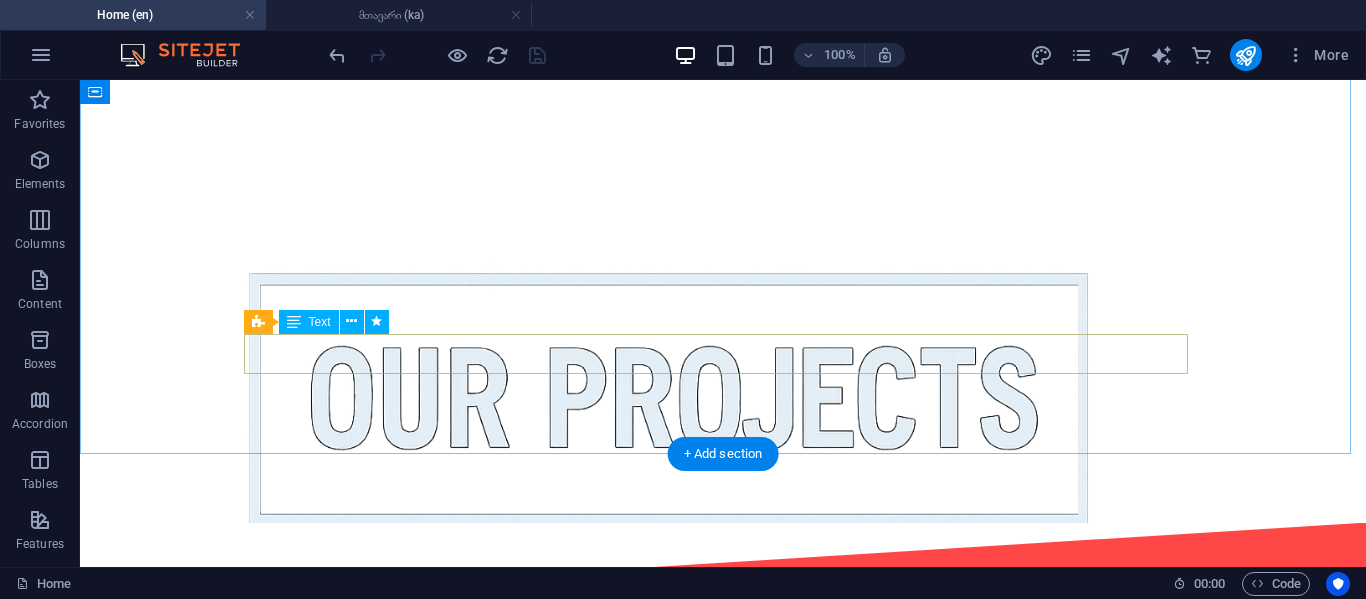 scroll, scrollTop: 1971, scrollLeft: 0, axis: vertical 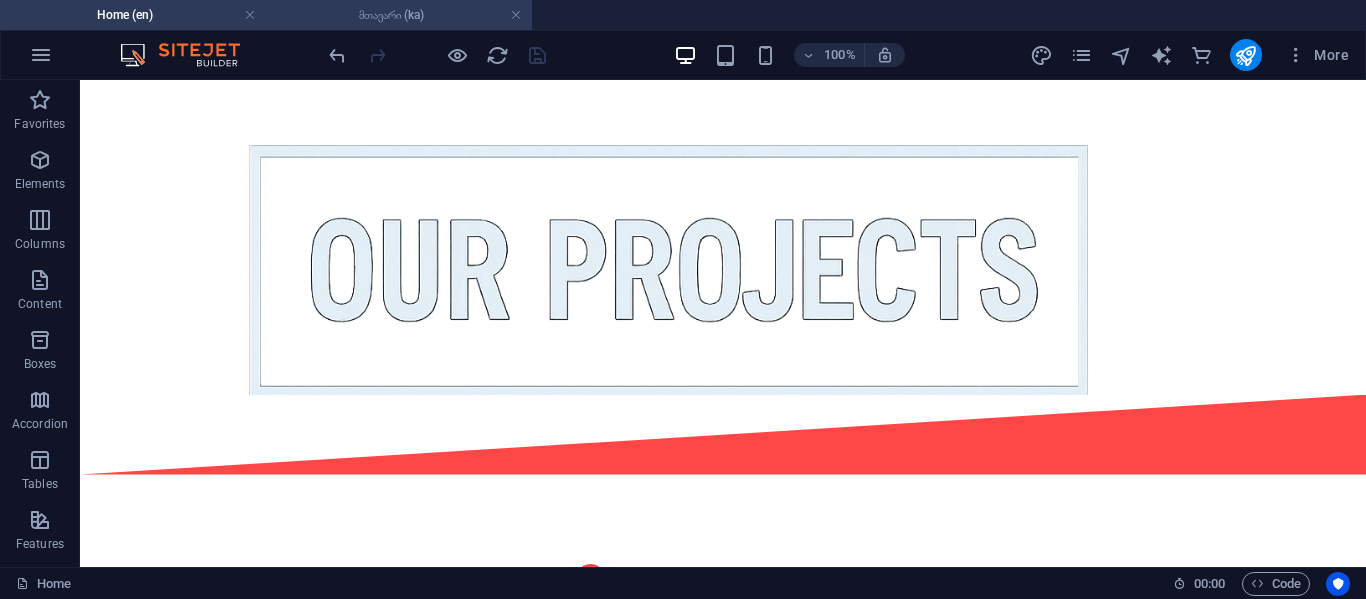 click on "მთავარი (ka)" at bounding box center [399, 15] 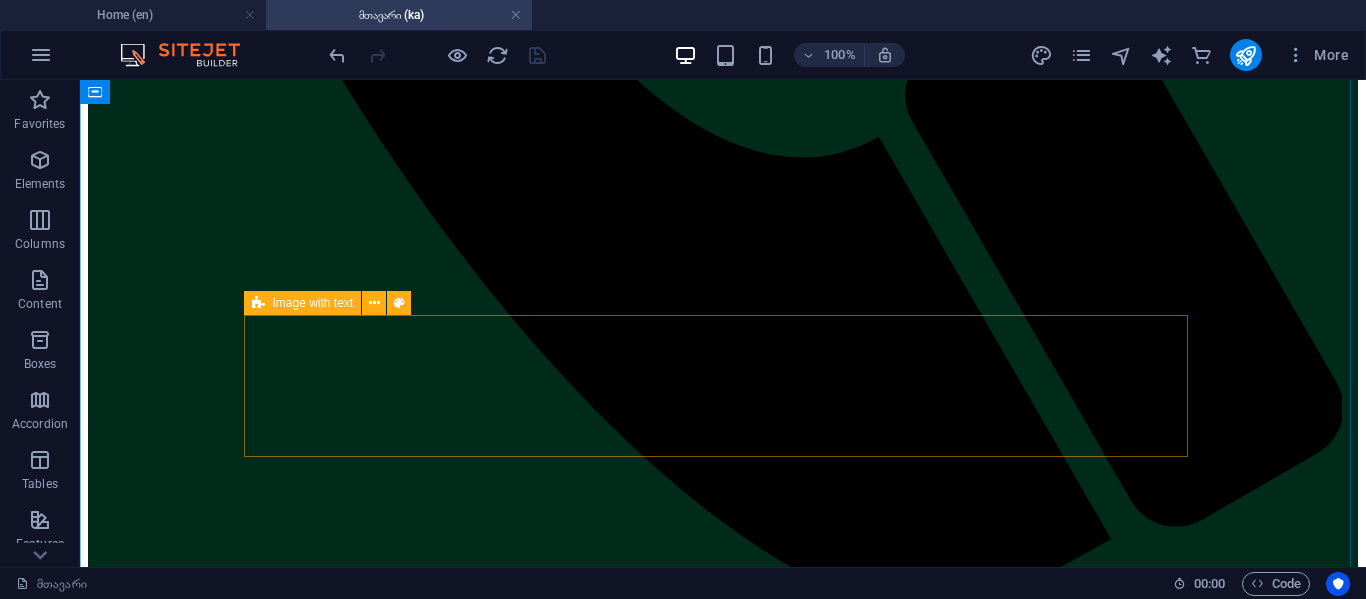 scroll, scrollTop: 2100, scrollLeft: 0, axis: vertical 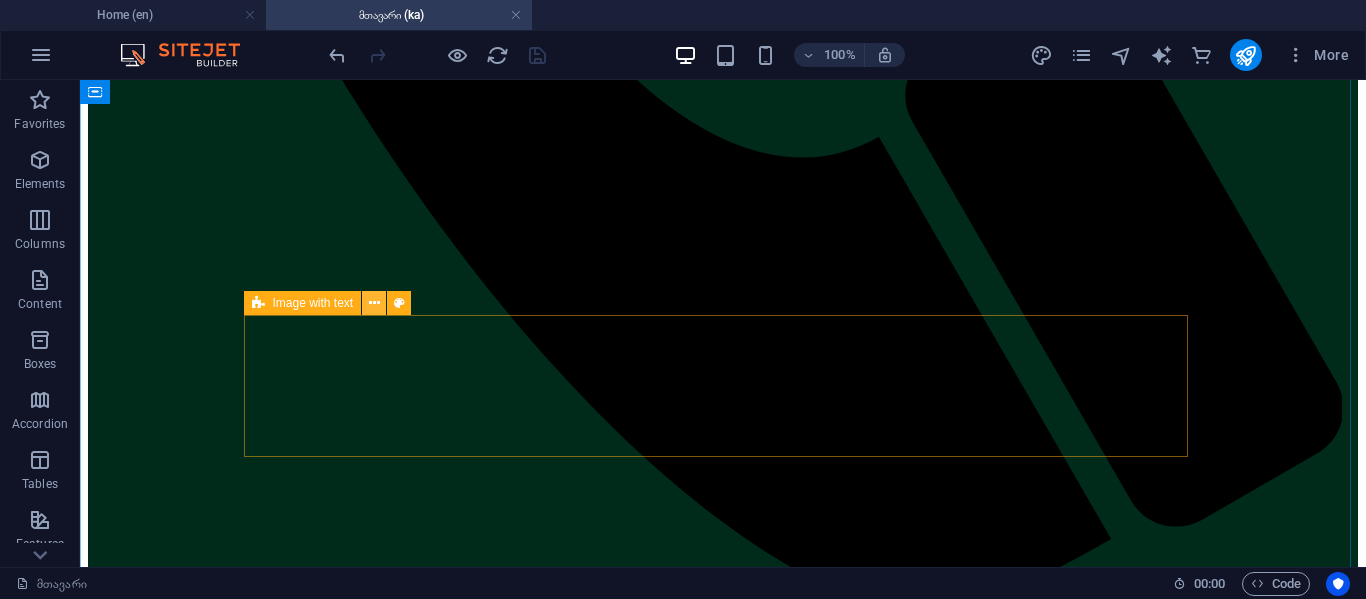 click at bounding box center [374, 303] 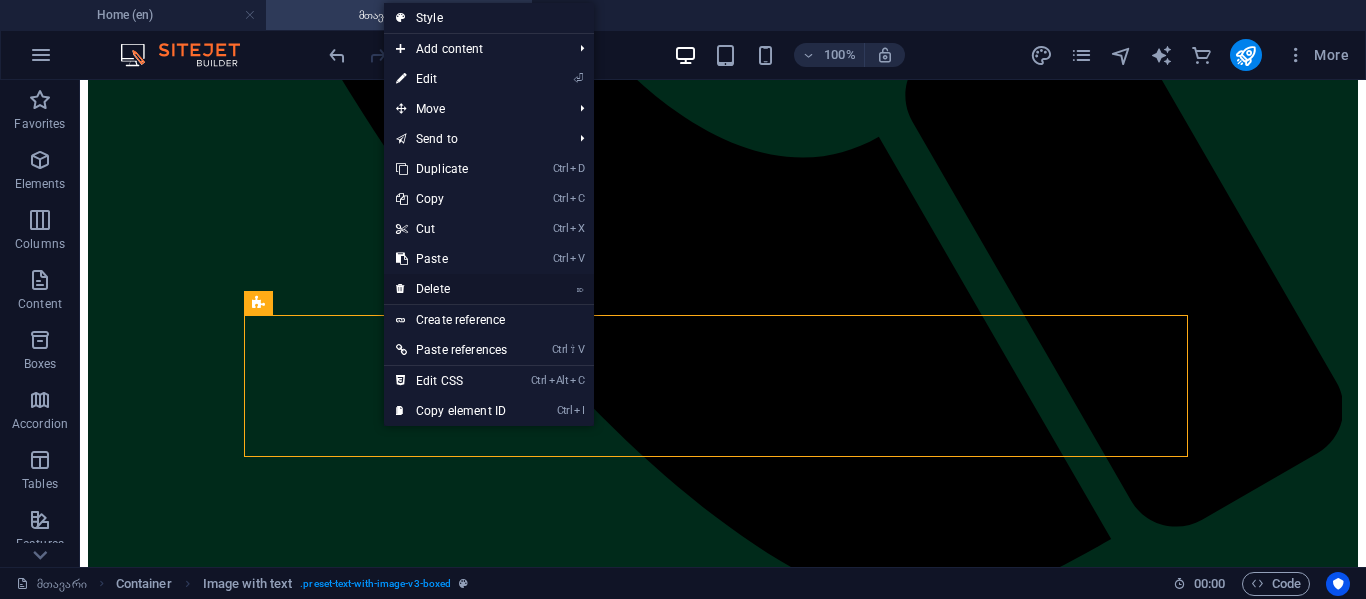 click on "⌦  Delete" at bounding box center (451, 289) 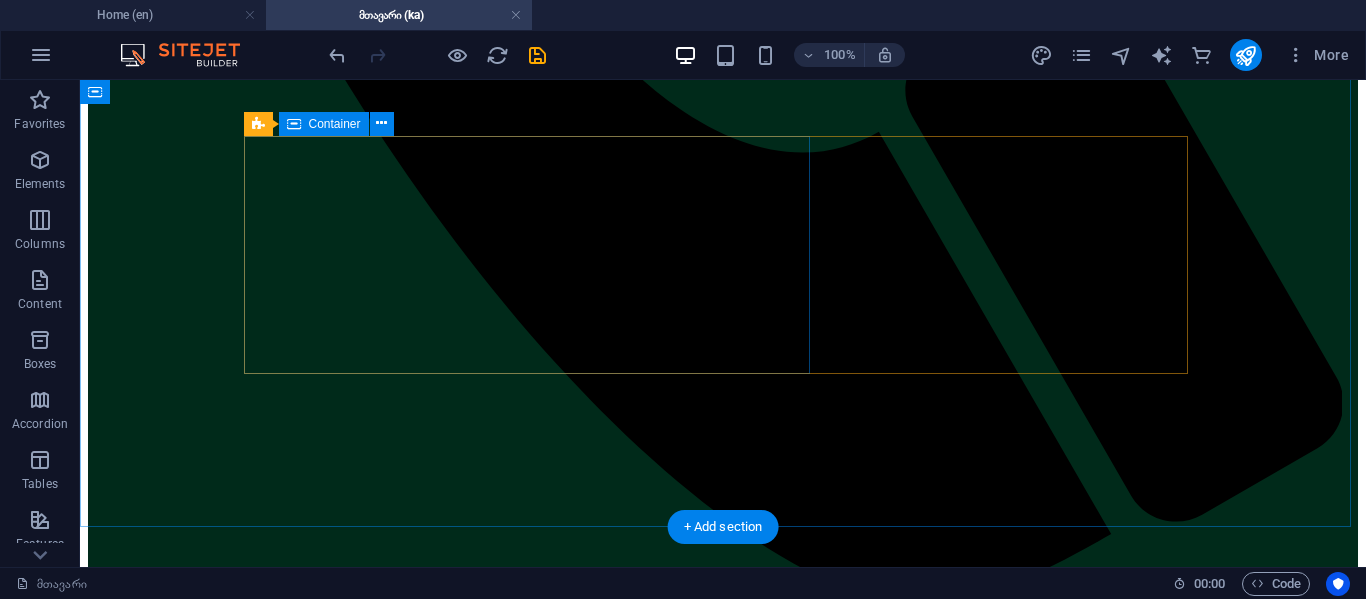 scroll, scrollTop: 1900, scrollLeft: 0, axis: vertical 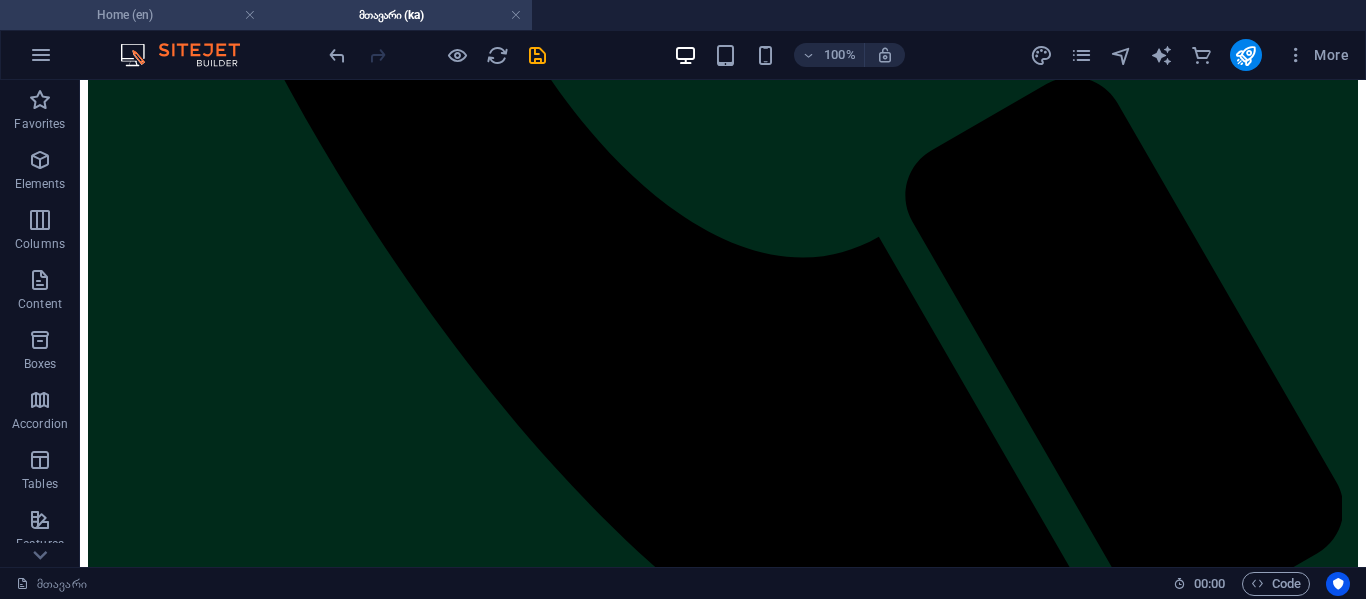 click on "Home (en)" at bounding box center [133, 15] 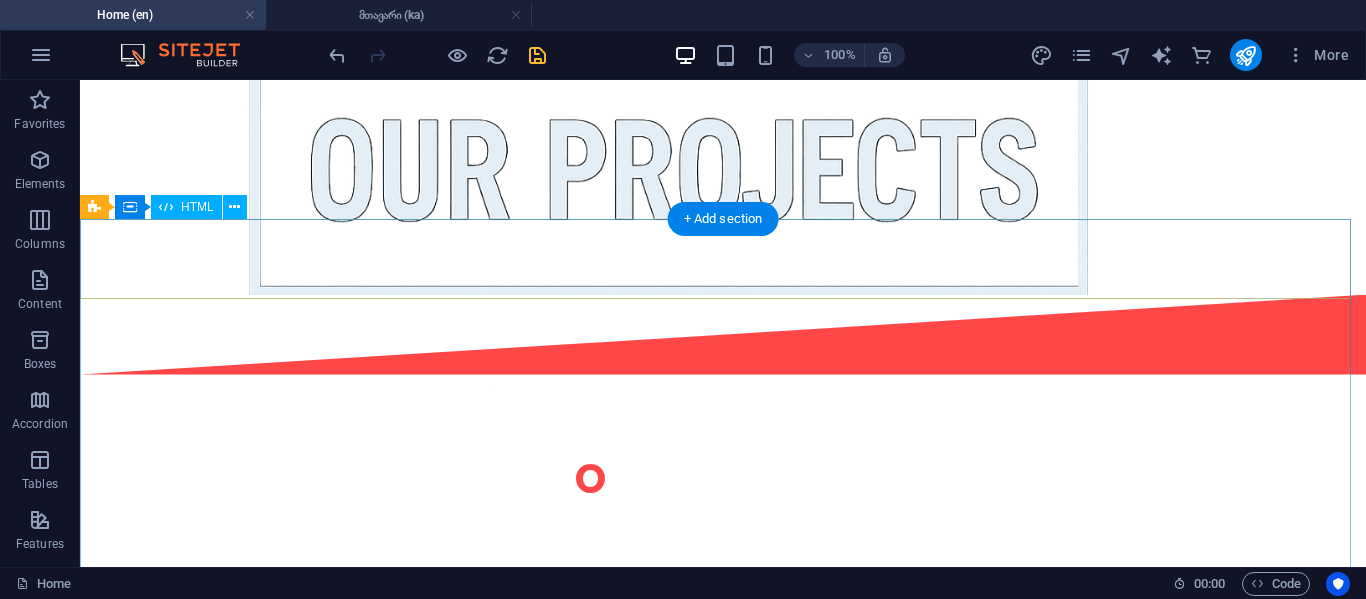 scroll, scrollTop: 2171, scrollLeft: 0, axis: vertical 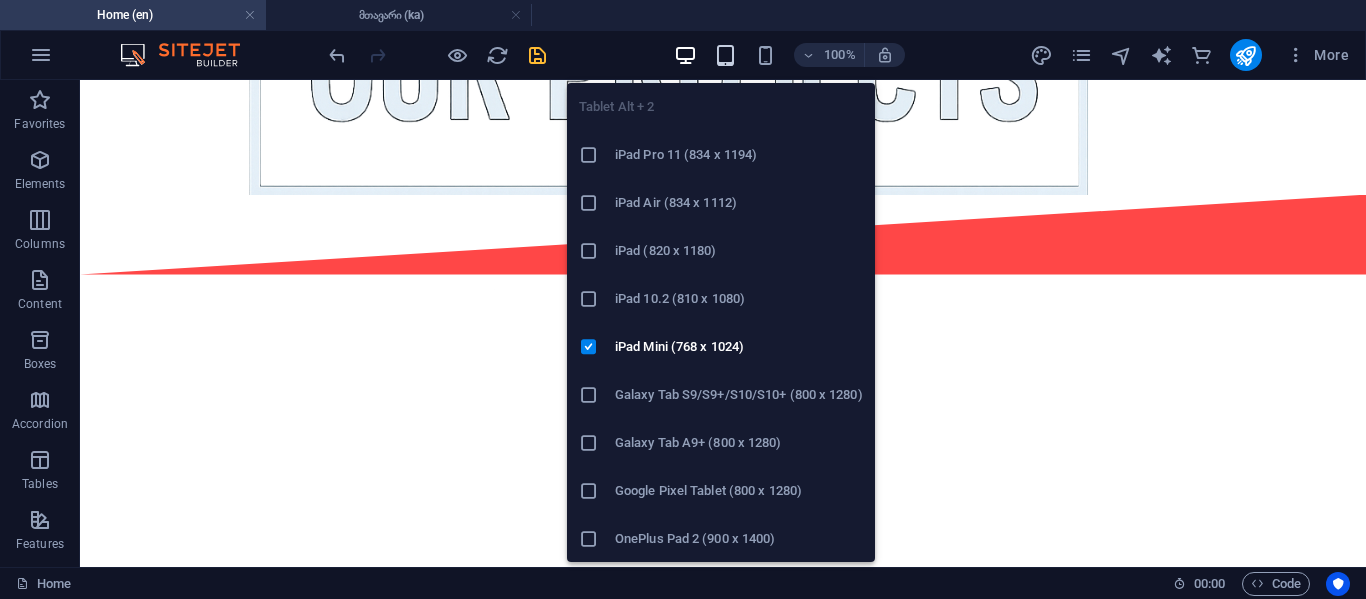click at bounding box center (725, 55) 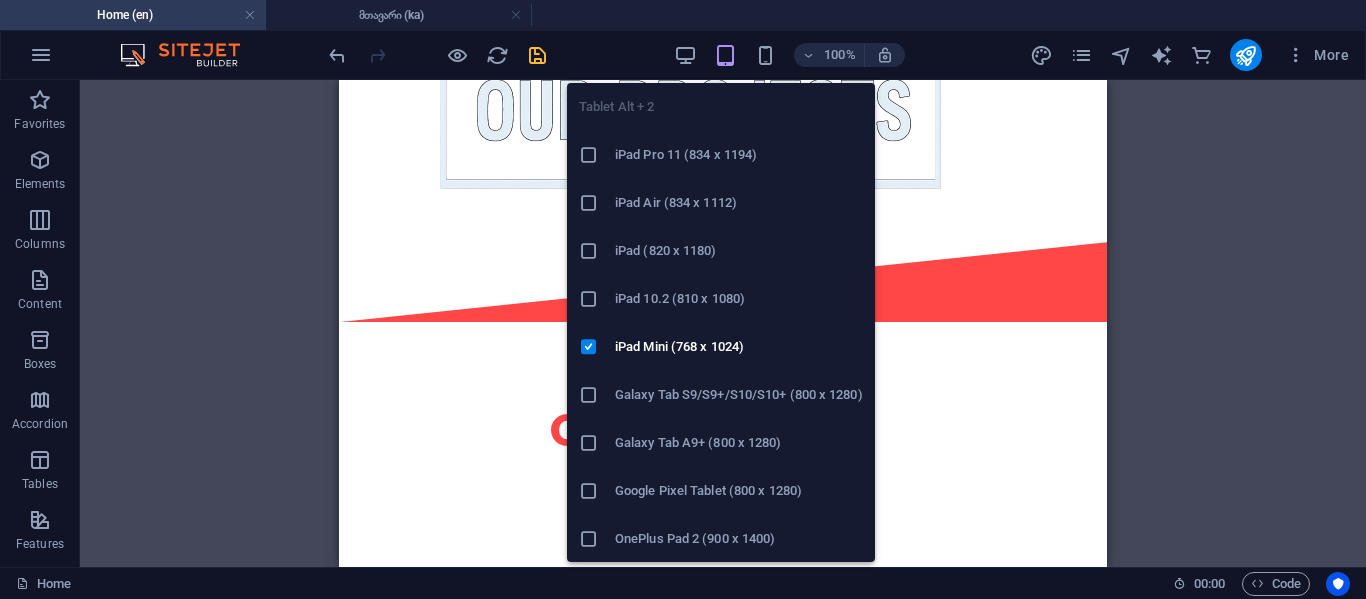 scroll, scrollTop: 2317, scrollLeft: 0, axis: vertical 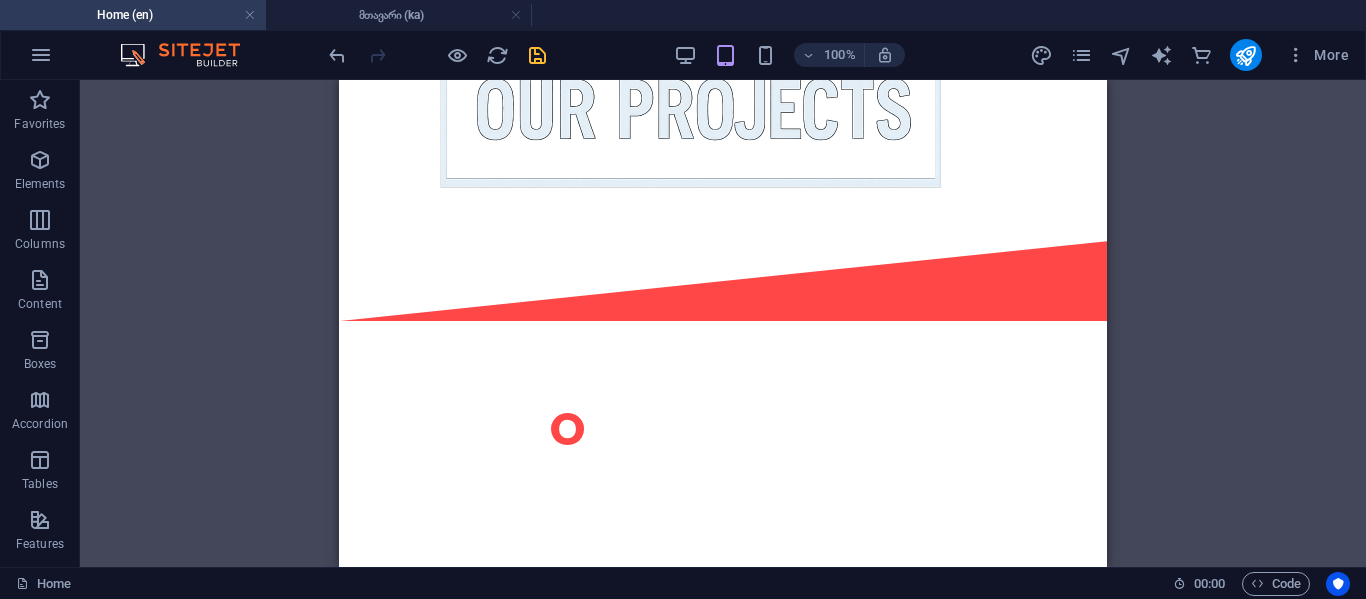 click on "100%" at bounding box center (789, 55) 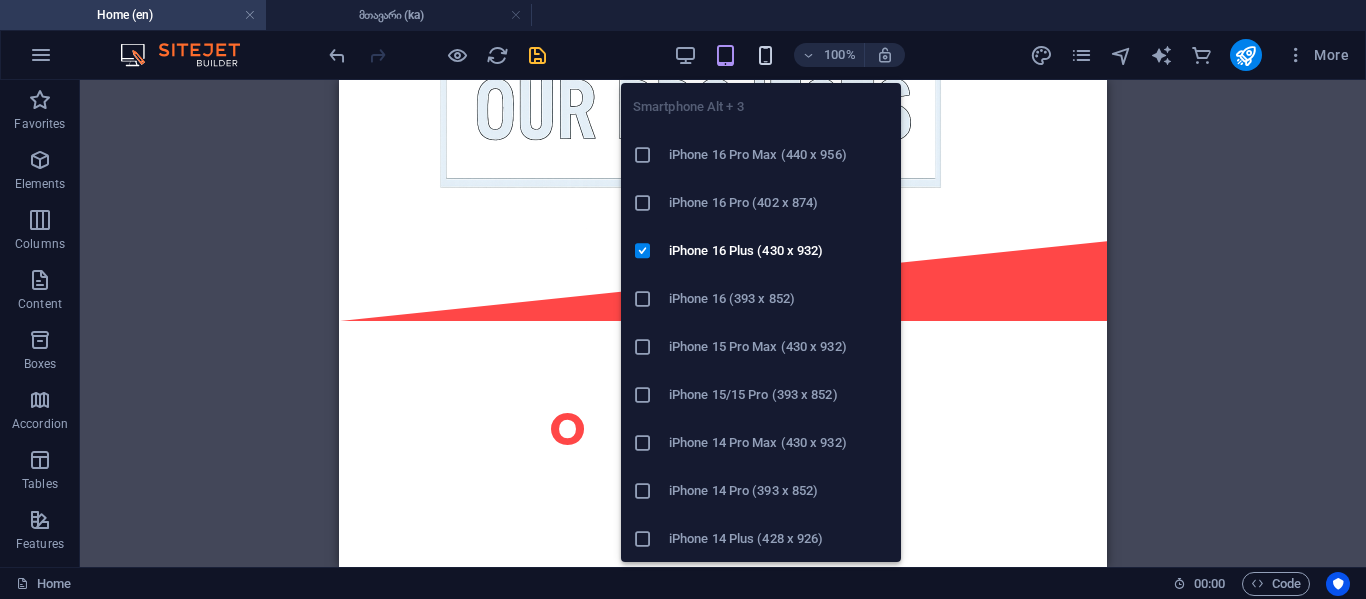 click at bounding box center [765, 55] 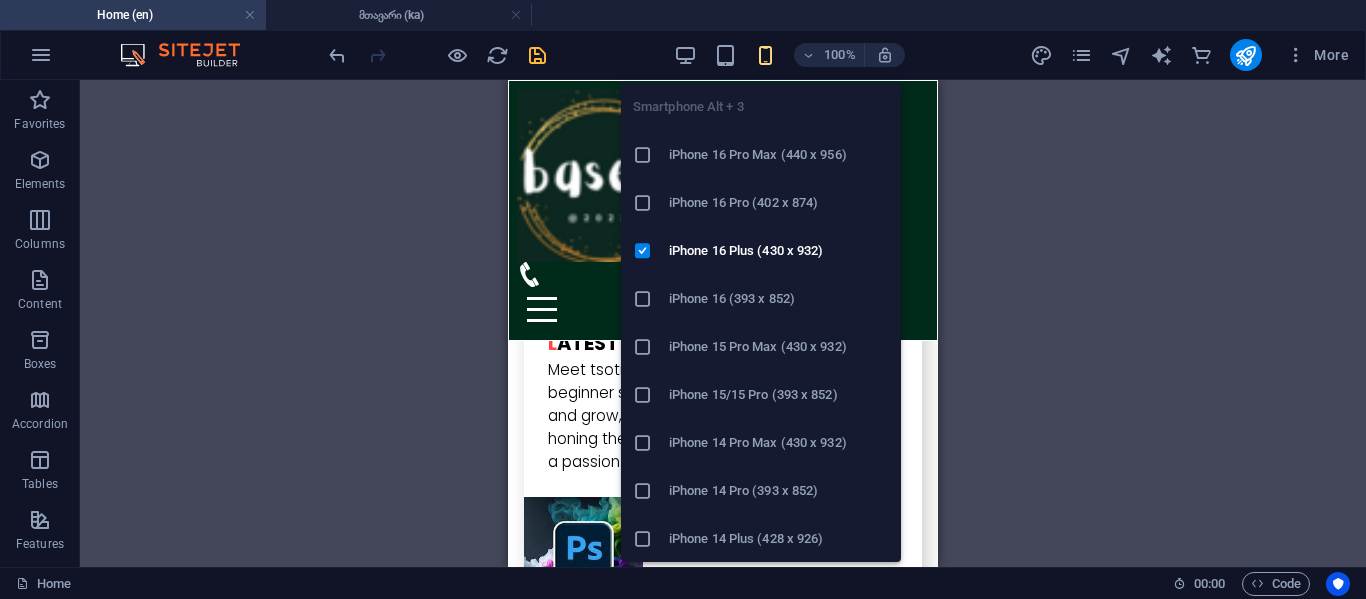 scroll, scrollTop: 2280, scrollLeft: 0, axis: vertical 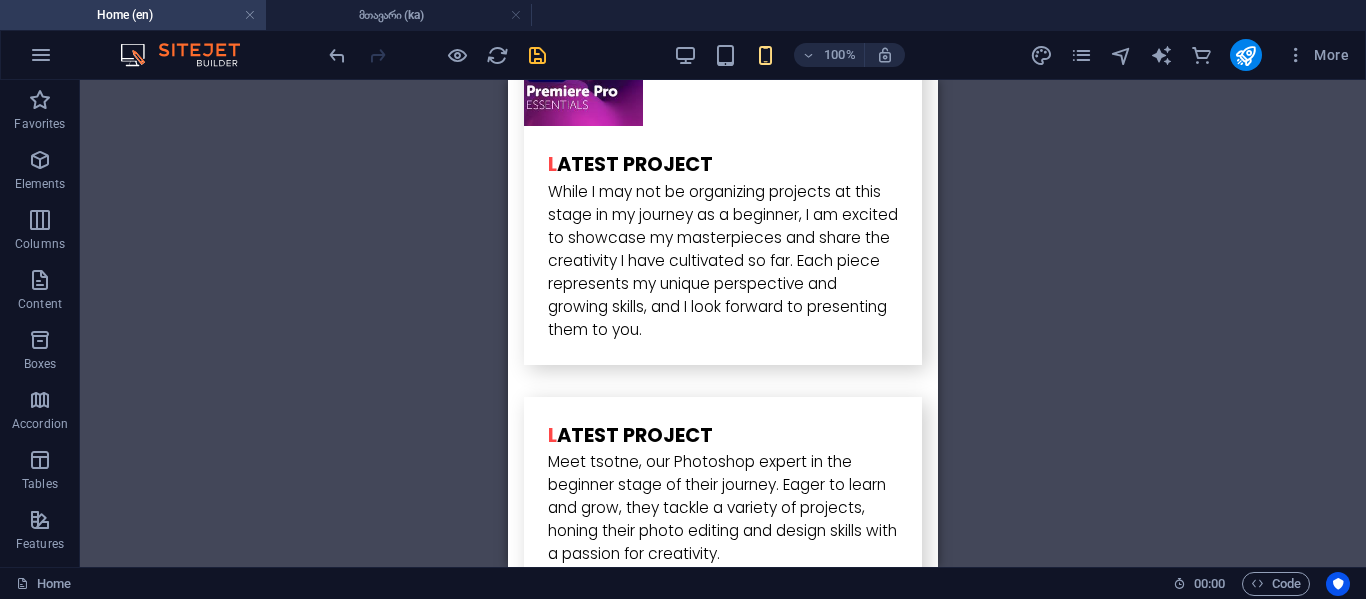 click on "Drag here to replace the existing content. Press “Ctrl” if you want to create a new element.
H1   Banner   Banner   Container   Banner   Menu Bar   Menu   H1   H1   Spacer   Separator   HTML   Separator   2 columns   Container   Text   Container   Separator   Container   HTML   Container   Separator   Container   Container   Separator   HTML   Separator   H2   Container   Image with text   H3   Text   Image   Image with text   Separator   Container   HTML   Container   Container   Separator   Container   H2   Separator   HTML   Separator   Cards   Image   Container   Separator   Container   Container   Container   Container   Separator   Separator   HTML   Separator   2 columns   H2   Container   Image with text   Text   Image with text   Image with text   Container   Text   Image with text   Image   H3   Container   Image   Container" at bounding box center [723, 323] 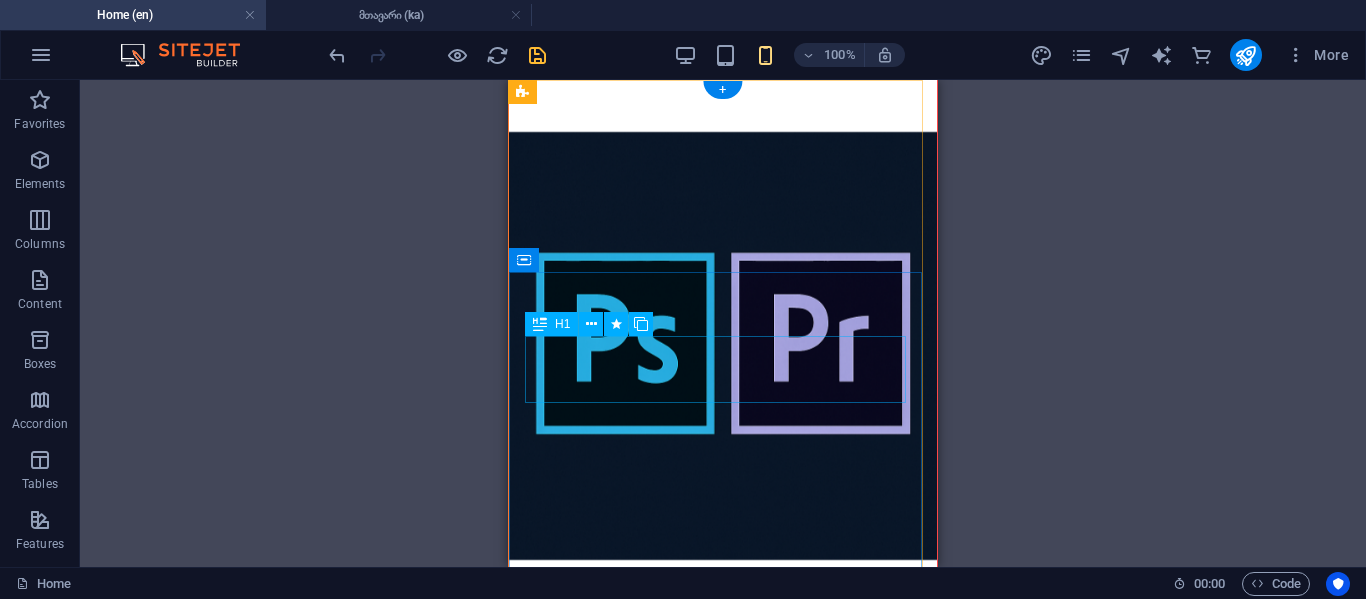 scroll, scrollTop: 0, scrollLeft: 0, axis: both 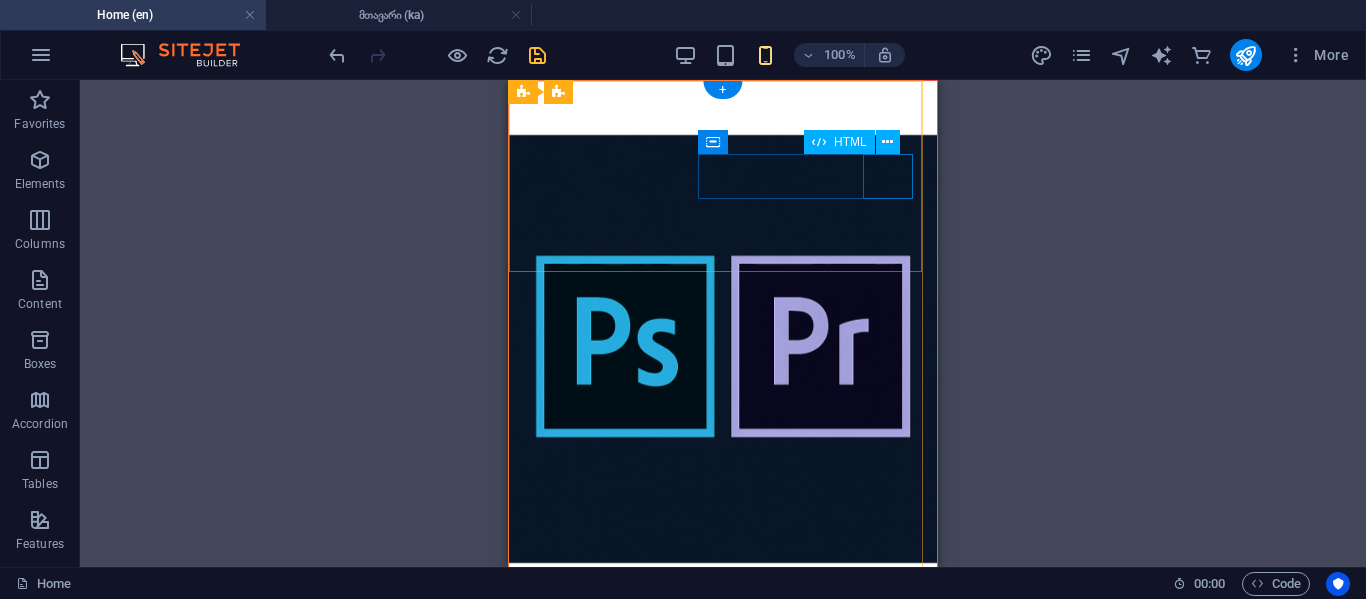 click at bounding box center (723, 846) 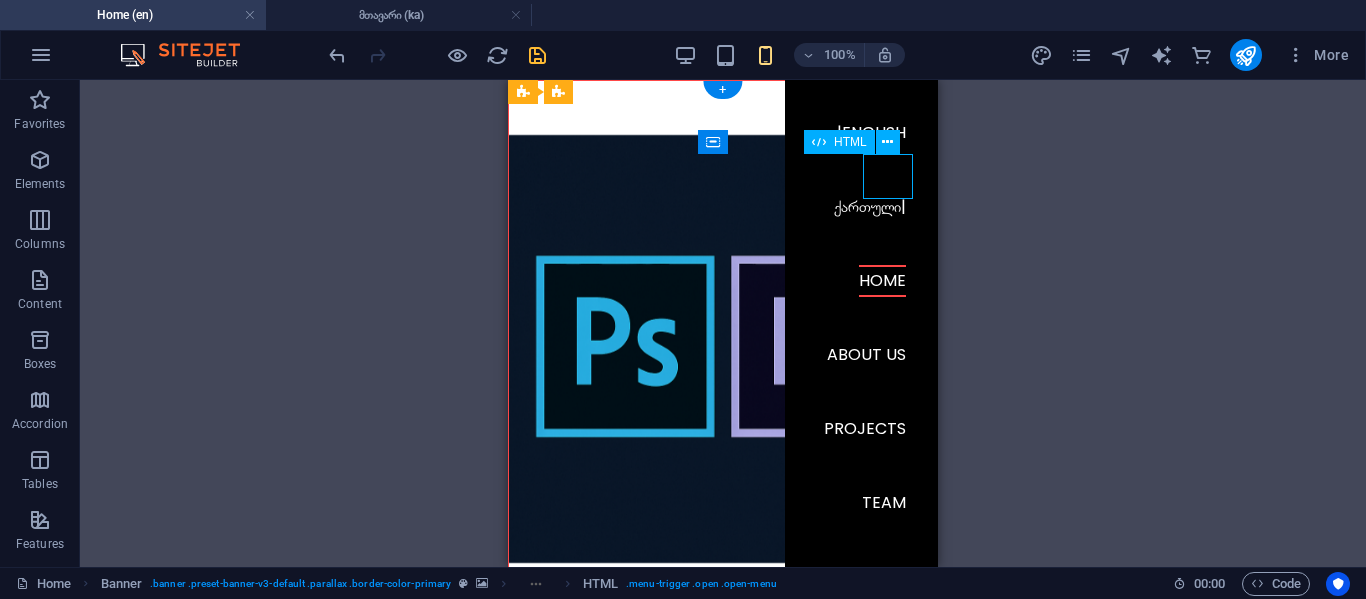 click at bounding box center (723, 846) 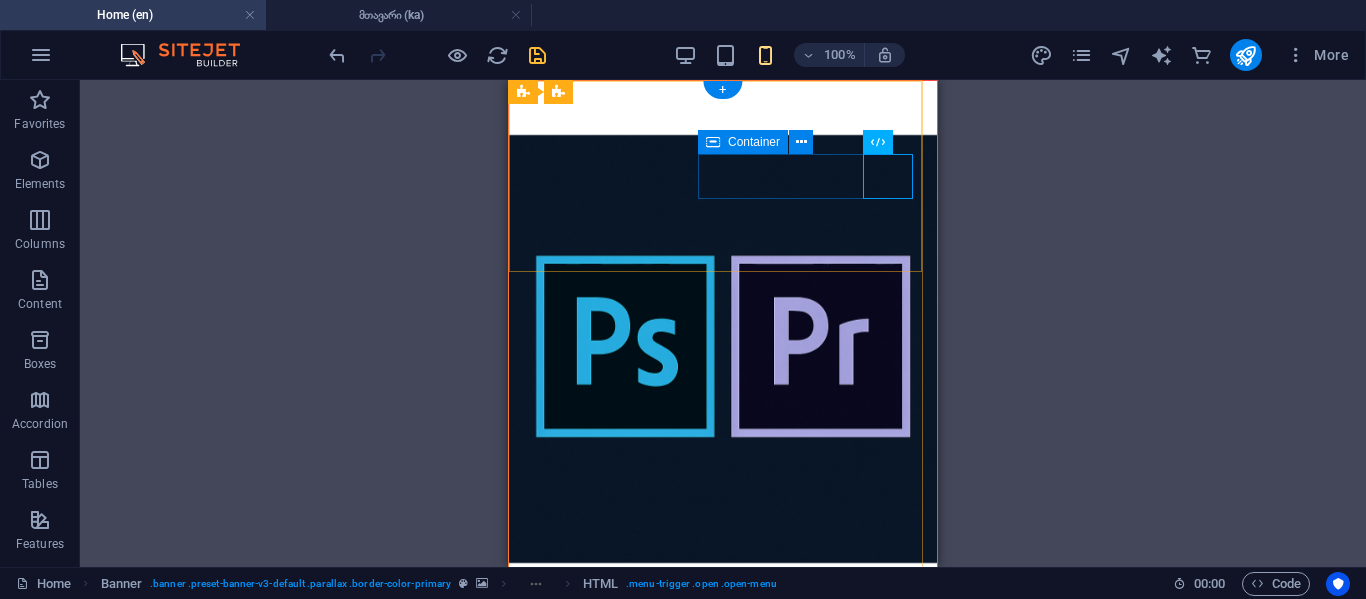 click at bounding box center [723, 834] 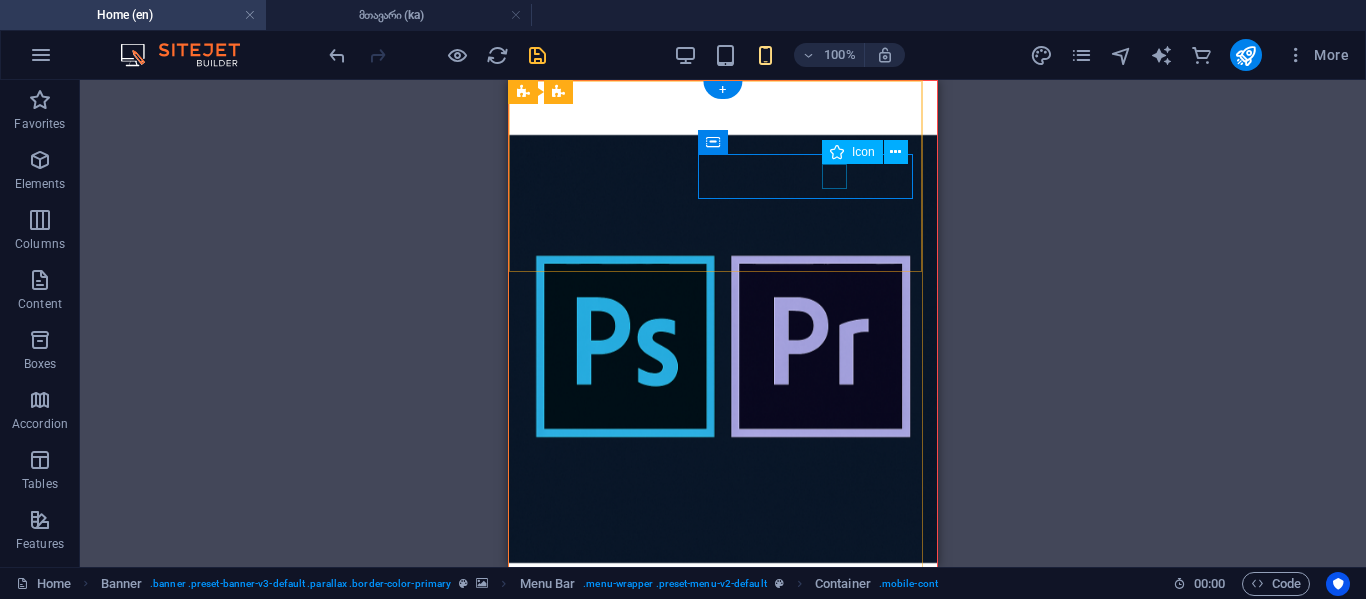click at bounding box center (715, 811) 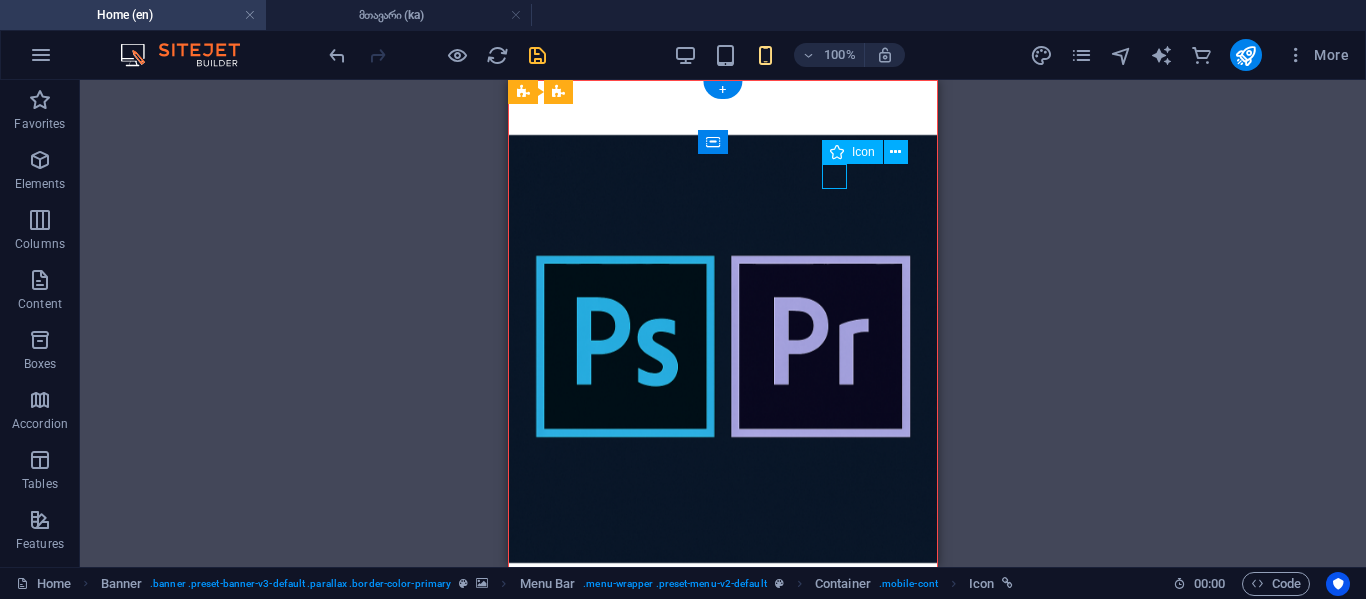 click at bounding box center (715, 811) 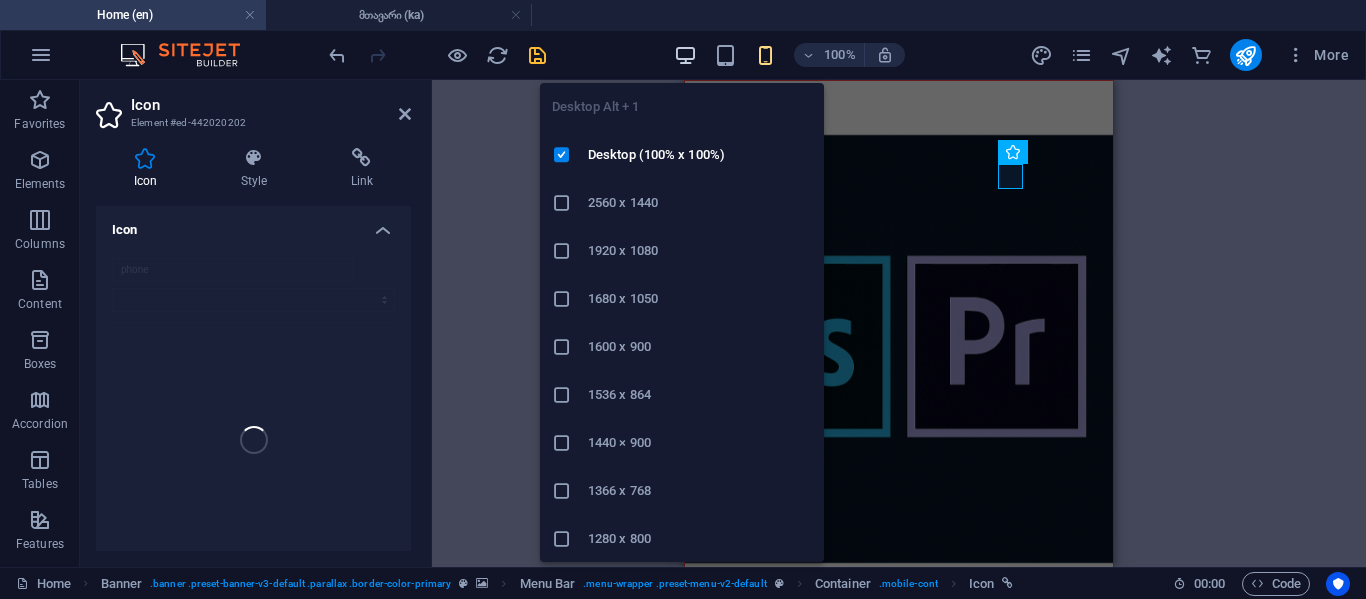 click at bounding box center (685, 55) 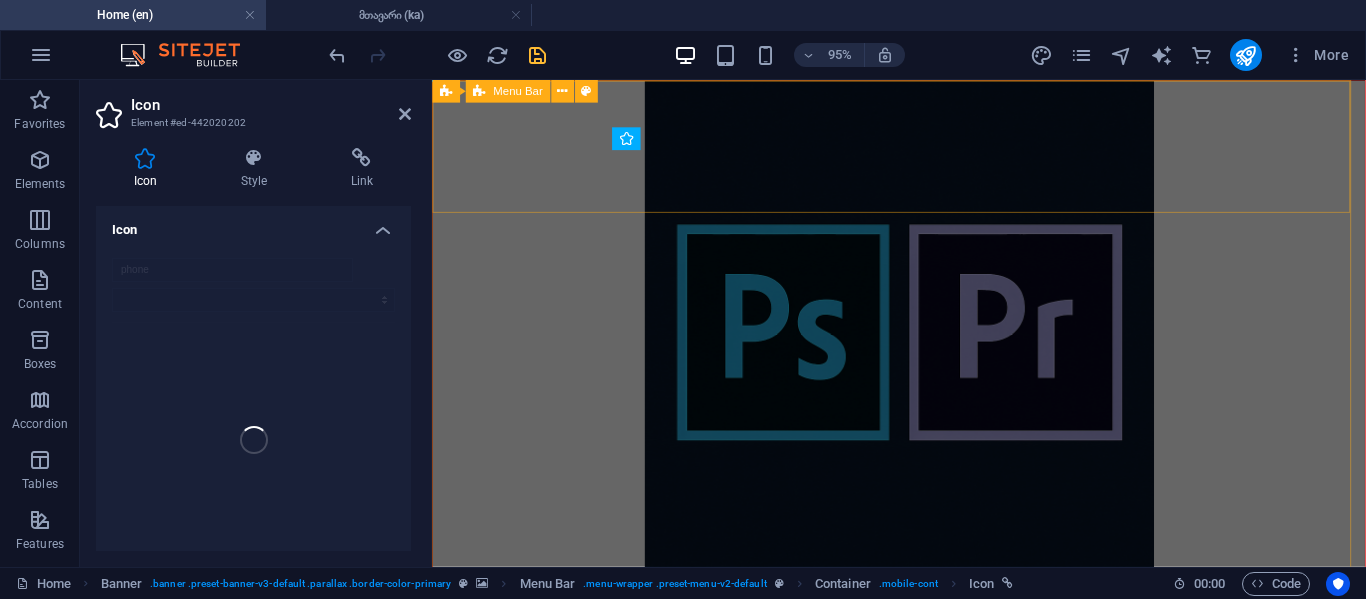click on "|English ქართული| Home About us Projects Team Contact Services Gallery dev-login" at bounding box center [923, 694] 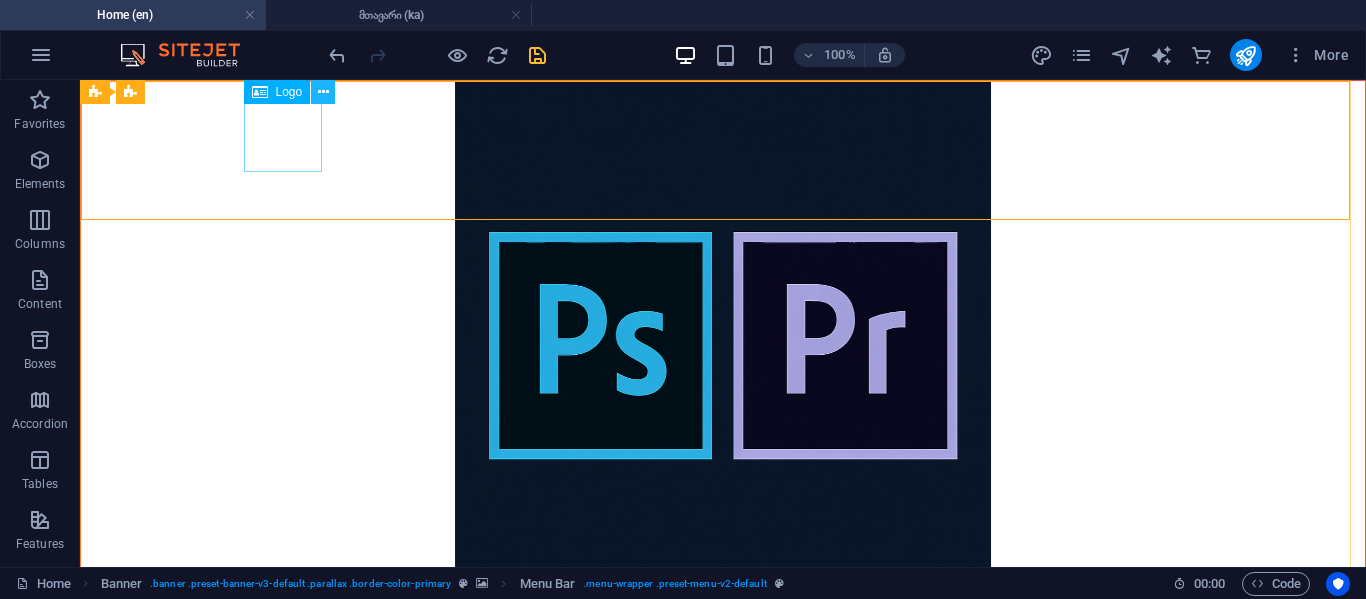 click at bounding box center [323, 92] 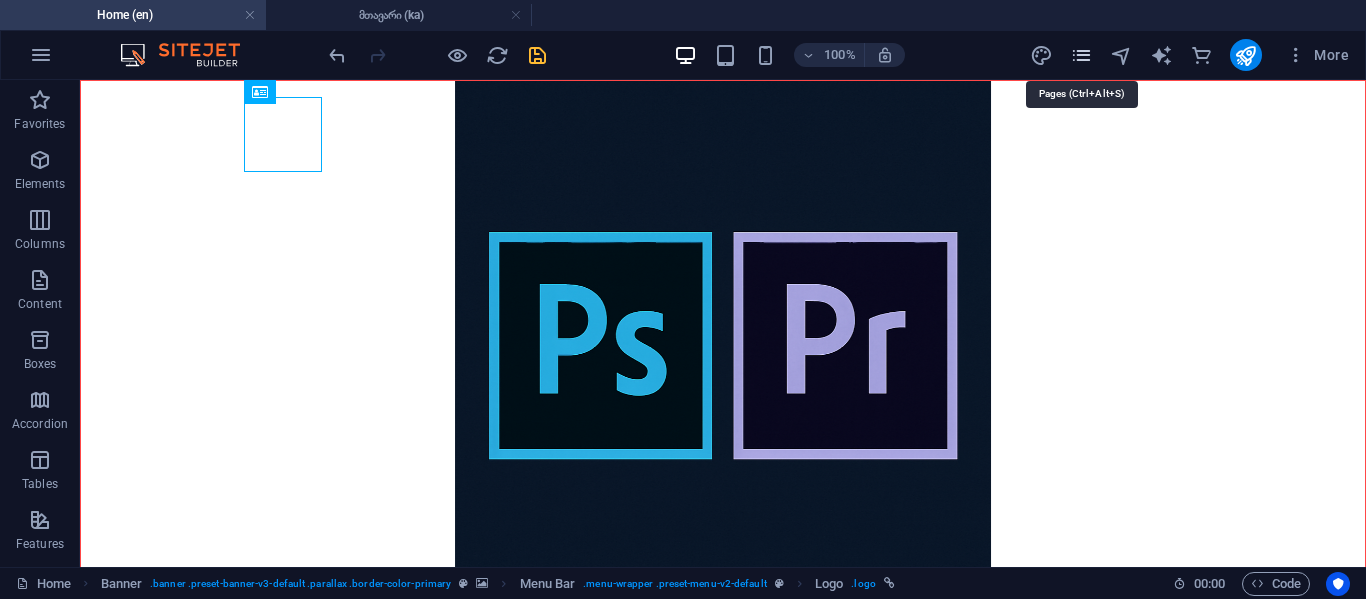 click at bounding box center [1081, 55] 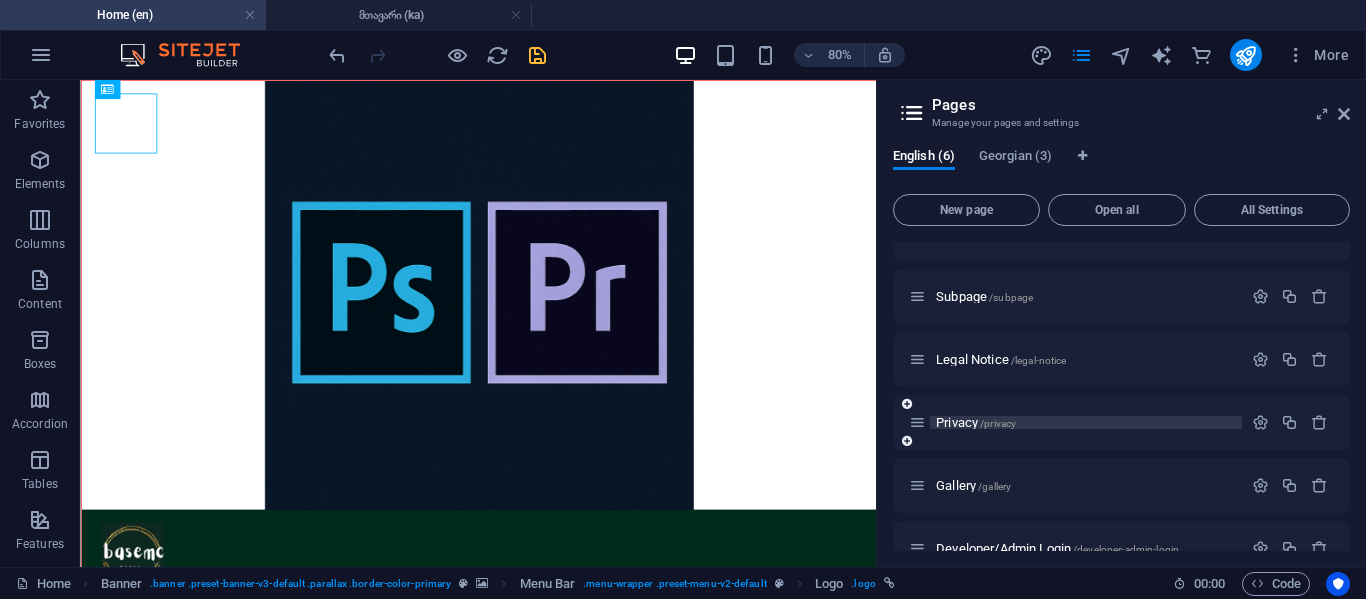 scroll, scrollTop: 69, scrollLeft: 0, axis: vertical 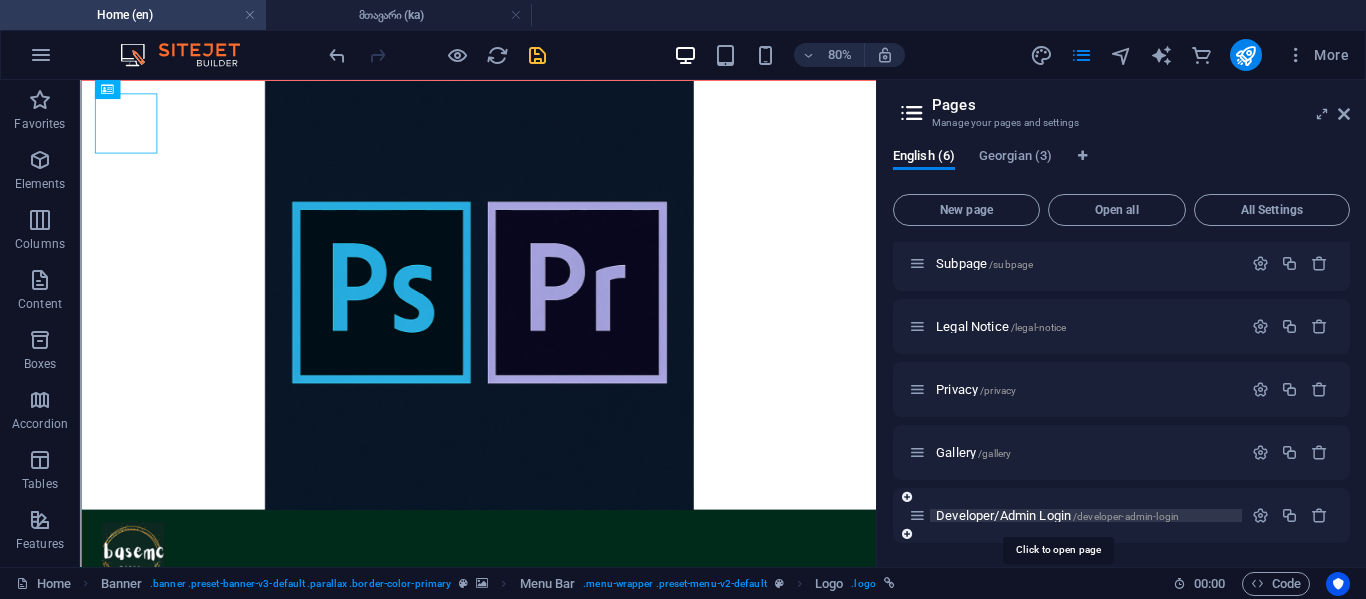 click on "Developer/Admin Login /developer-admin-login" at bounding box center (1057, 515) 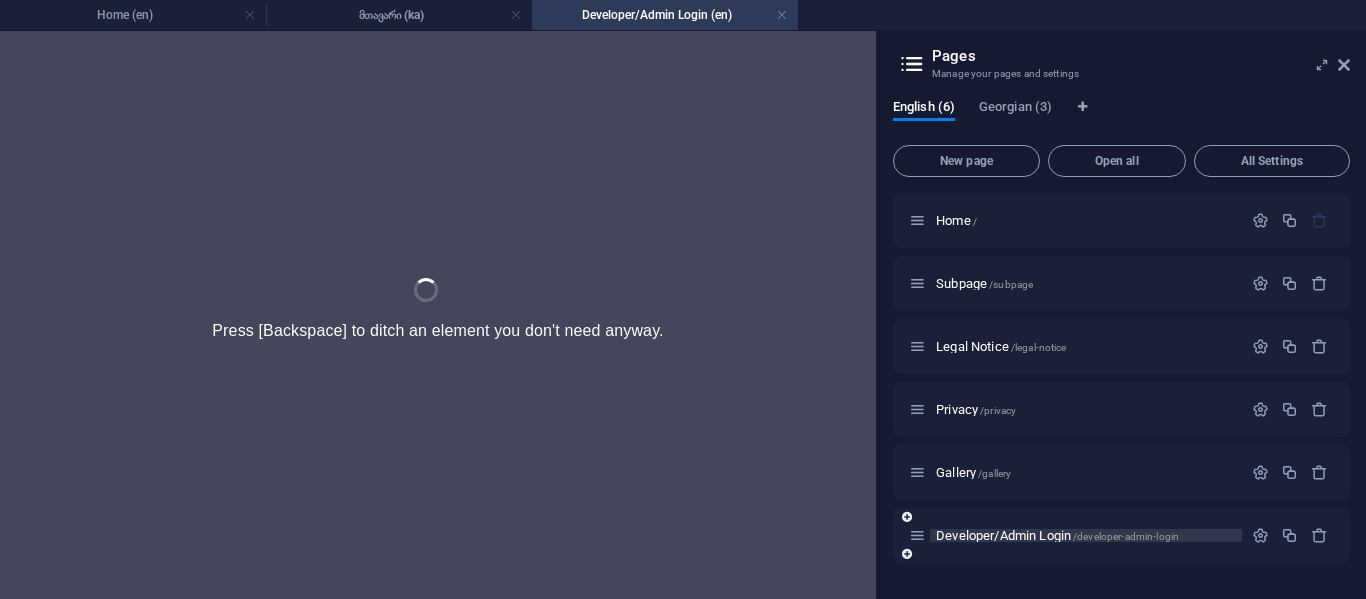 scroll, scrollTop: 0, scrollLeft: 0, axis: both 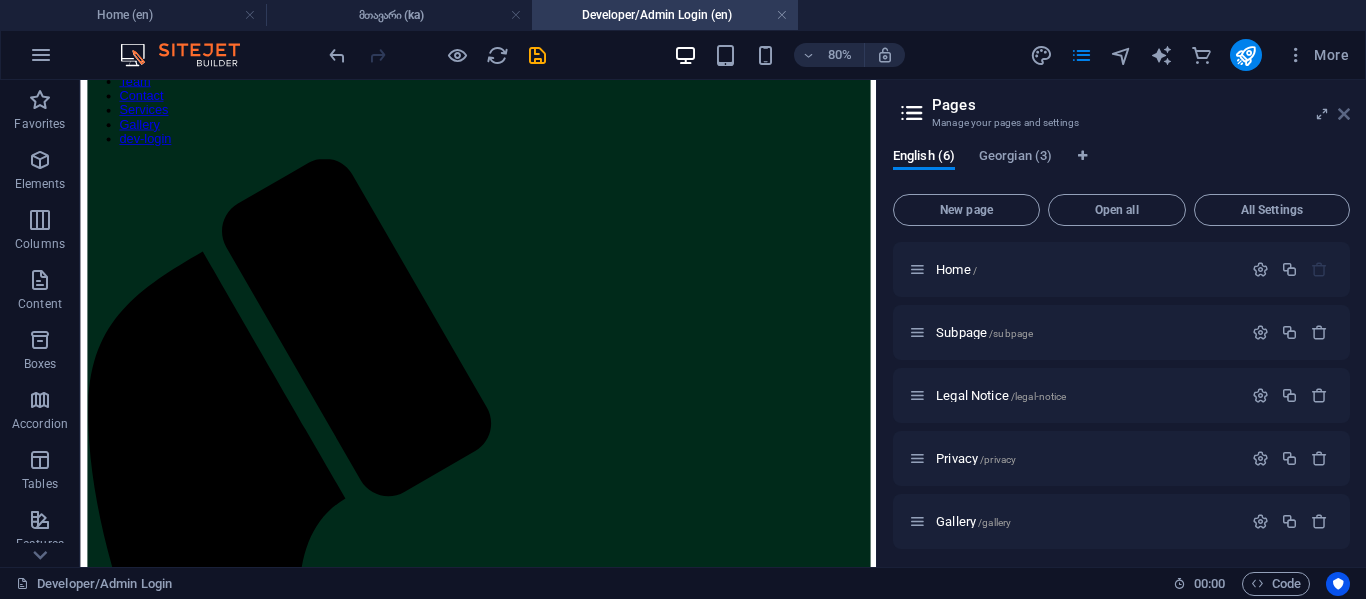click at bounding box center [1344, 114] 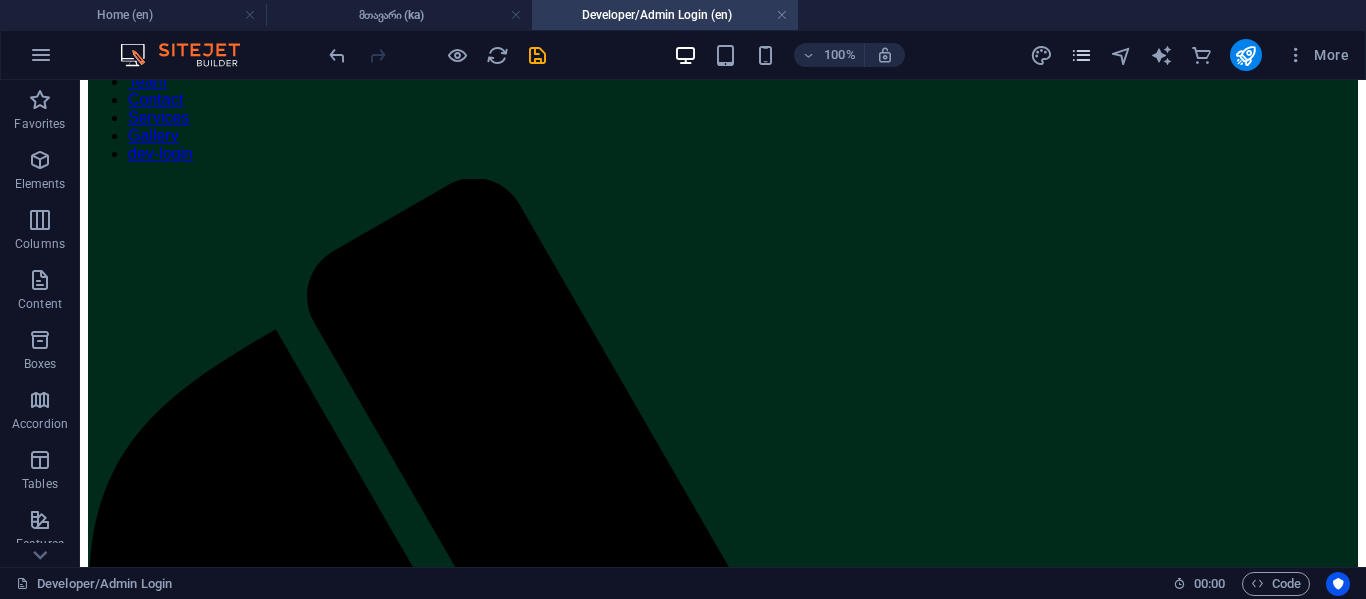 click at bounding box center [1082, 55] 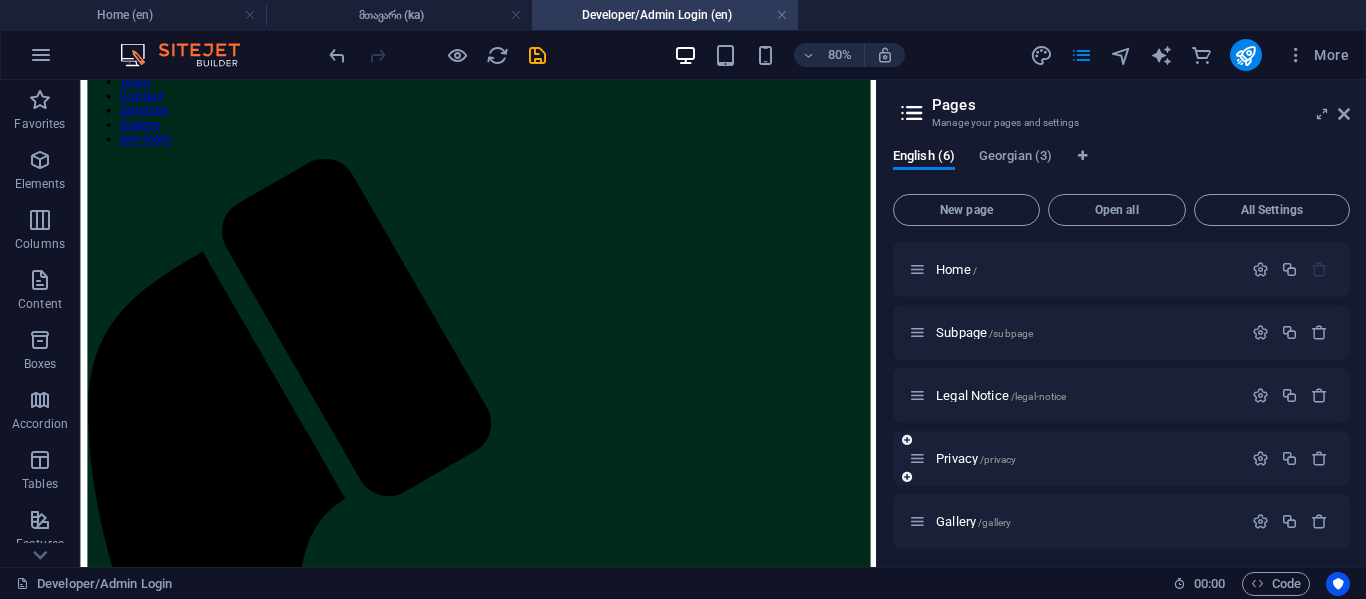 scroll, scrollTop: 69, scrollLeft: 0, axis: vertical 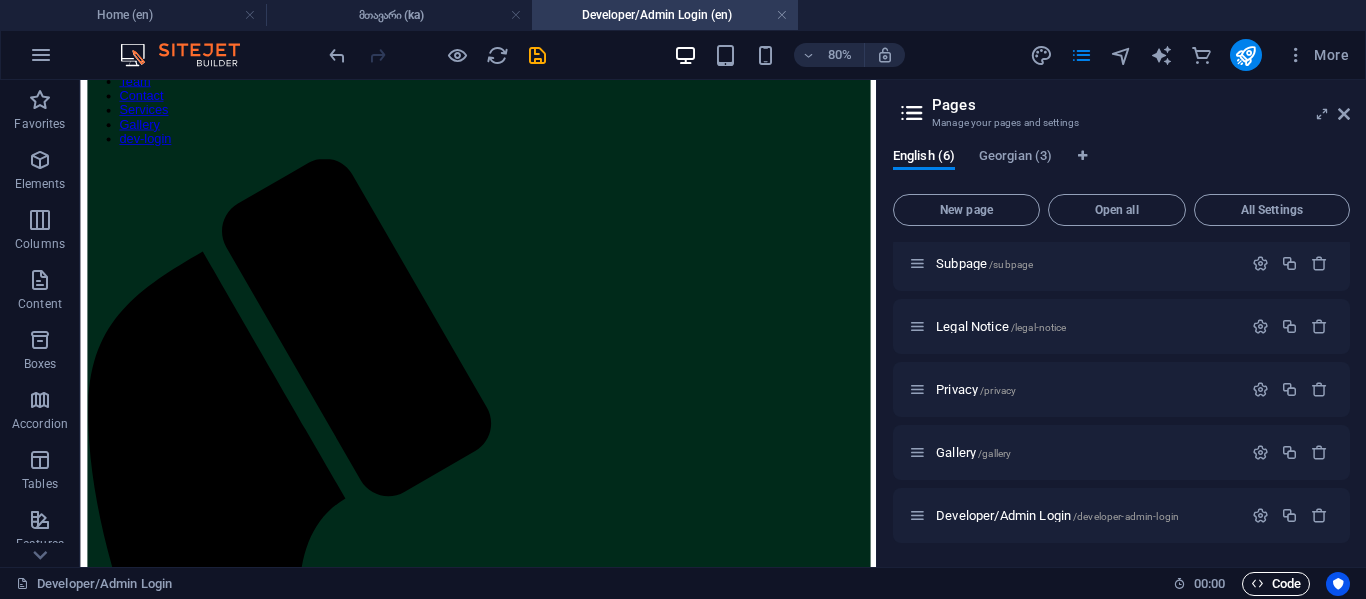 click on "Code" at bounding box center [1276, 584] 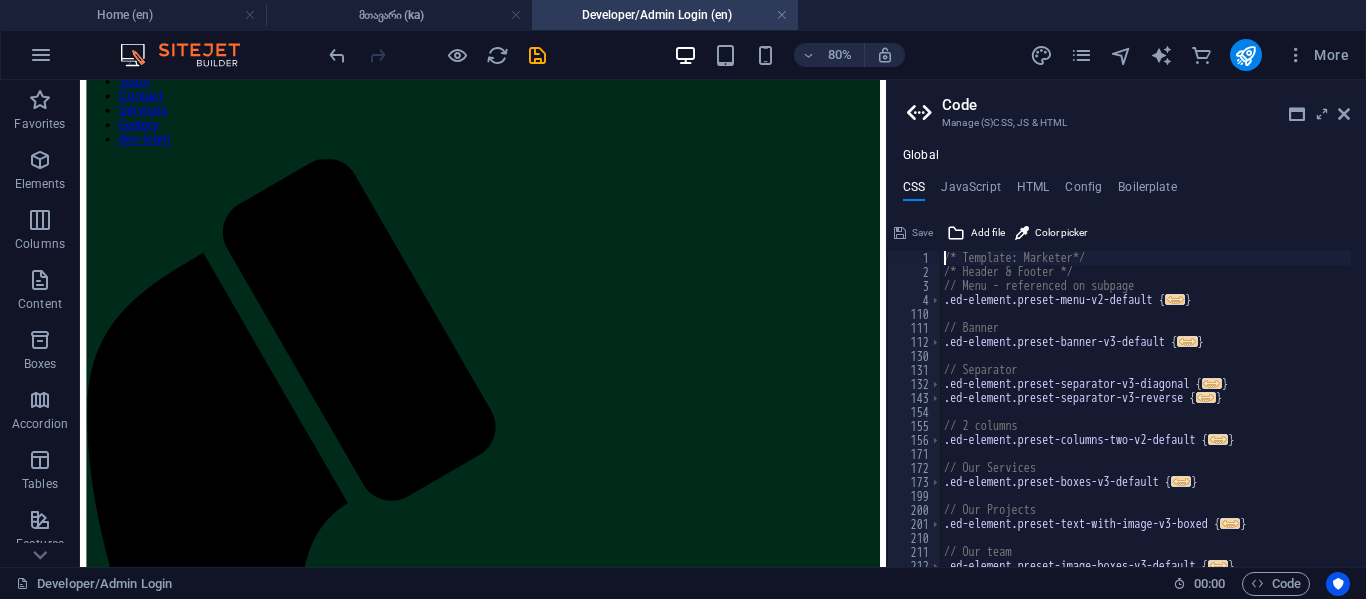 scroll, scrollTop: 146, scrollLeft: 0, axis: vertical 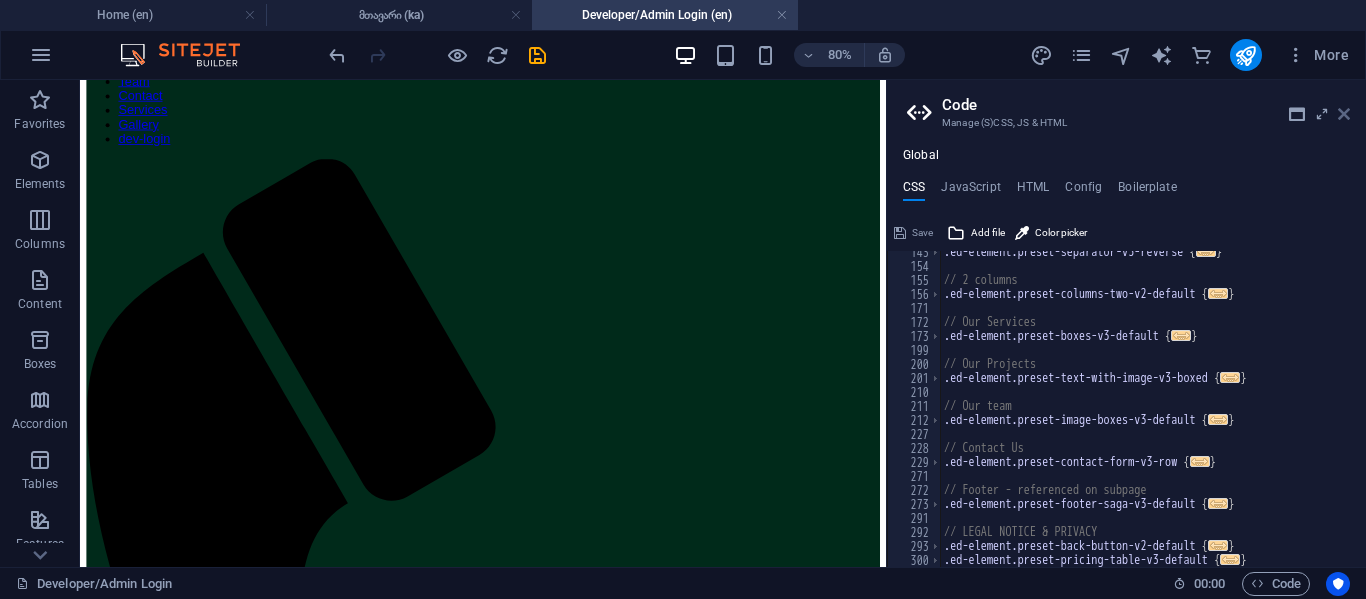 click at bounding box center (1344, 114) 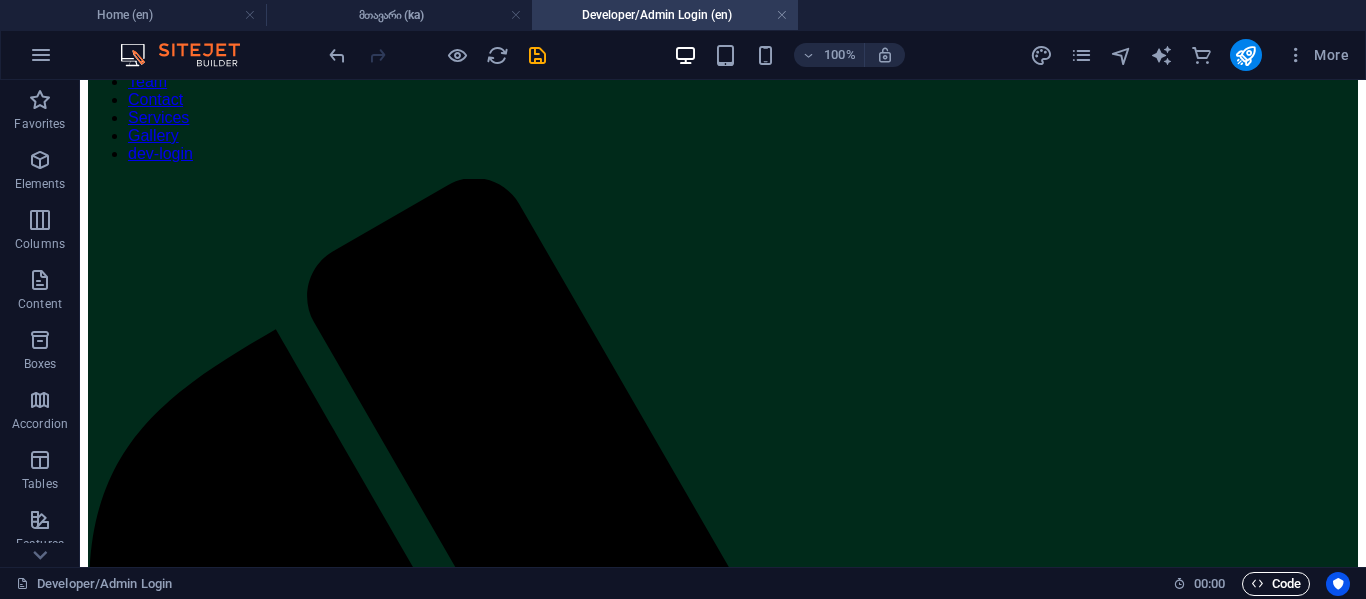 click on "Code" at bounding box center (1276, 584) 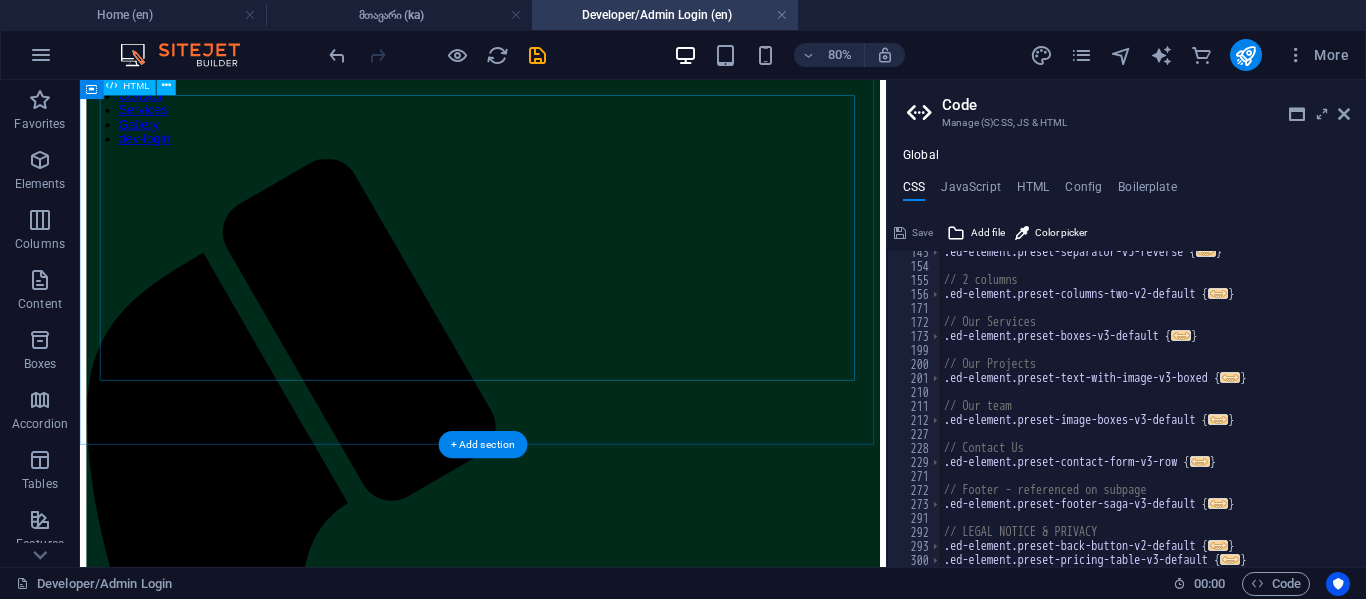 click on "DEVELOPER / ADMIN LOGIN FORM
CLICK LOGIN BUTTON TO LOGIN
IF YOU DON'T HAVE ACCAUNT CONTACT YOUR CEO-Tsotne maisuradze OR CONATCT ON OUT EMAIL:Tsotne@basemc.ge / info@basemc.ge
Login
×
Email
Password
Login
Remember me
Cancel
Forgot  password?" at bounding box center [584, 1614] 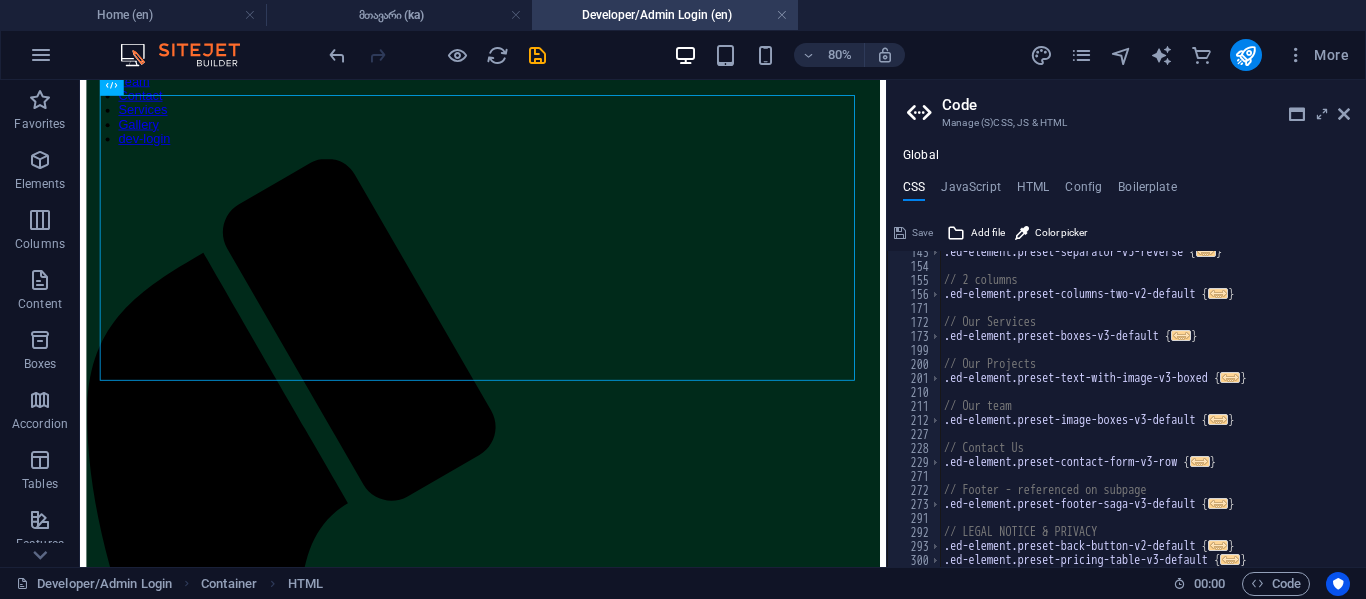 click on "Code" at bounding box center (1146, 105) 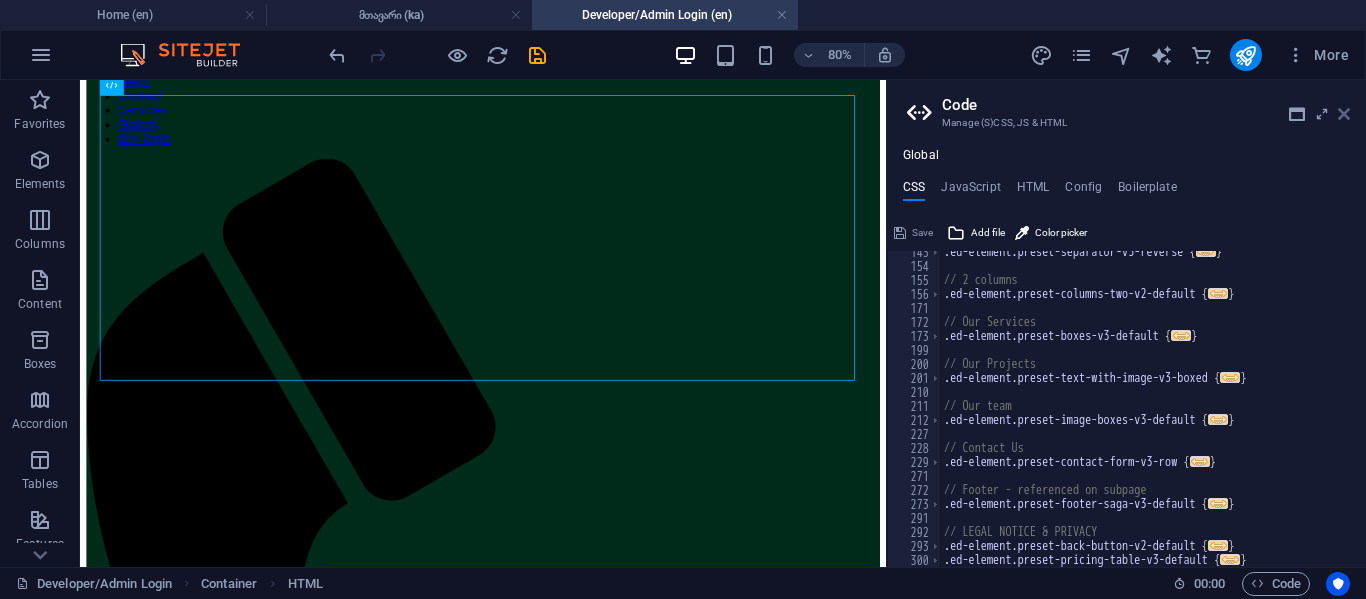 click at bounding box center [1344, 114] 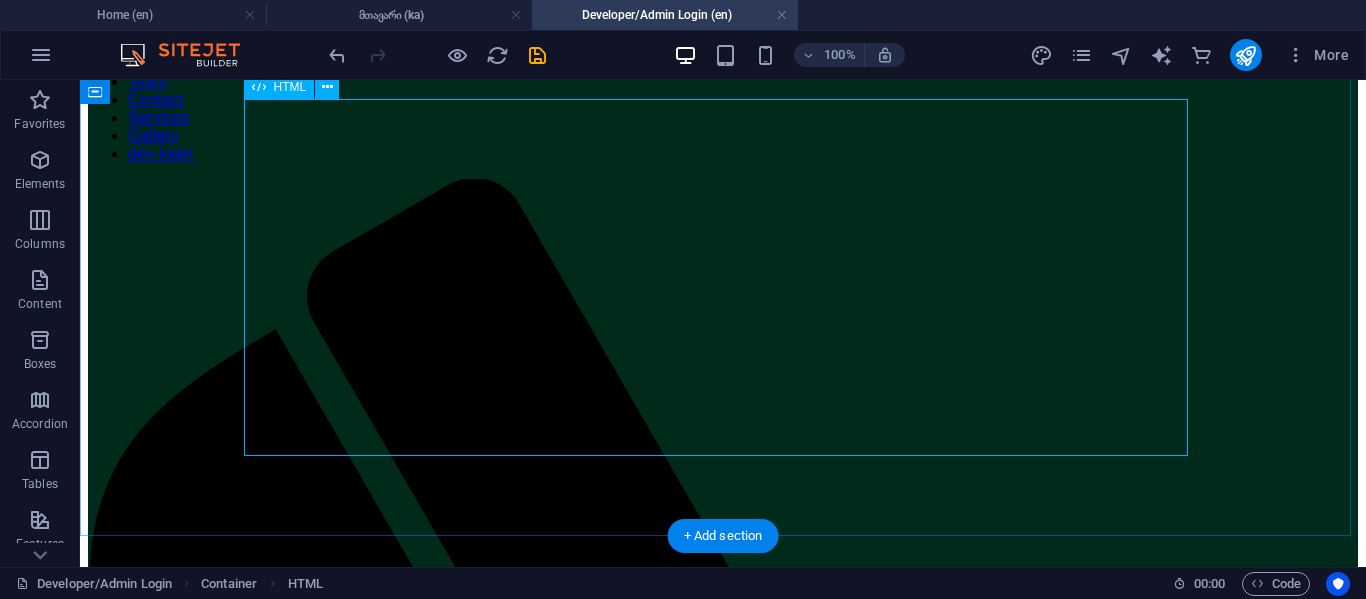 click on "DEVELOPER / ADMIN LOGIN FORM
CLICK LOGIN BUTTON TO LOGIN
IF YOU DON'T HAVE ACCAUNT CONTACT YOUR CEO-Tsotne maisuradze OR CONATCT ON OUT EMAIL:Tsotne@basemc.ge / info@basemc.ge
Login
×
Email
Password
Login
Remember me
Cancel
Forgot  password?" at bounding box center (723, 1983) 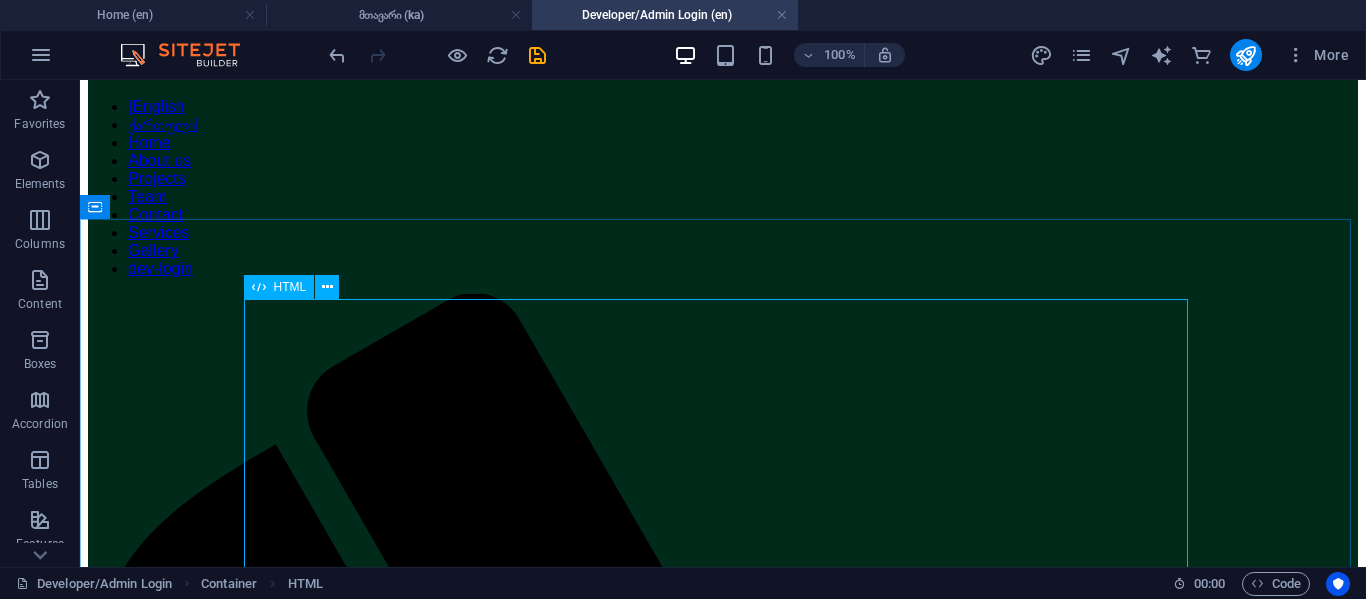 scroll, scrollTop: 0, scrollLeft: 0, axis: both 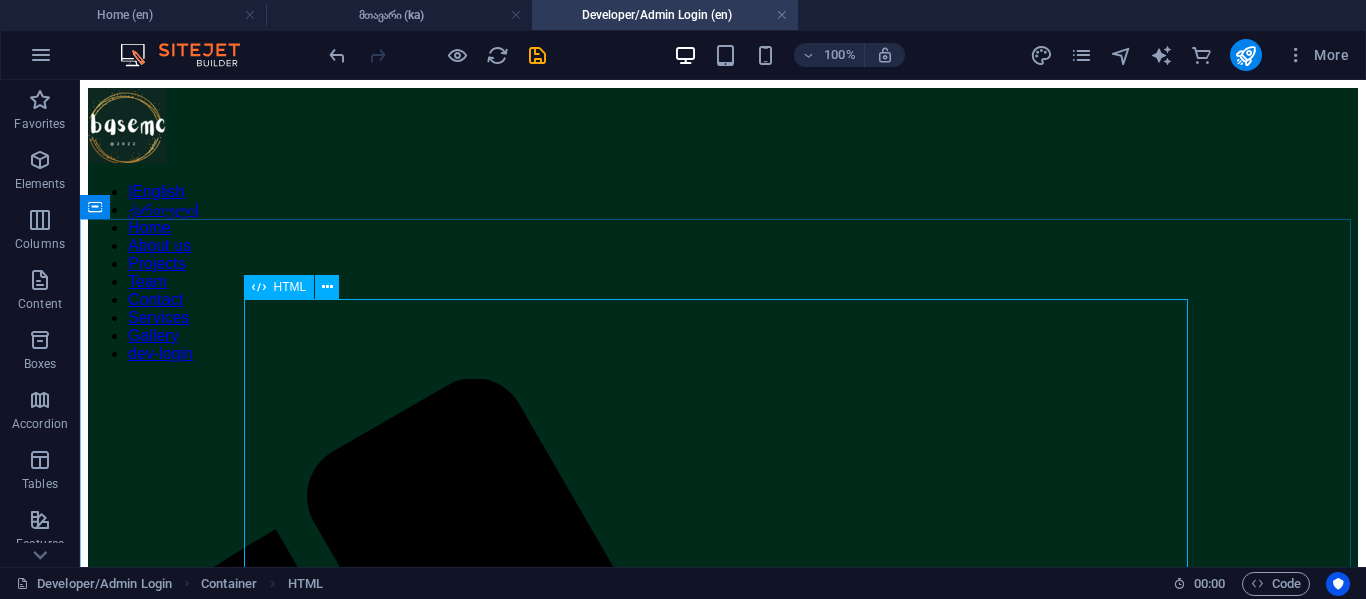 click on "HTML" at bounding box center [290, 287] 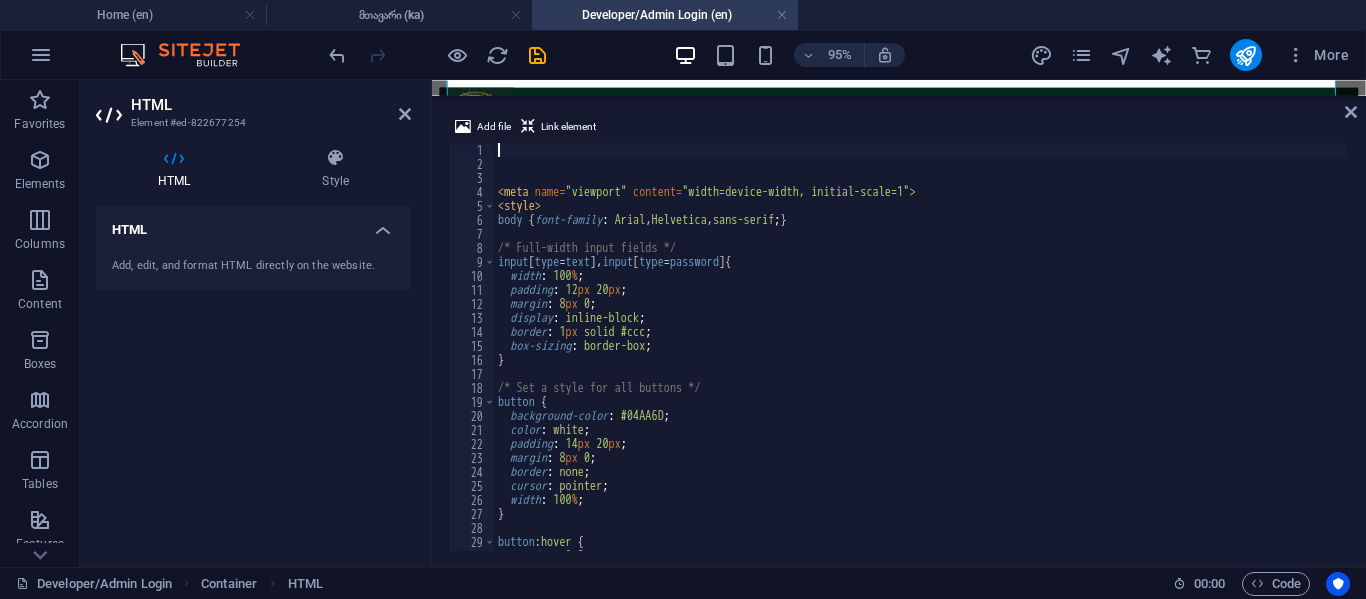 scroll, scrollTop: 389, scrollLeft: 0, axis: vertical 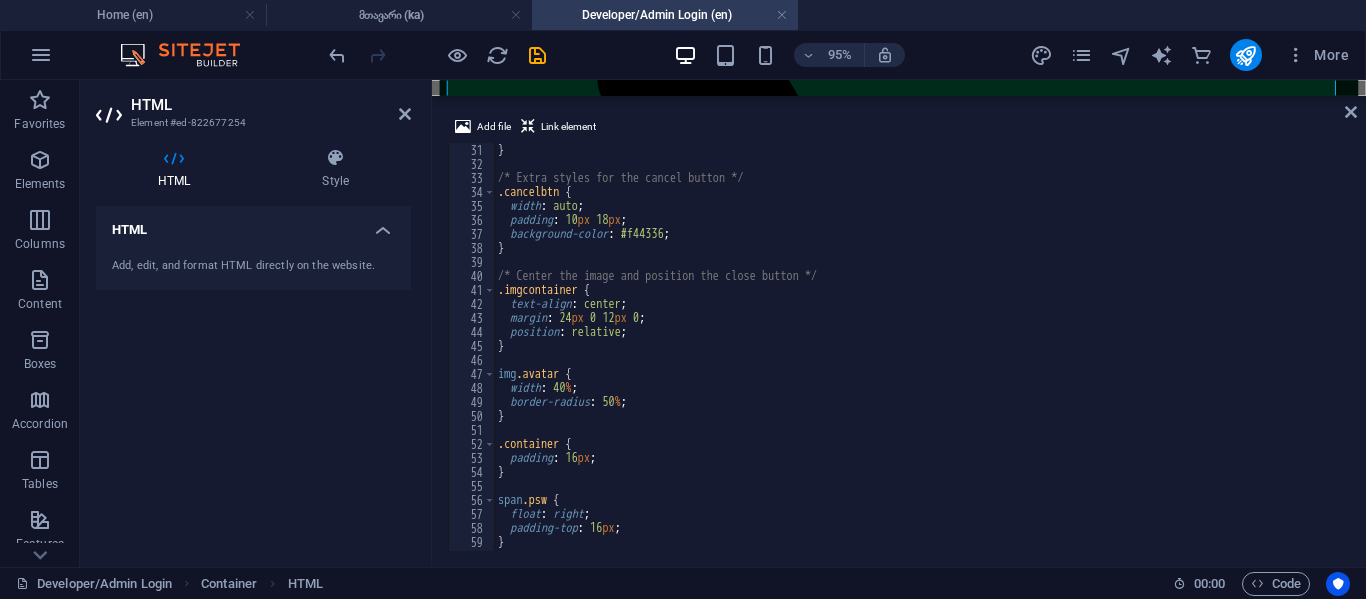 click on "HTML Element #ed-822677254 HTML Style HTML Add, edit, and format HTML directly on the website. Preset Element Layout How this element expands within the layout (Flexbox). Size Default auto px % 1/1 1/2 1/3 1/4 1/5 1/6 1/7 1/8 1/9 1/10 Grow Shrink Order Container layout Visible Visible Opacity 100 % Overflow Spacing Margin Default auto px % rem vw vh Custom Custom auto px % rem vw vh auto px % rem vw vh auto px % rem vw vh auto px % rem vw vh Padding Default px rem % vh vw Custom Custom px rem % vh vw px rem % vh vw px rem % vh vw px rem % vh vw Border Style              - Width 1 auto px rem % vh vw Custom Custom 1 auto px rem % vh vw 1 auto px rem % vh vw 1 auto px rem % vh vw 1 auto px rem % vh vw  - Color Round corners Default px rem % vh vw Custom Custom px rem % vh vw px rem % vh vw px rem % vh vw px rem % vh vw Shadow Default None Outside Inside Color X offset 0 px rem vh vw Y offset 0 px rem vh vw Blur 0 px rem % vh vw Spread 0 px rem vh vw Text Shadow Default None Outside Color X offset 0 px" at bounding box center [256, 323] 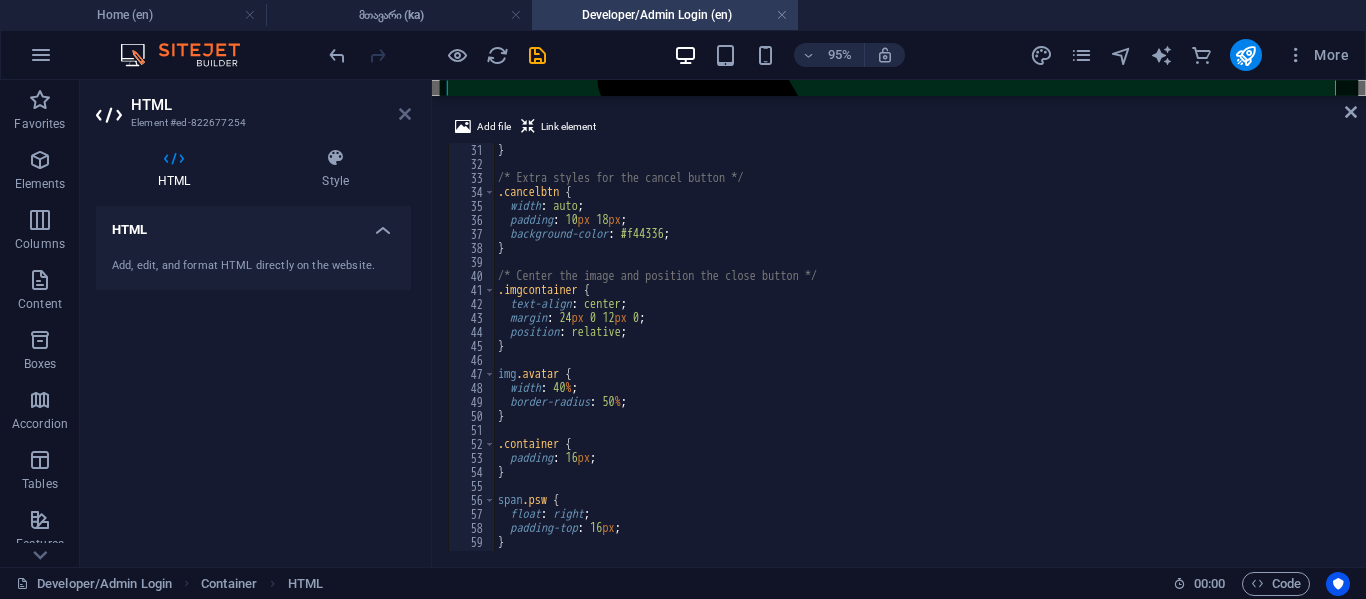 click at bounding box center (405, 114) 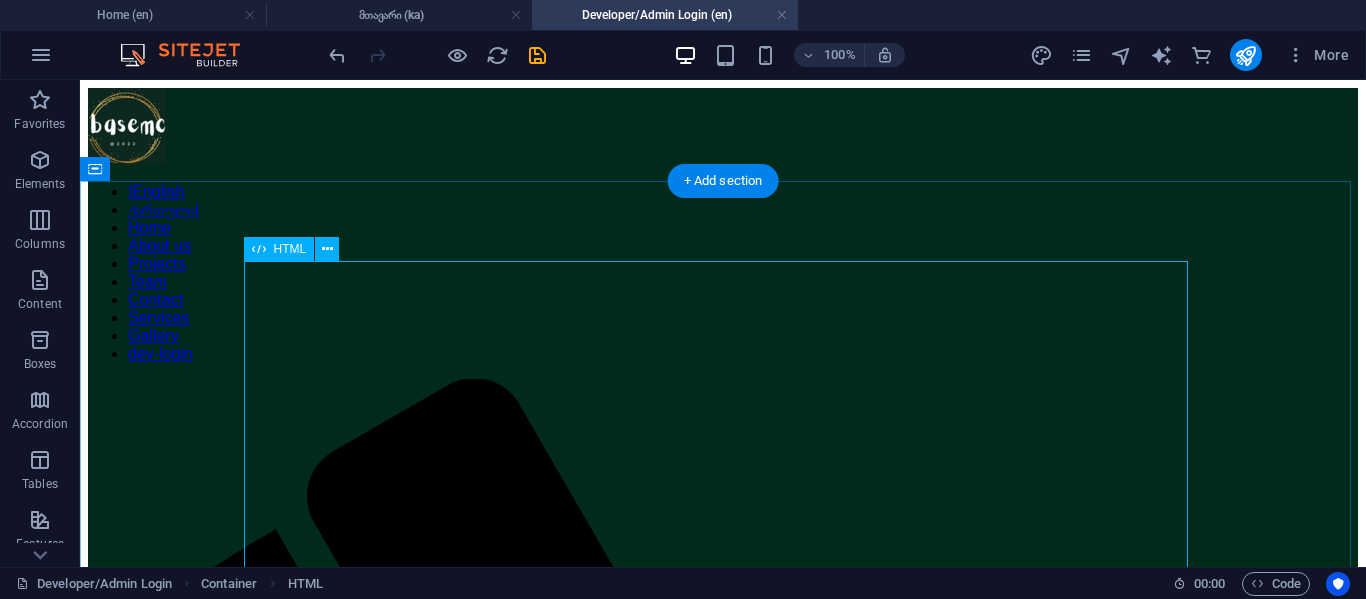 scroll, scrollTop: 100, scrollLeft: 0, axis: vertical 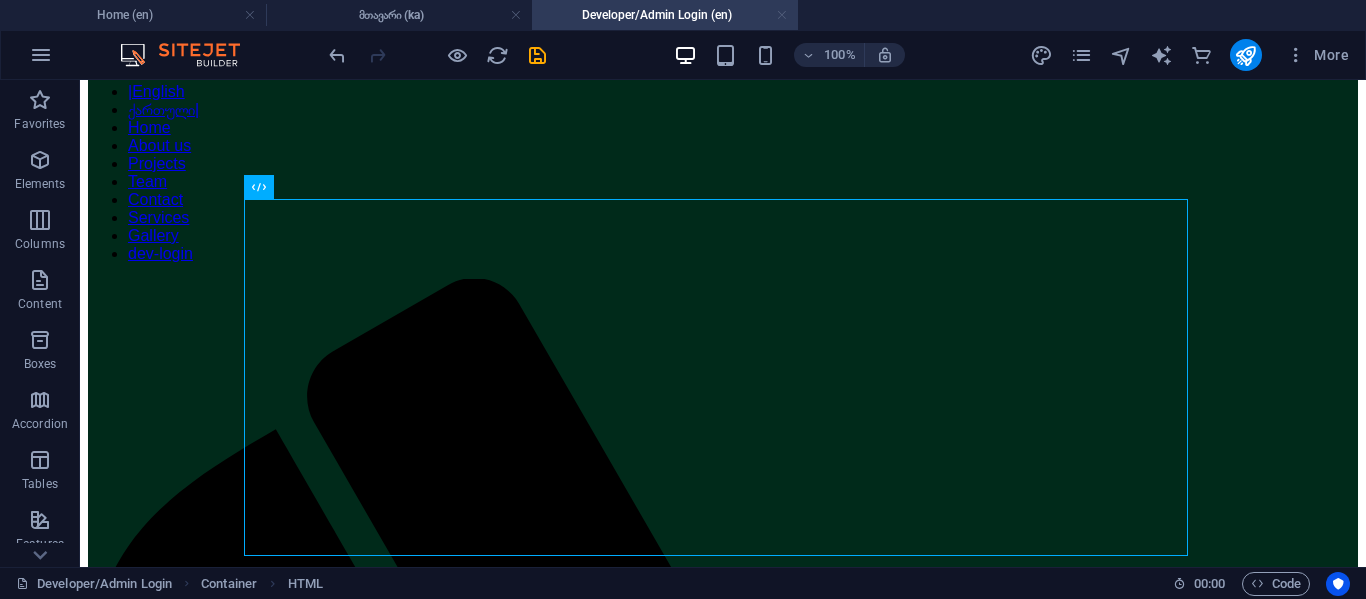click at bounding box center [782, 15] 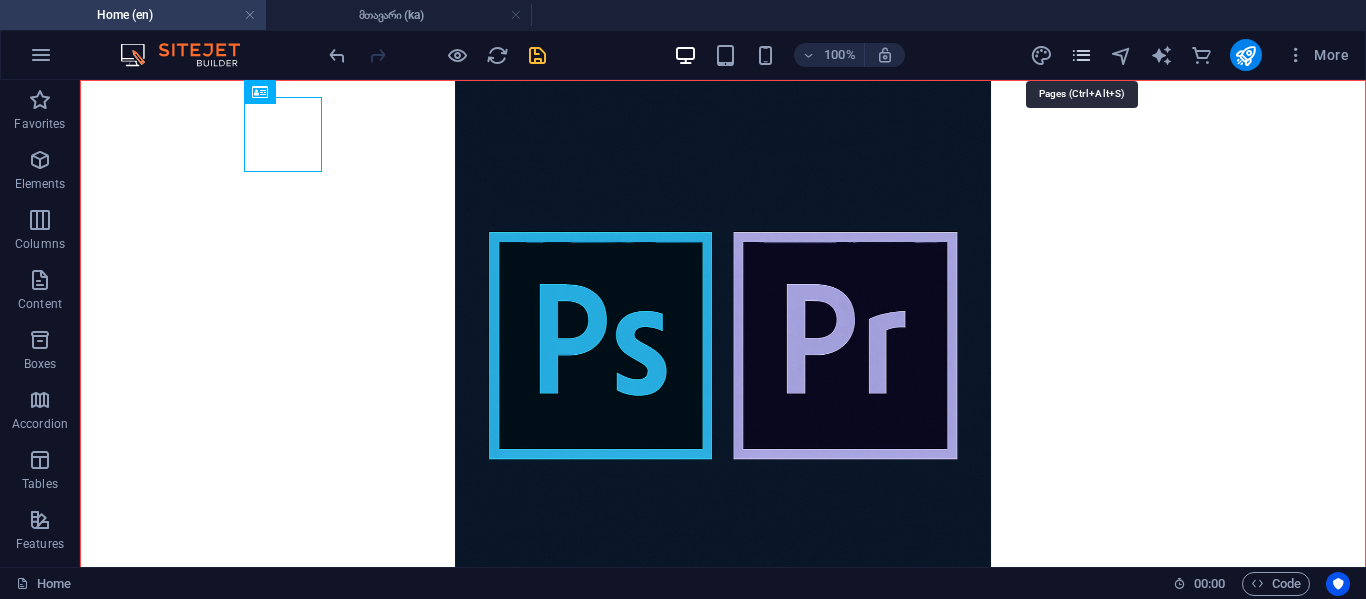 click at bounding box center (1081, 55) 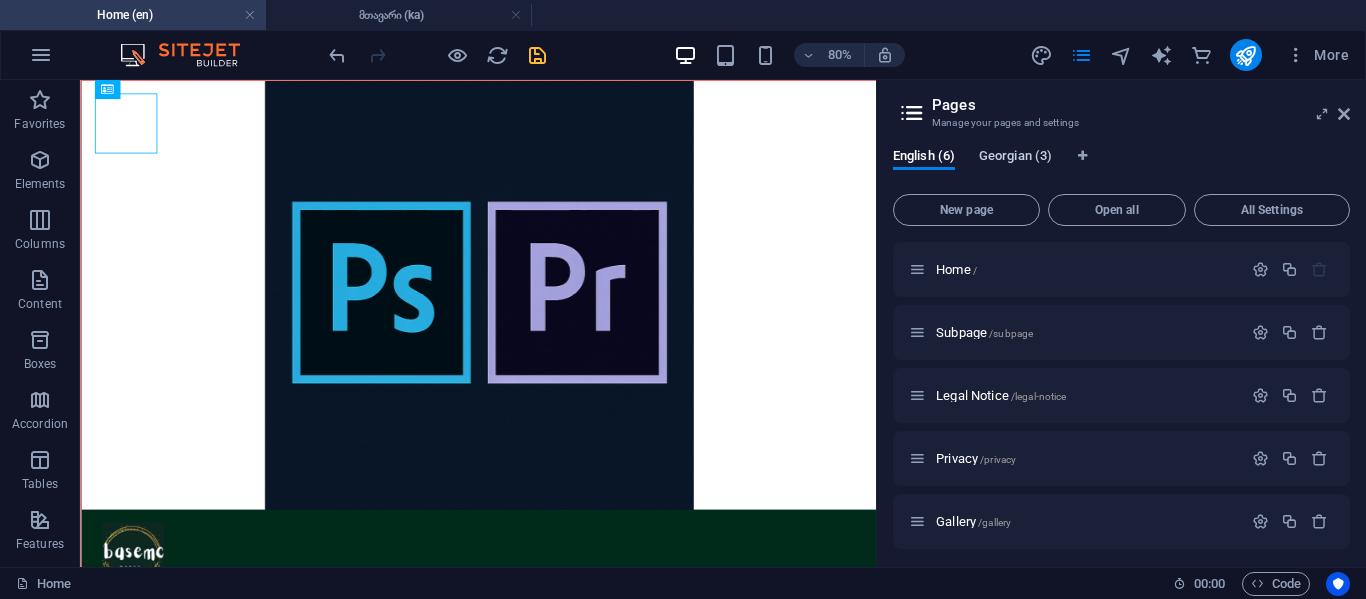 click on "Georgian (3)" at bounding box center (1015, 158) 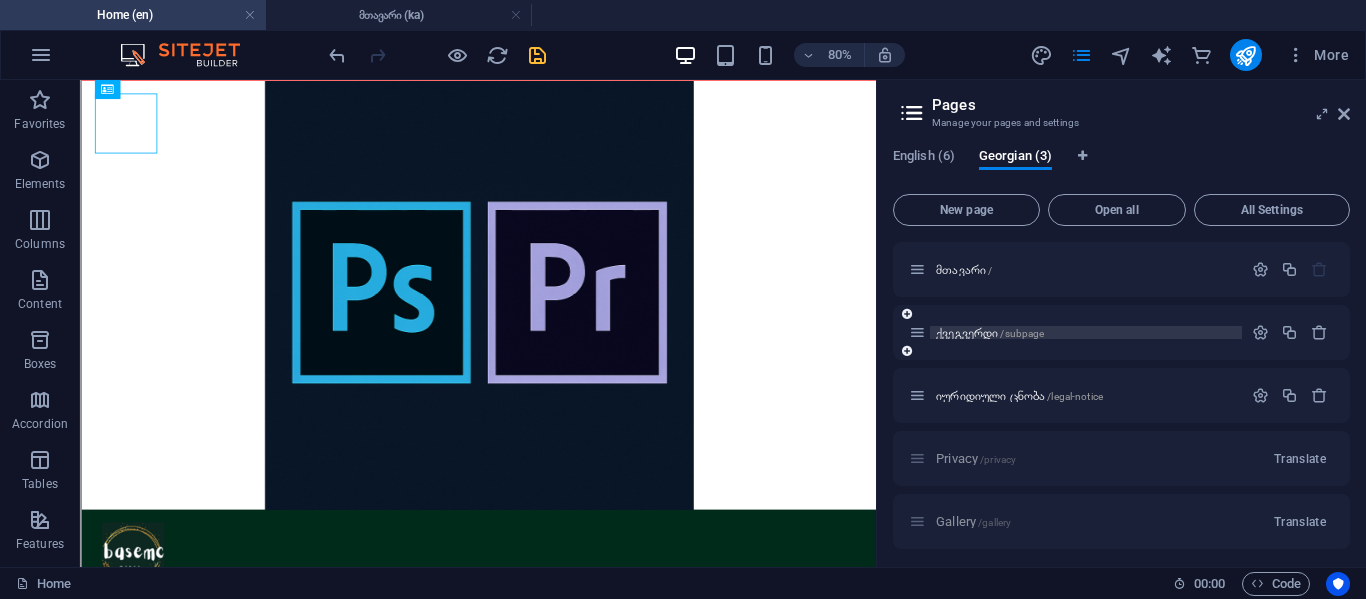 scroll, scrollTop: 69, scrollLeft: 0, axis: vertical 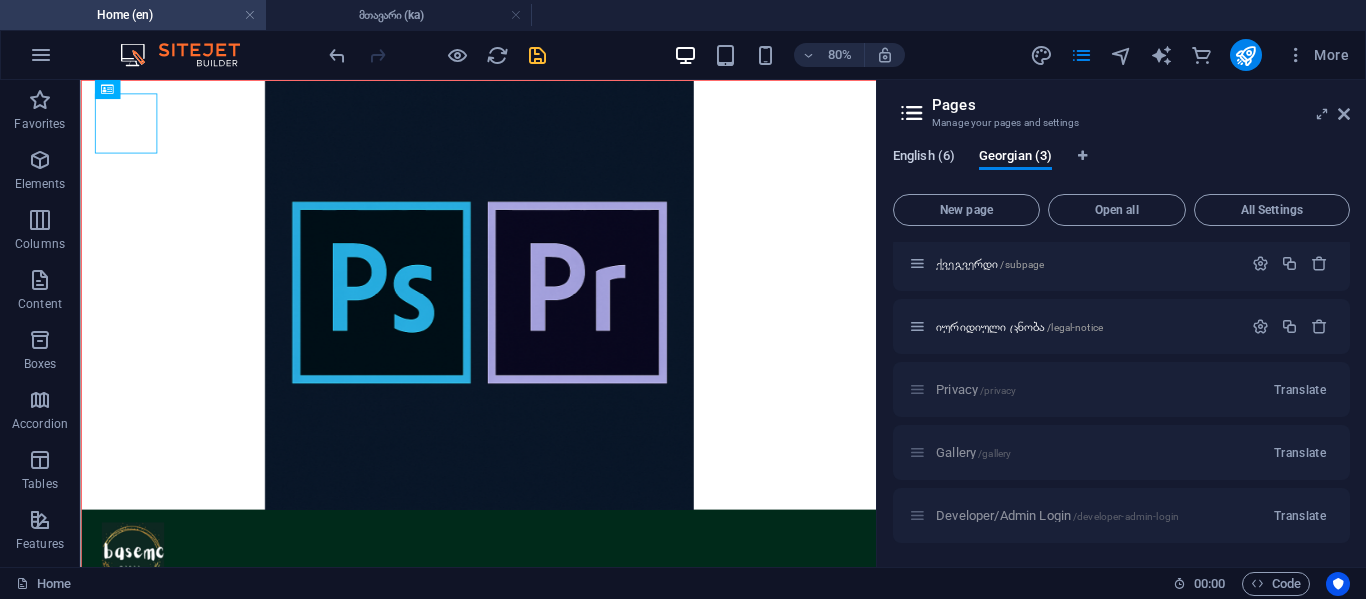 click on "English (6)" at bounding box center (924, 158) 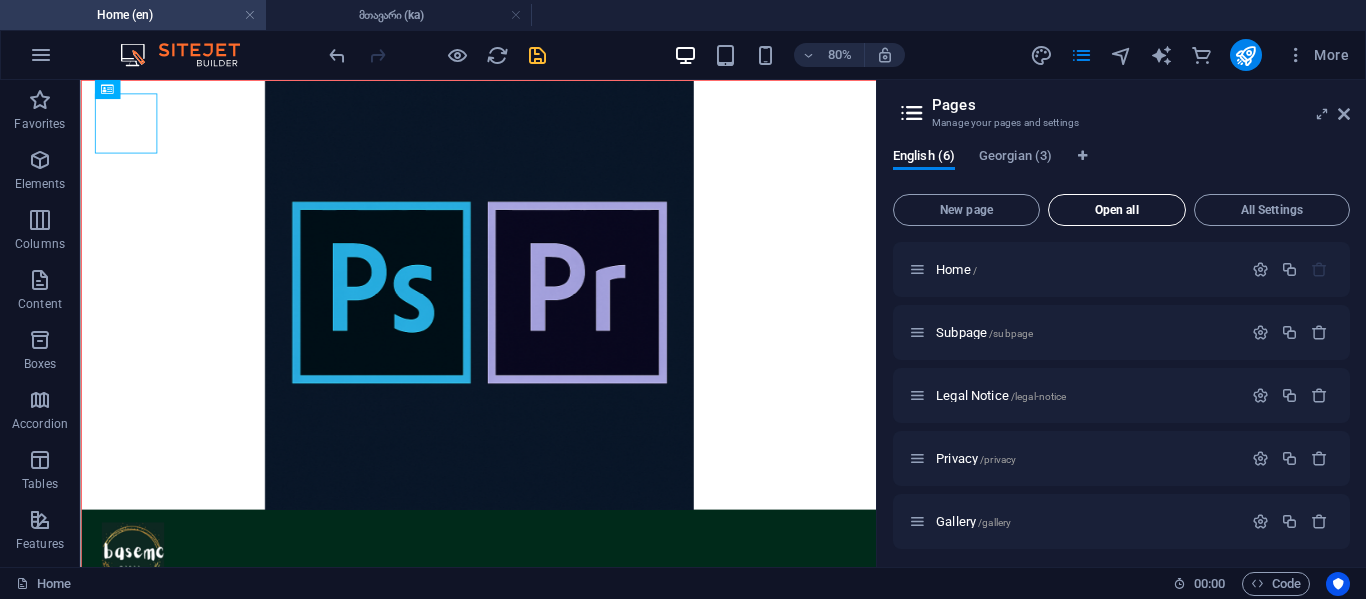click on "Open all" at bounding box center [1117, 210] 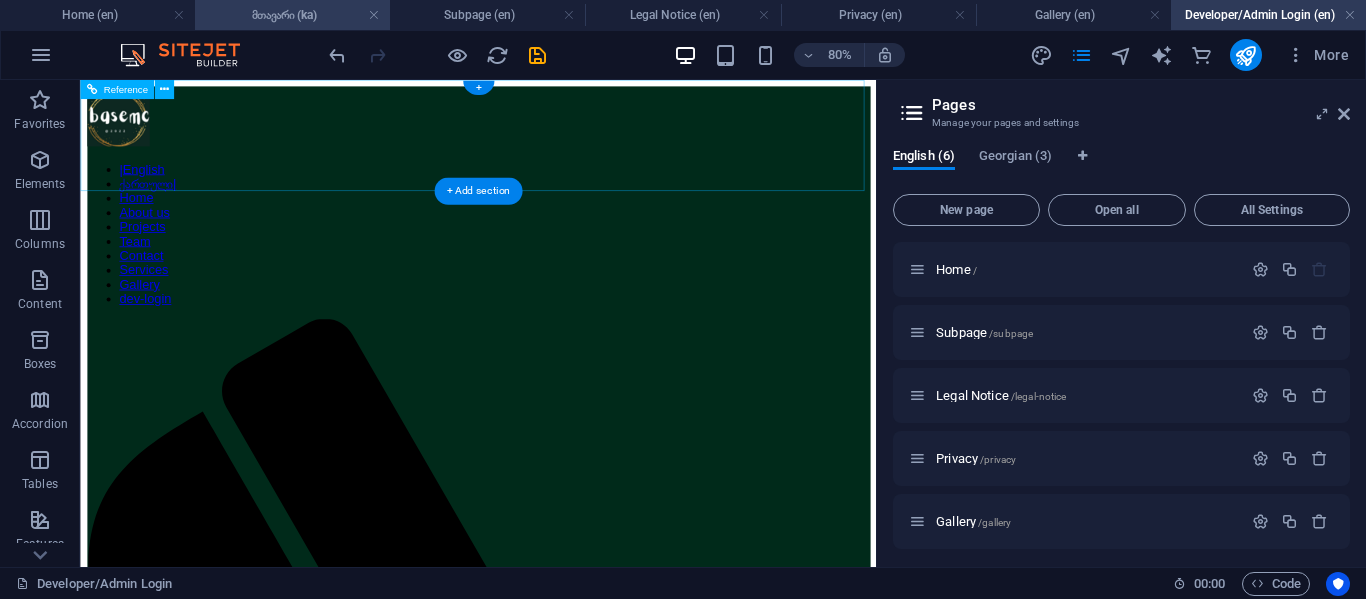 scroll, scrollTop: 0, scrollLeft: 0, axis: both 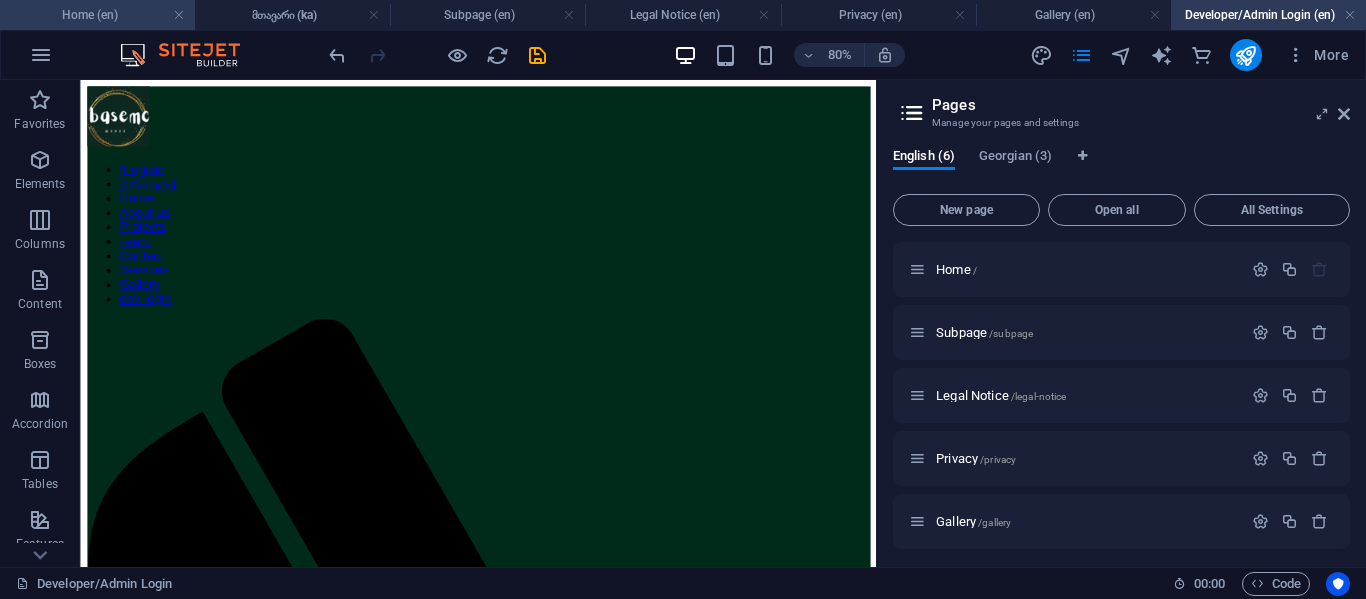 click on "Home (en)" at bounding box center (97, 15) 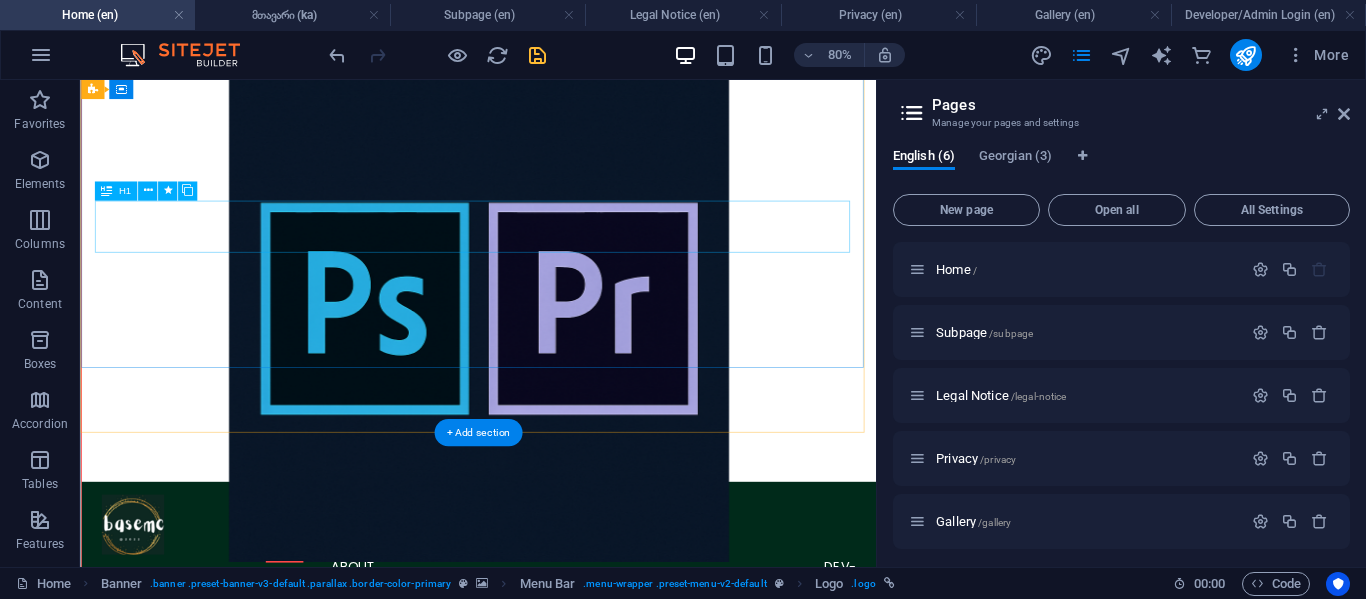 scroll, scrollTop: 200, scrollLeft: 0, axis: vertical 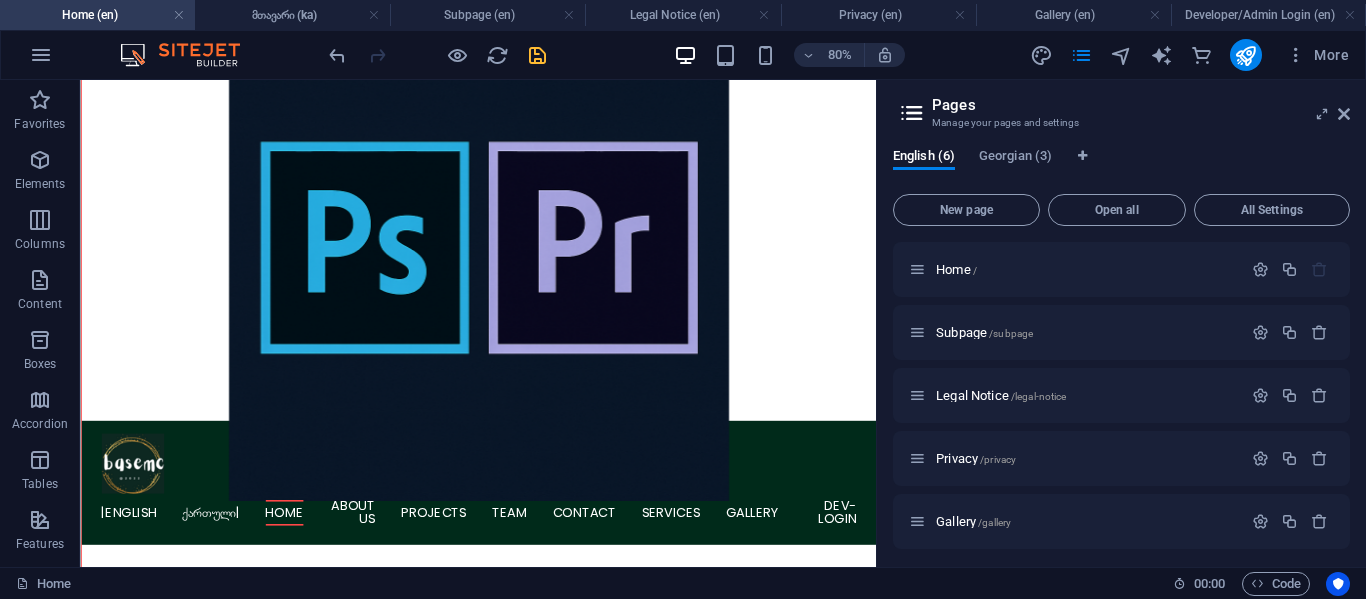click on "Pages Manage your pages and settings English (6) Georgian (3) New page Open all All Settings Home / Subpage /subpage Legal Notice /legal-notice Privacy /privacy Gallery /gallery Developer/Admin Login /developer-admin-login" at bounding box center [1121, 323] 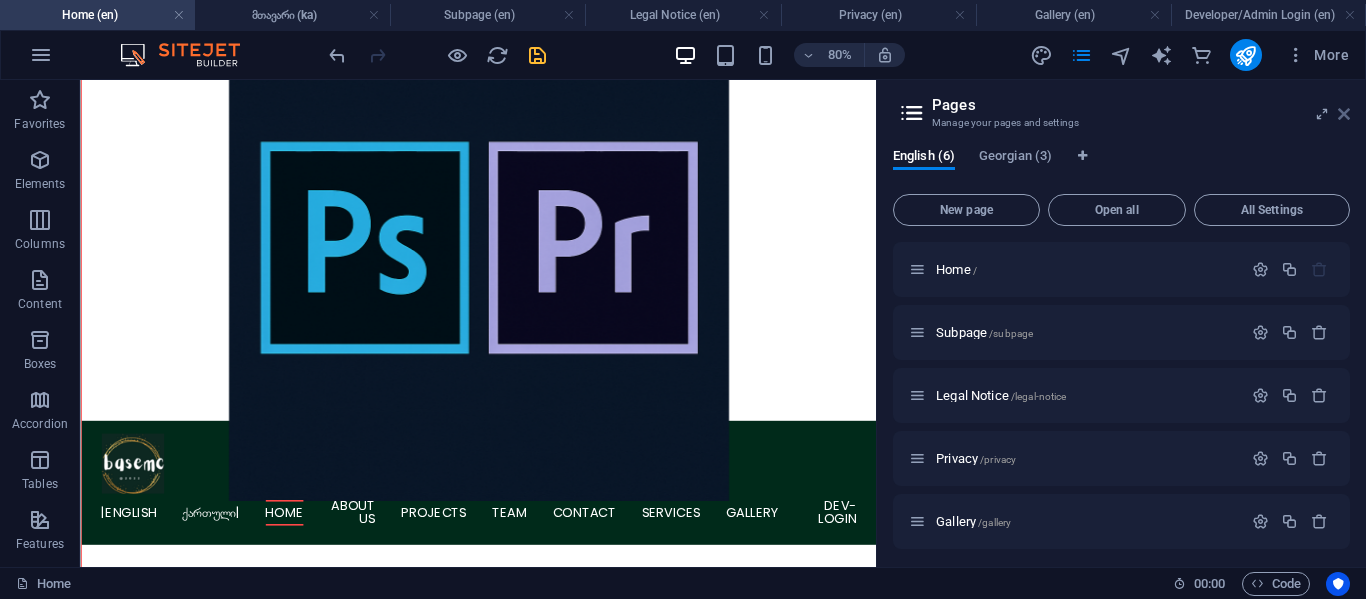 click at bounding box center [1344, 114] 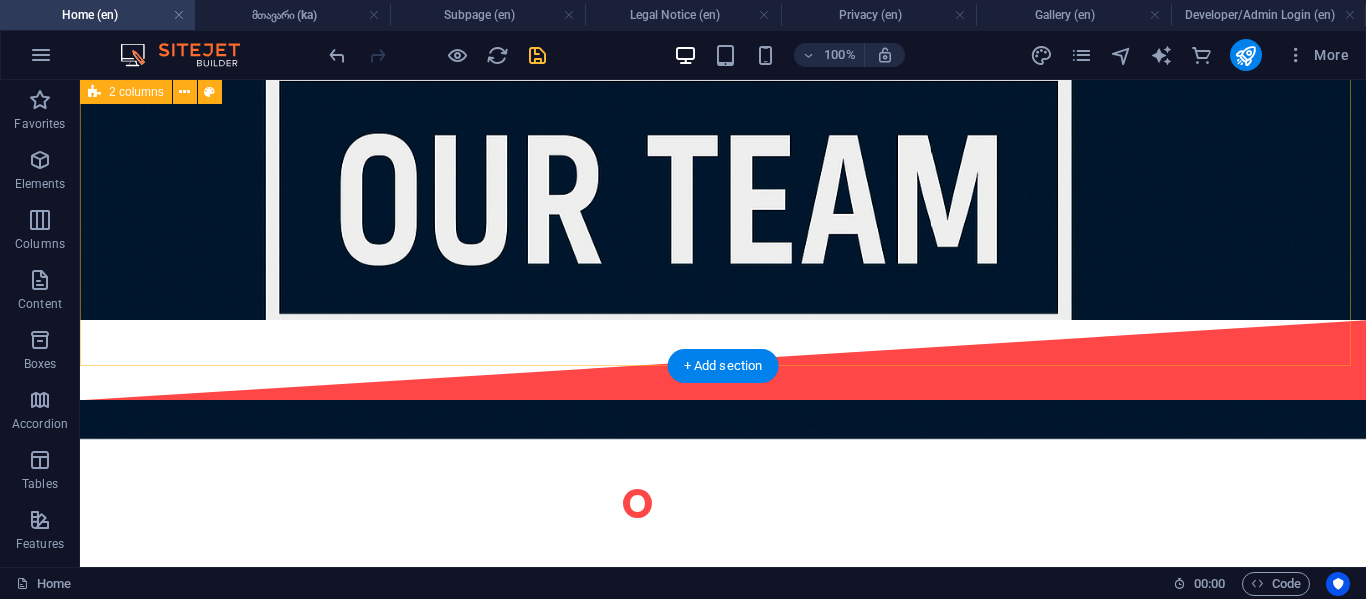 scroll, scrollTop: 3900, scrollLeft: 0, axis: vertical 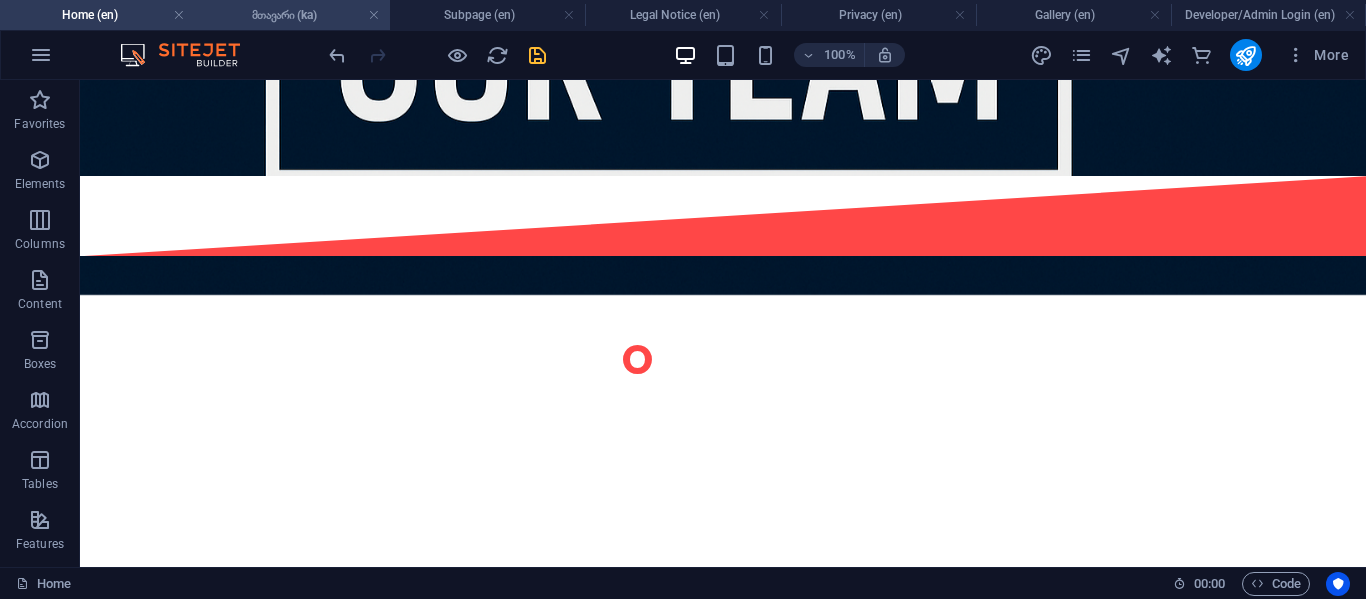 click on "მთავარი (ka)" at bounding box center [292, 15] 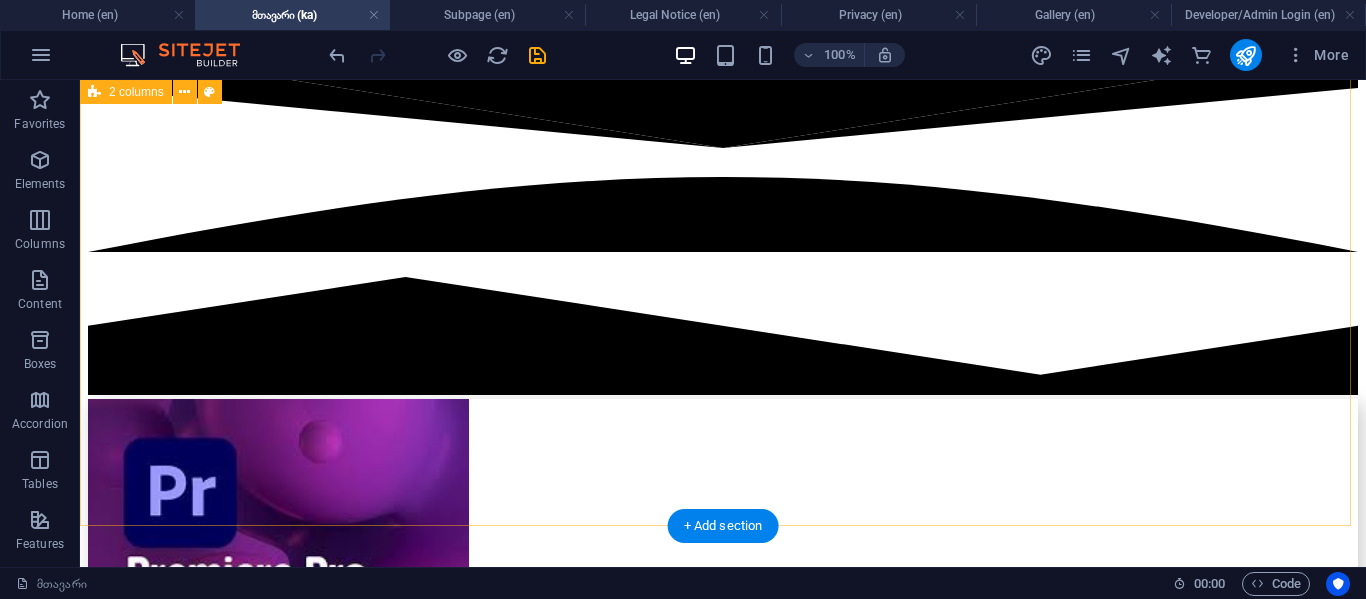 scroll, scrollTop: 3779, scrollLeft: 0, axis: vertical 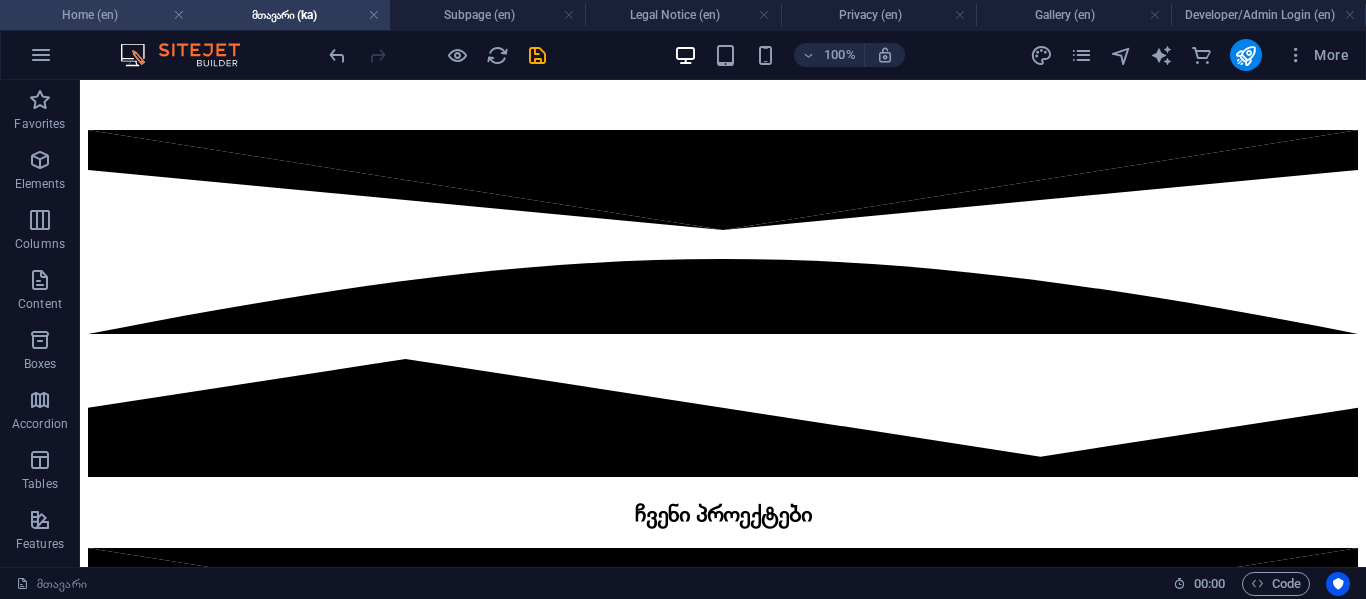 click on "Home (en)" at bounding box center (97, 15) 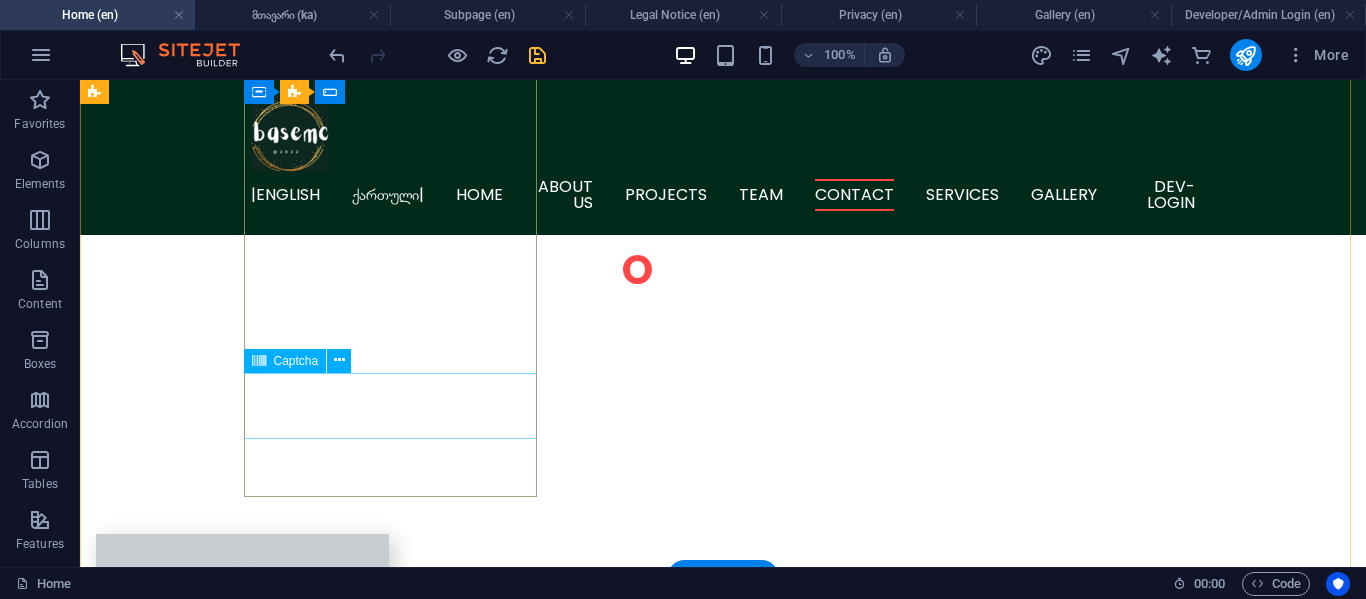 scroll, scrollTop: 3689, scrollLeft: 0, axis: vertical 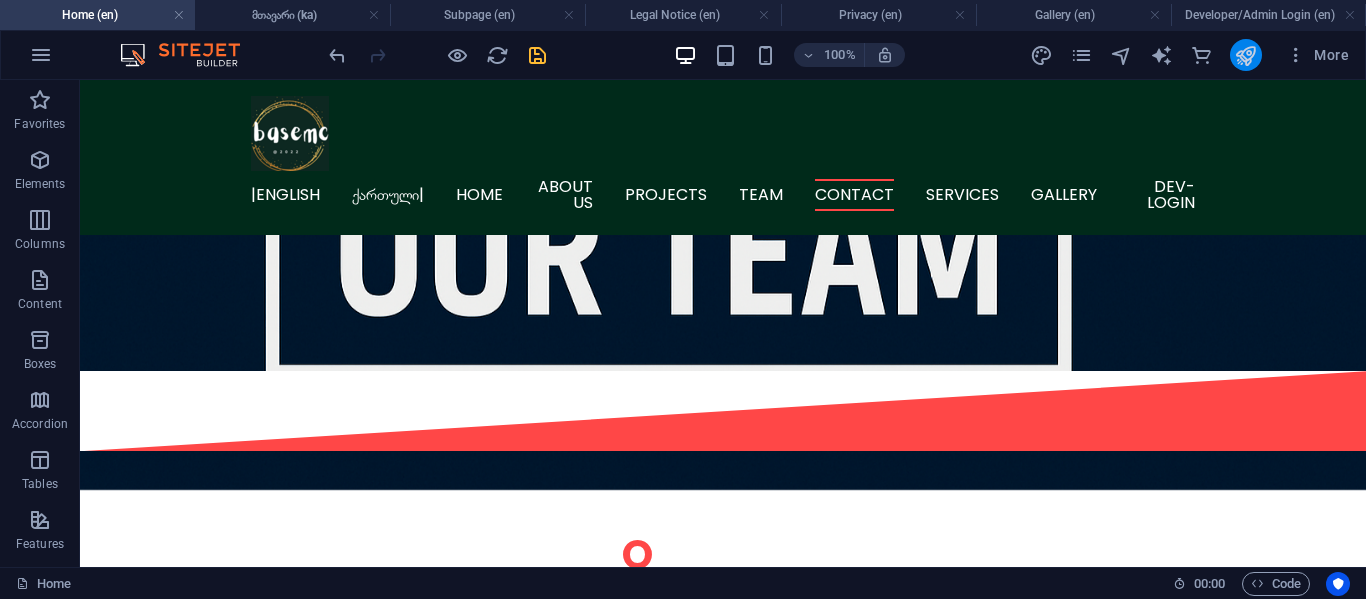 click at bounding box center (1246, 55) 